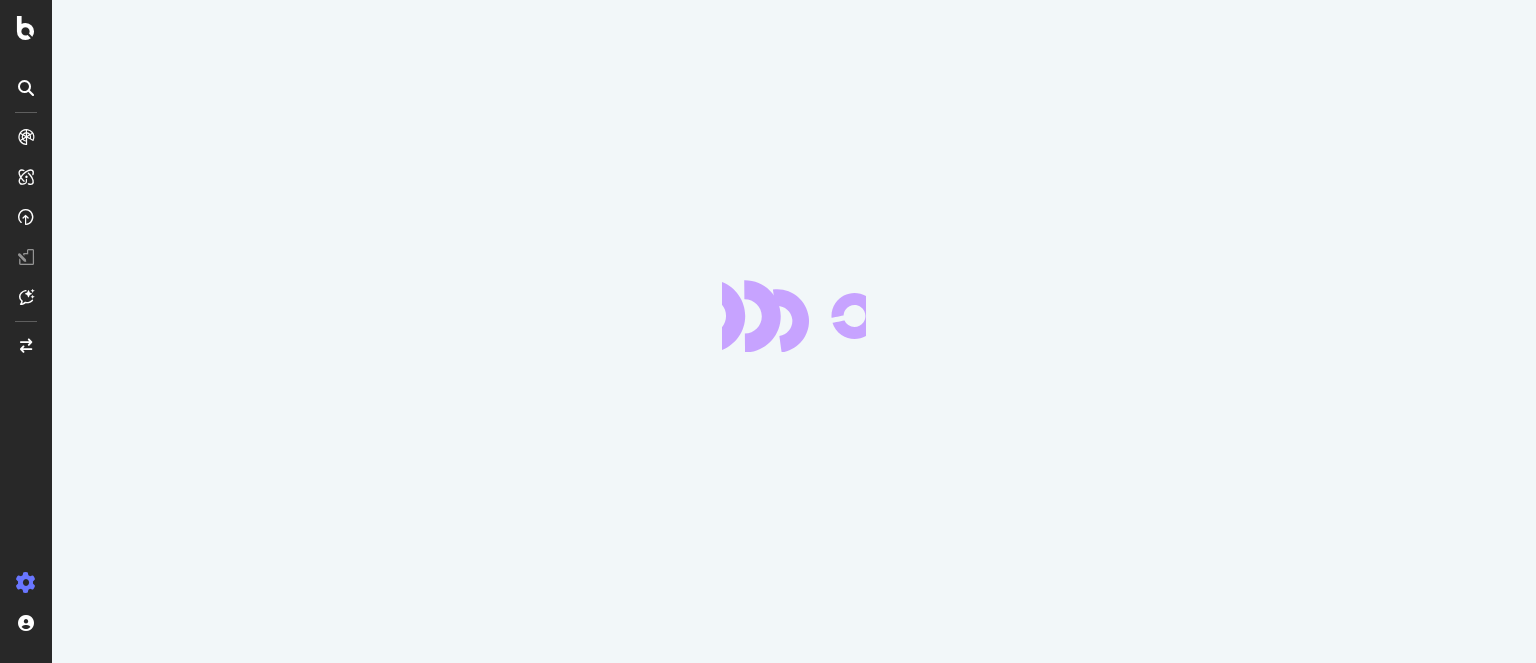 scroll, scrollTop: 0, scrollLeft: 0, axis: both 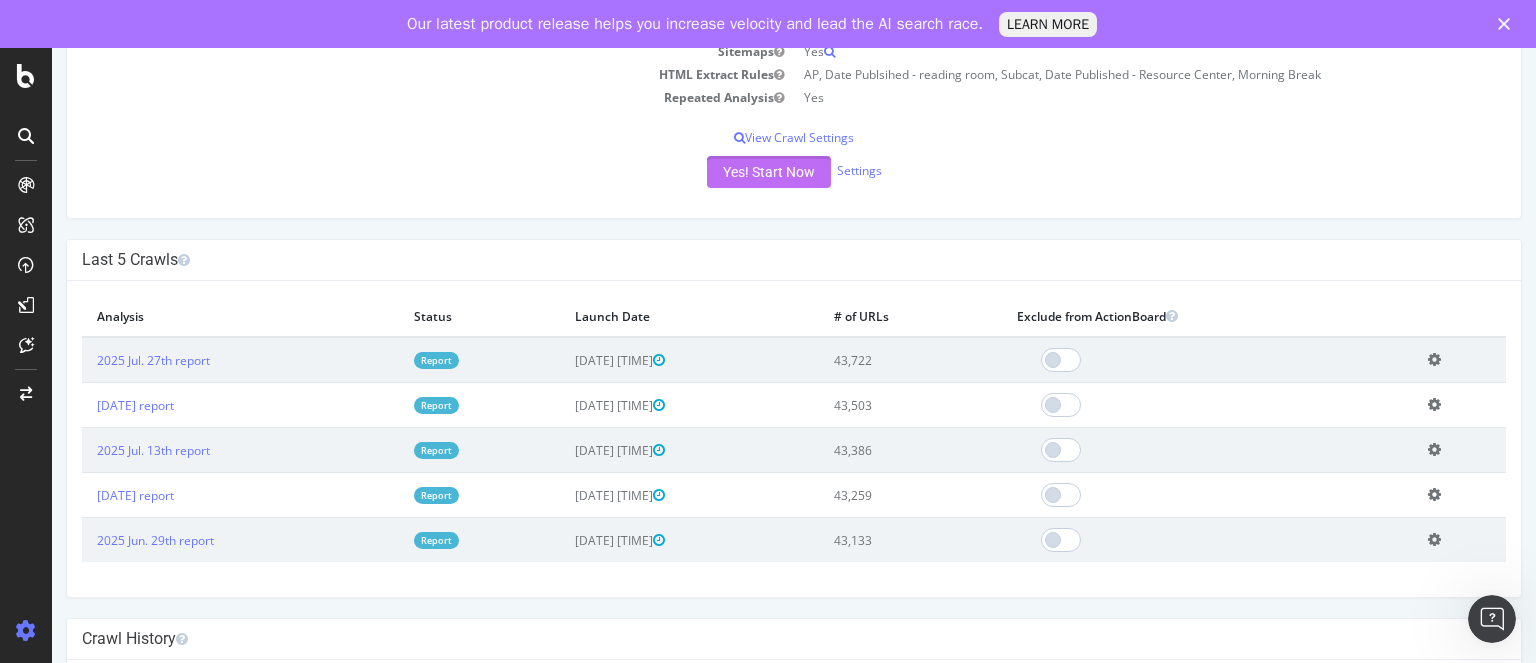 click on "Yes! Start Now" at bounding box center (769, 172) 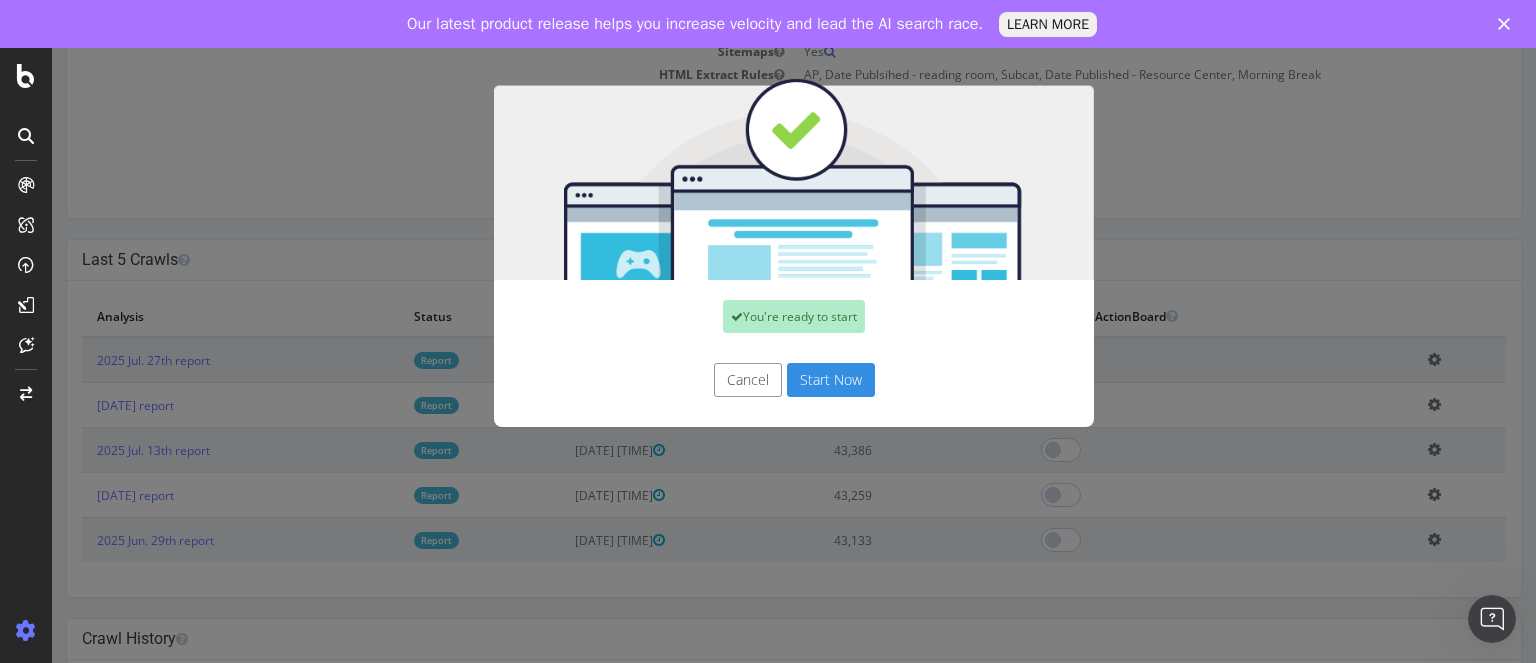 click on "Start Now" at bounding box center (831, 380) 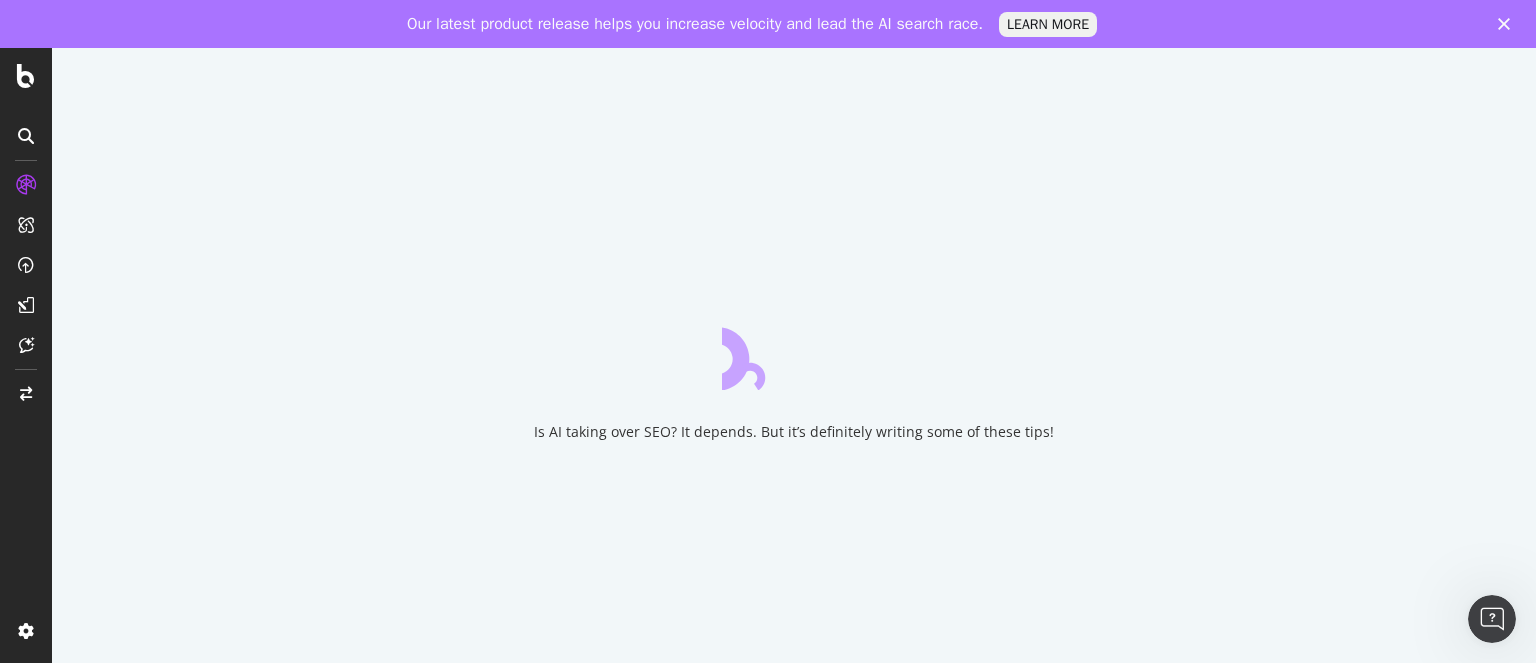 scroll, scrollTop: 0, scrollLeft: 0, axis: both 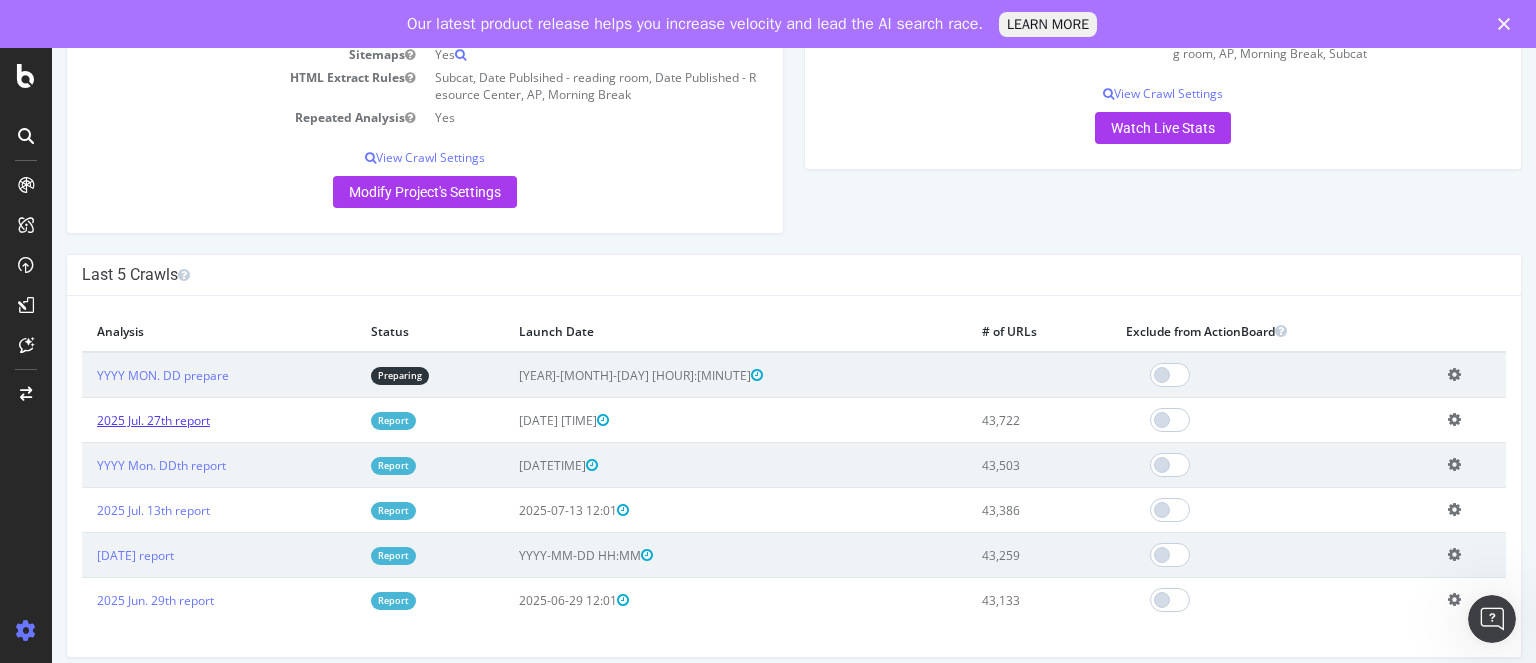 click on "2025 Jul. 27th
report" at bounding box center (153, 420) 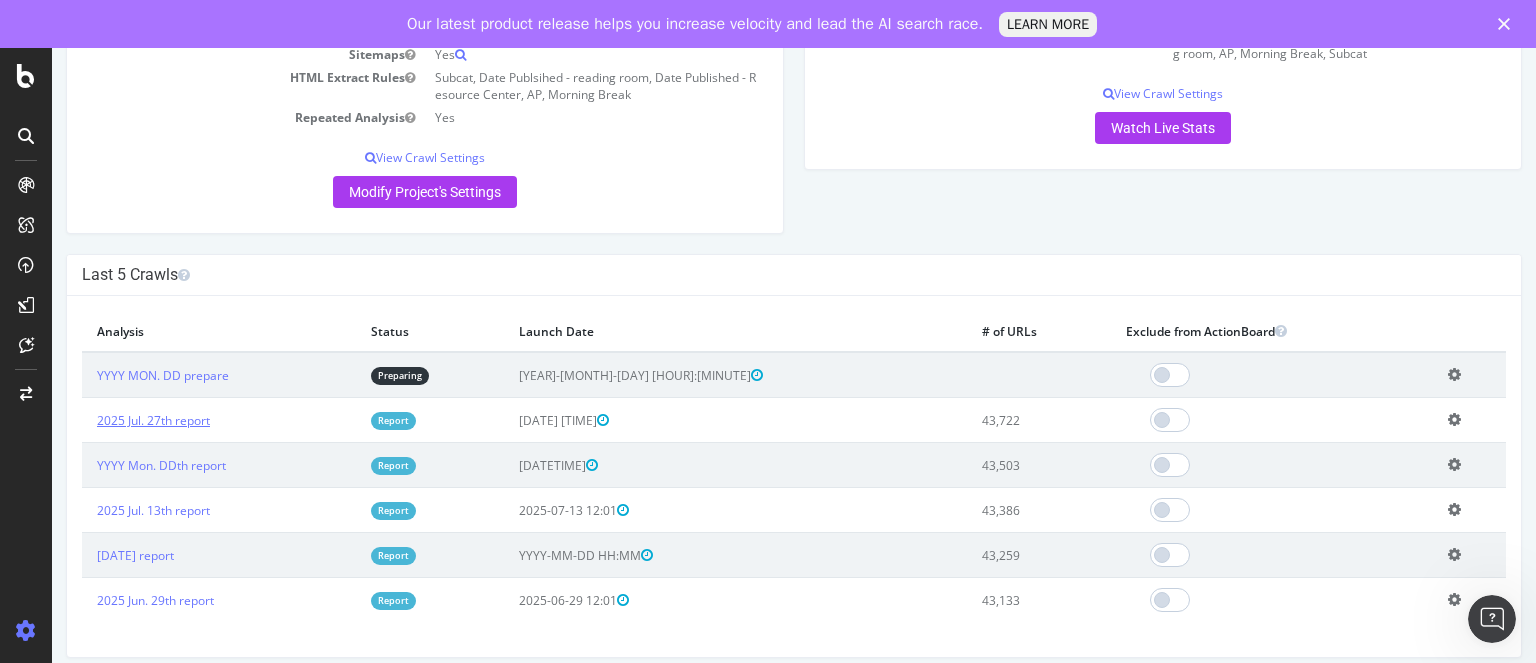 scroll, scrollTop: 0, scrollLeft: 0, axis: both 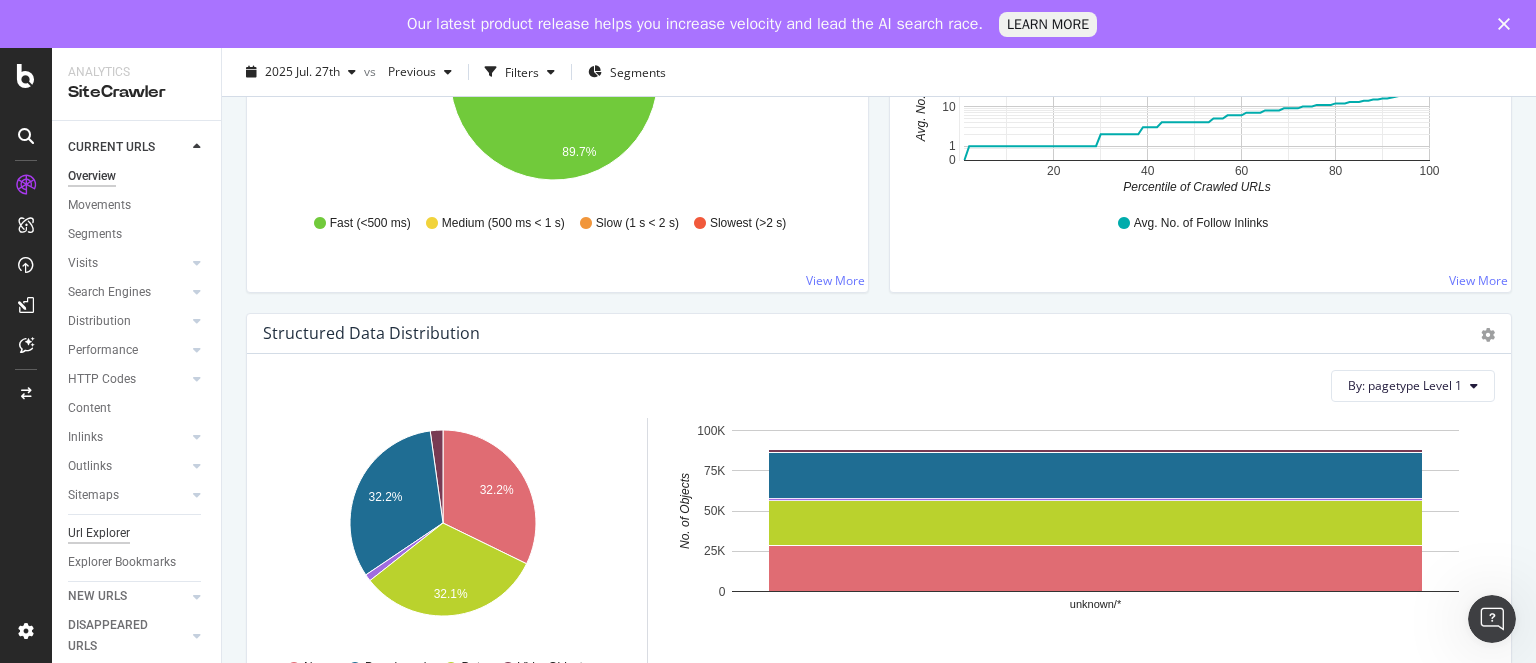 click on "Url Explorer" at bounding box center [99, 533] 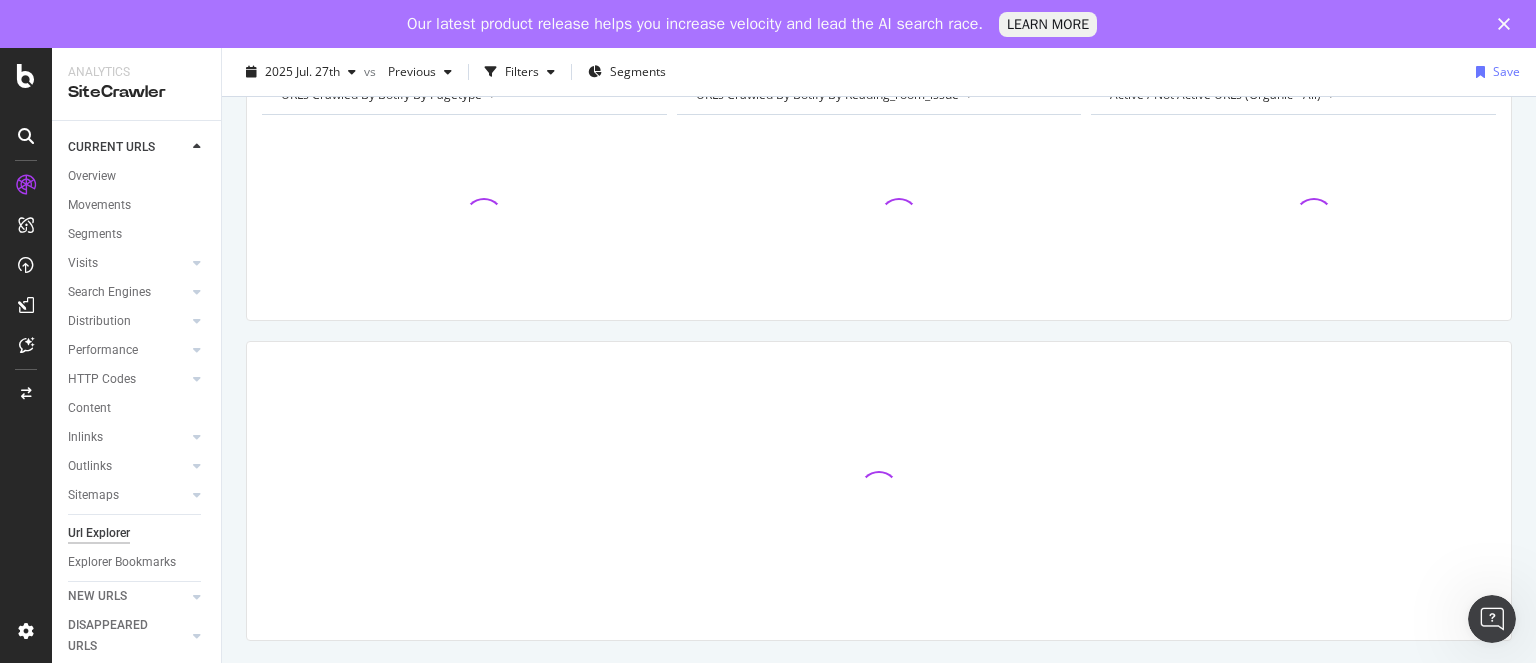 scroll, scrollTop: 0, scrollLeft: 0, axis: both 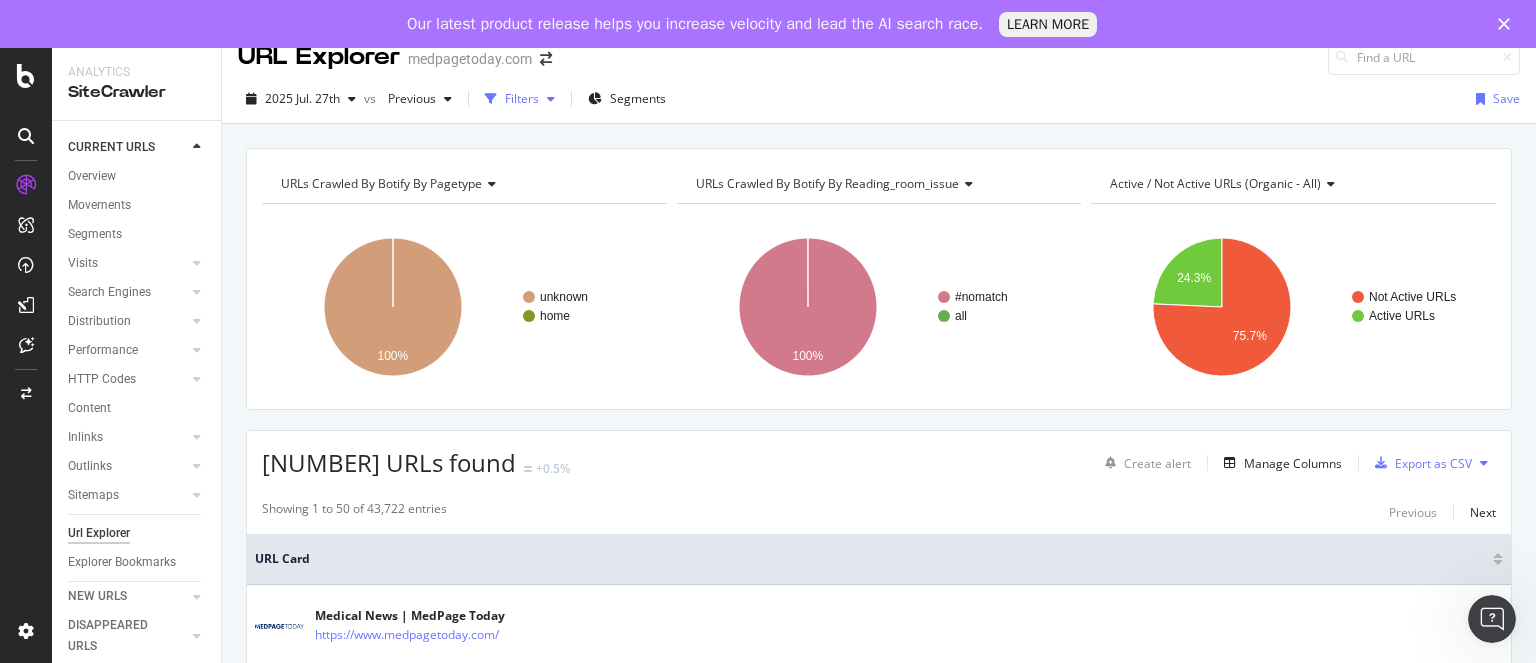 click on "Filters" at bounding box center (522, 98) 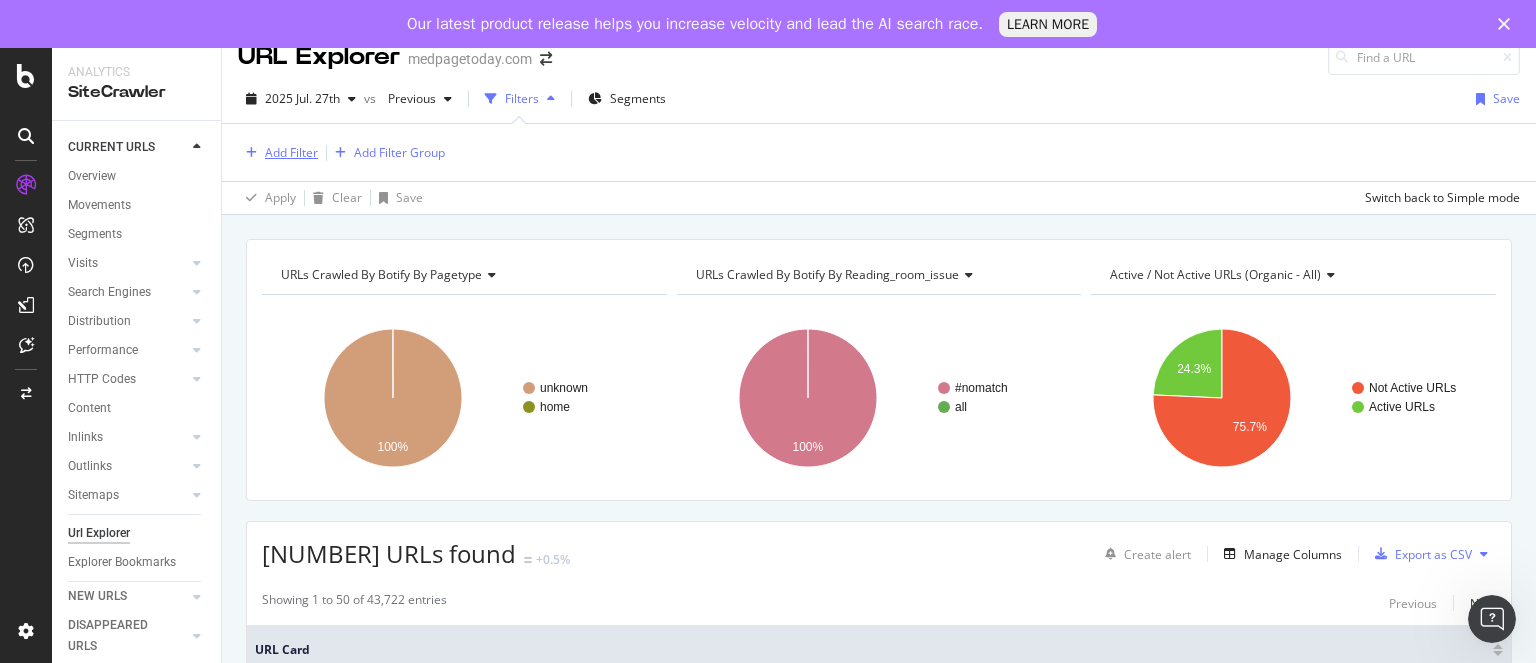 click on "Add Filter" at bounding box center (291, 152) 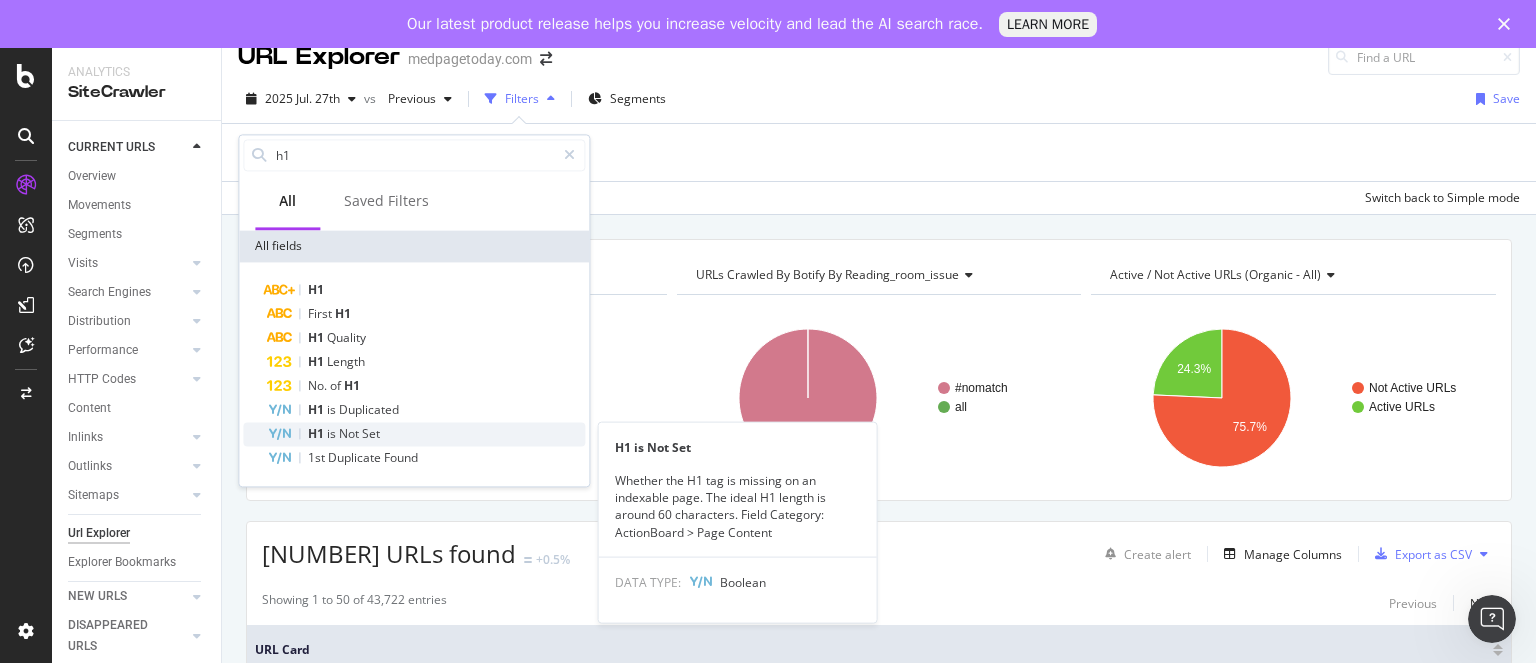 type on "h1" 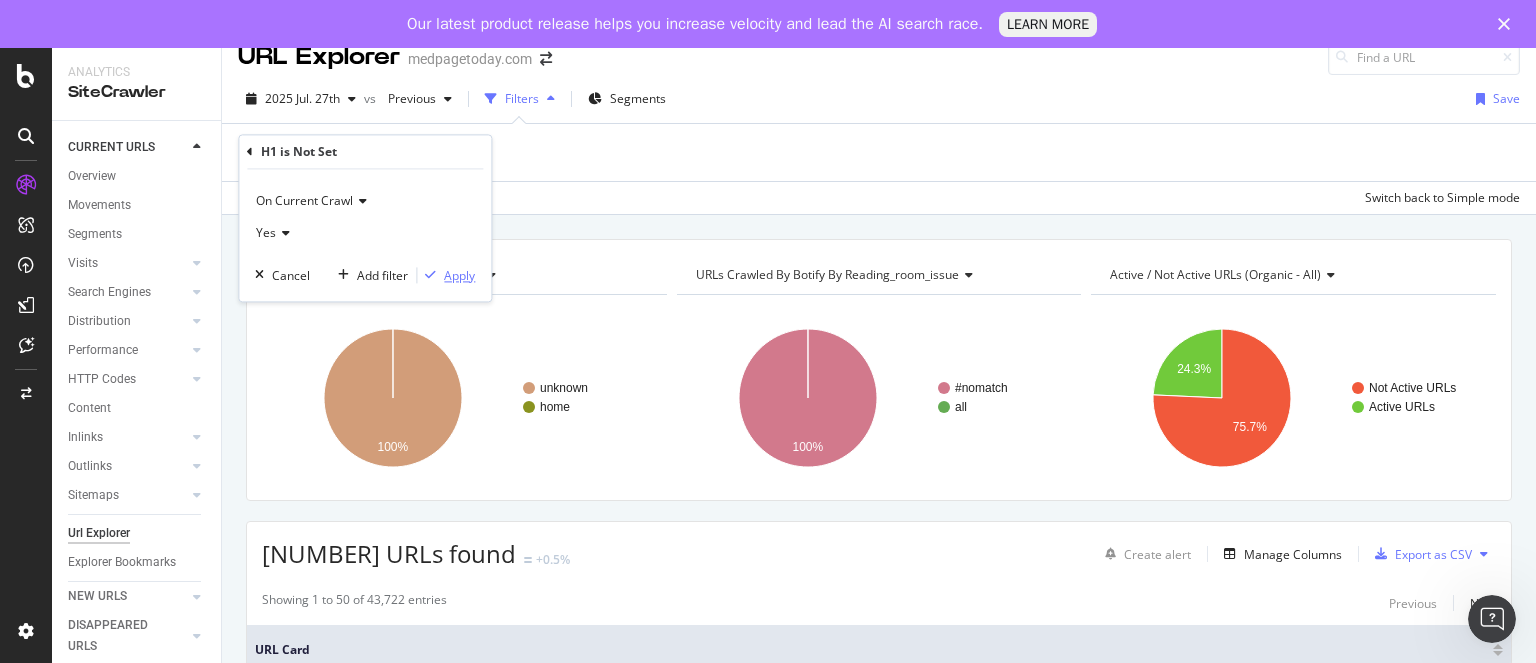 click on "Apply" at bounding box center [459, 275] 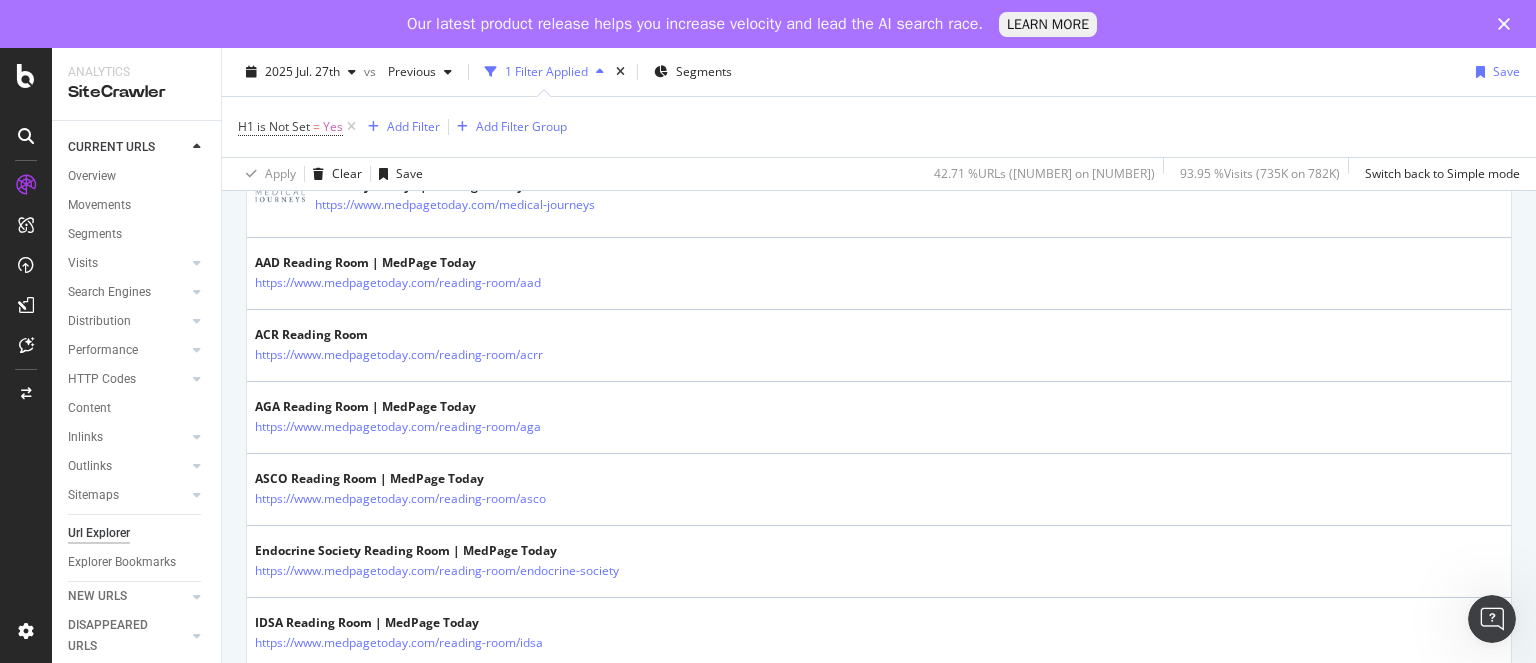 scroll, scrollTop: 549, scrollLeft: 0, axis: vertical 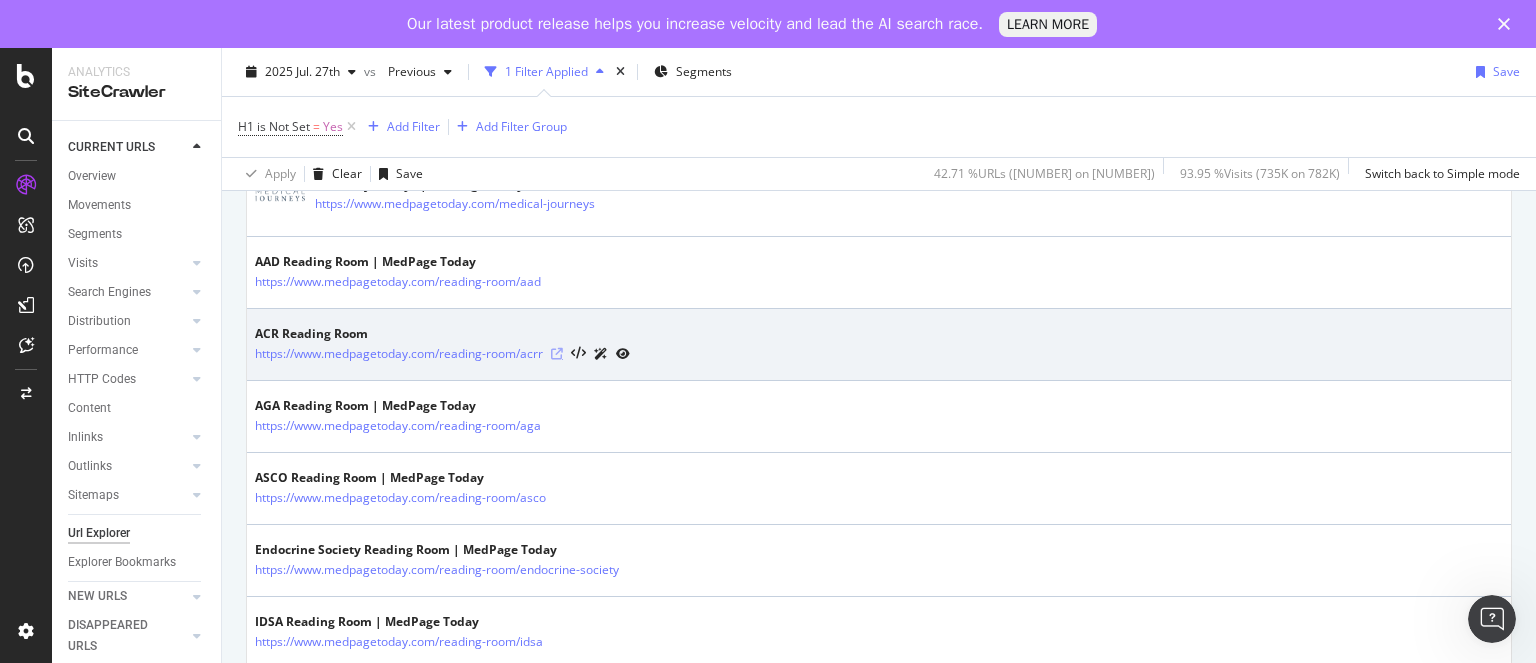 click at bounding box center [557, 354] 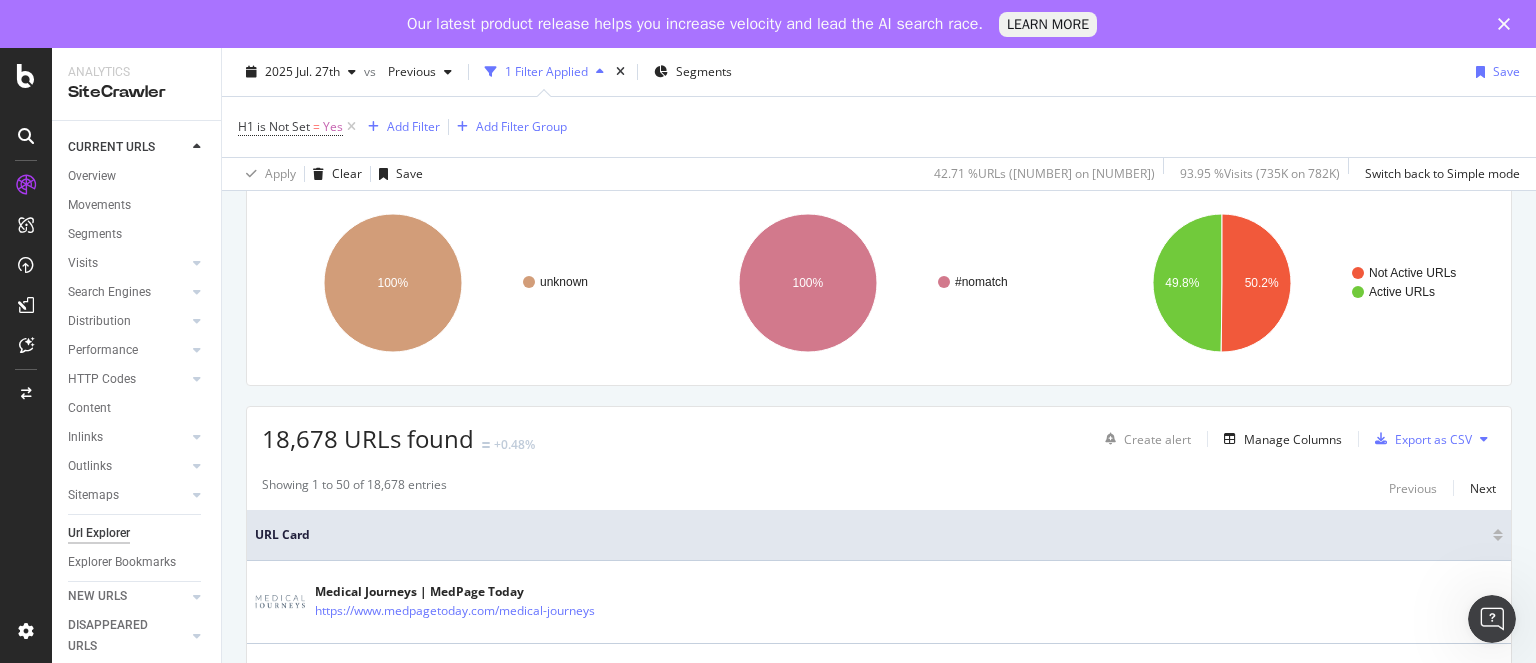 scroll, scrollTop: 154, scrollLeft: 0, axis: vertical 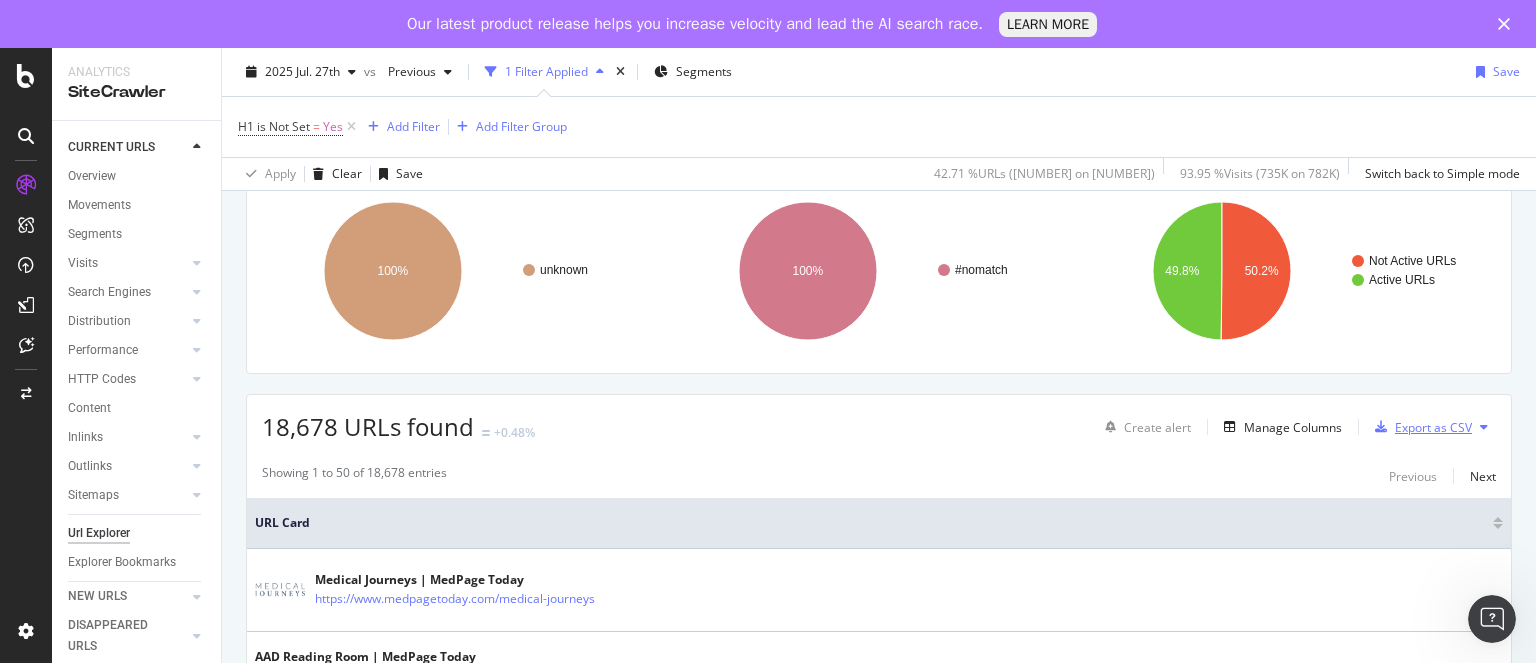 click on "Export as CSV" at bounding box center [1433, 427] 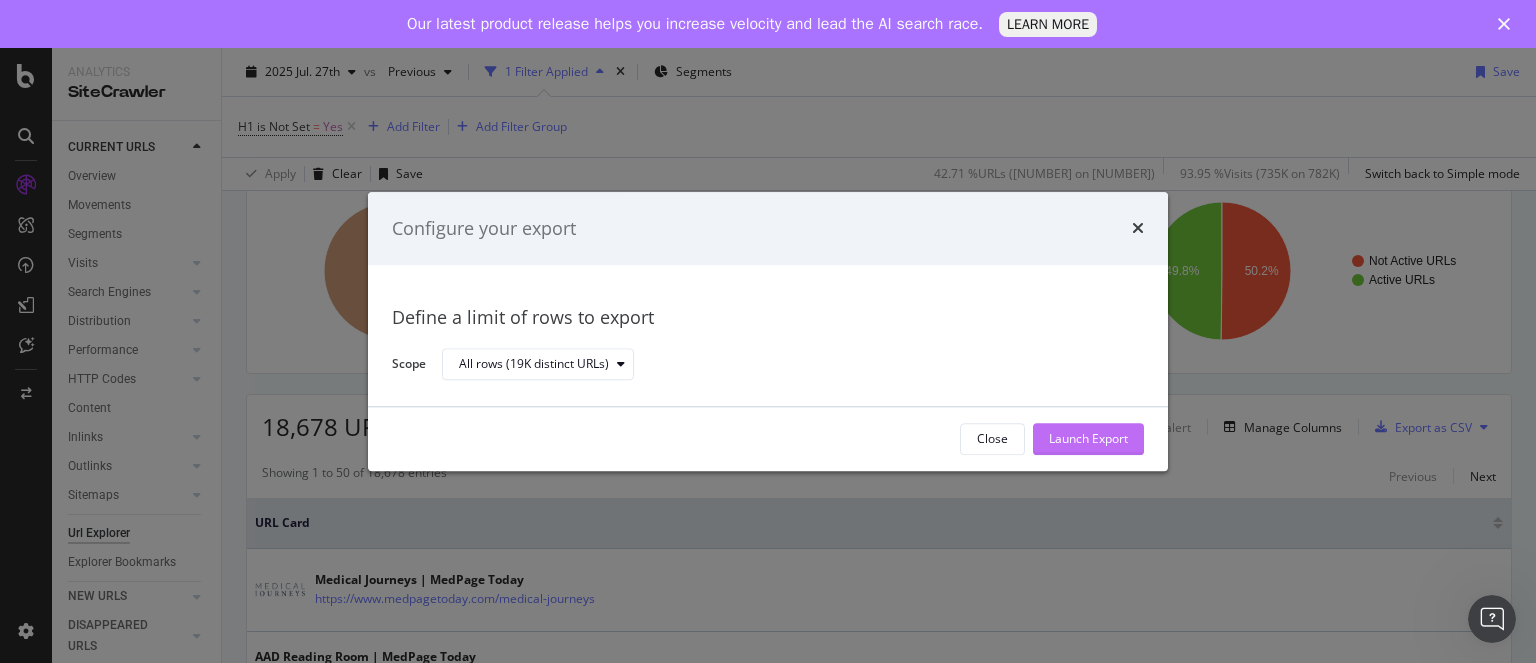 click on "Launch Export" at bounding box center [1088, 439] 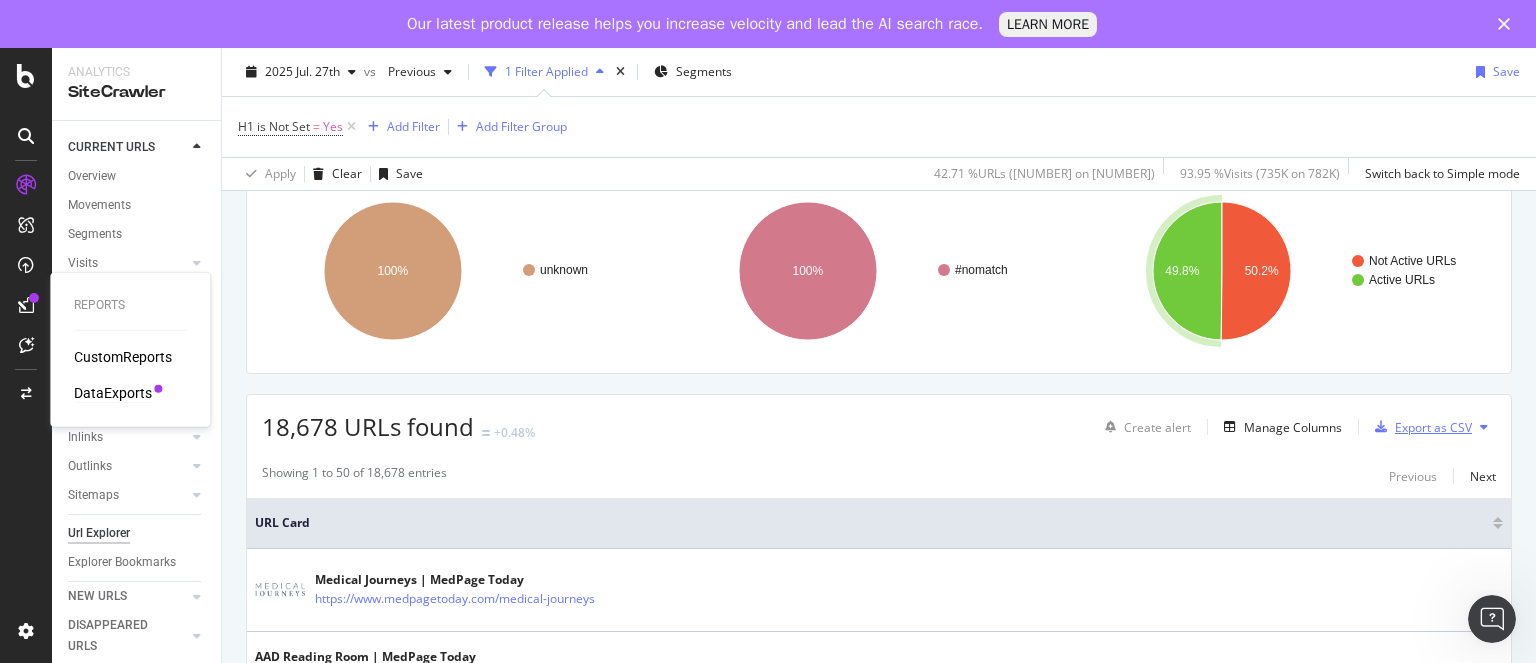 type 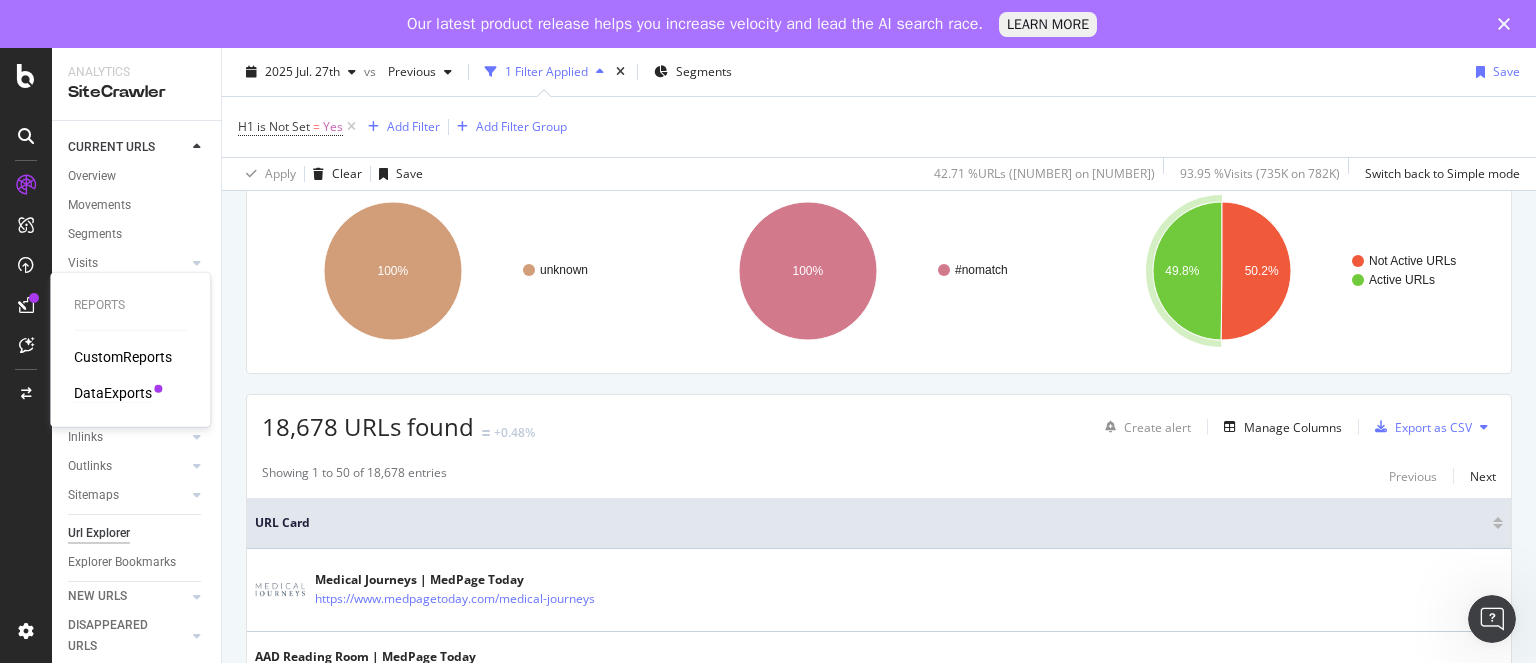 click on "DataExports" at bounding box center (113, 393) 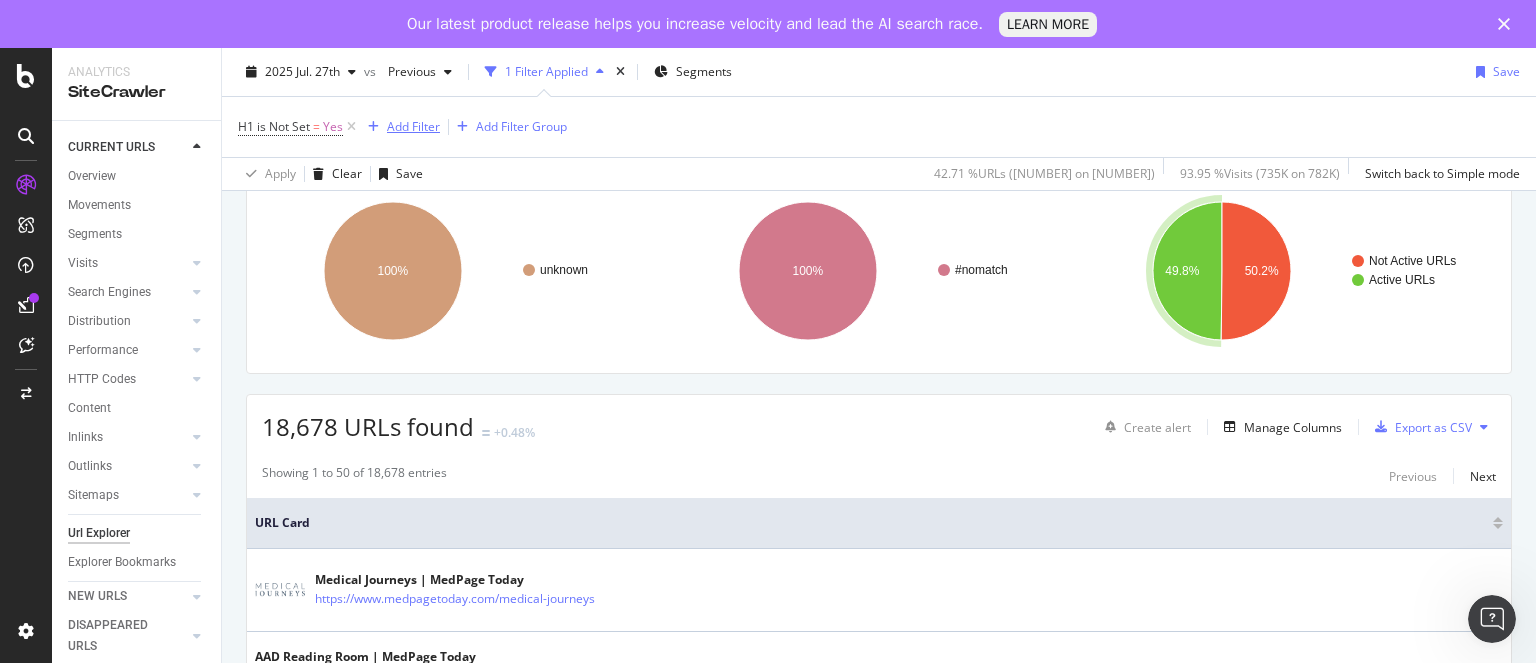 click on "Add Filter" at bounding box center [413, 126] 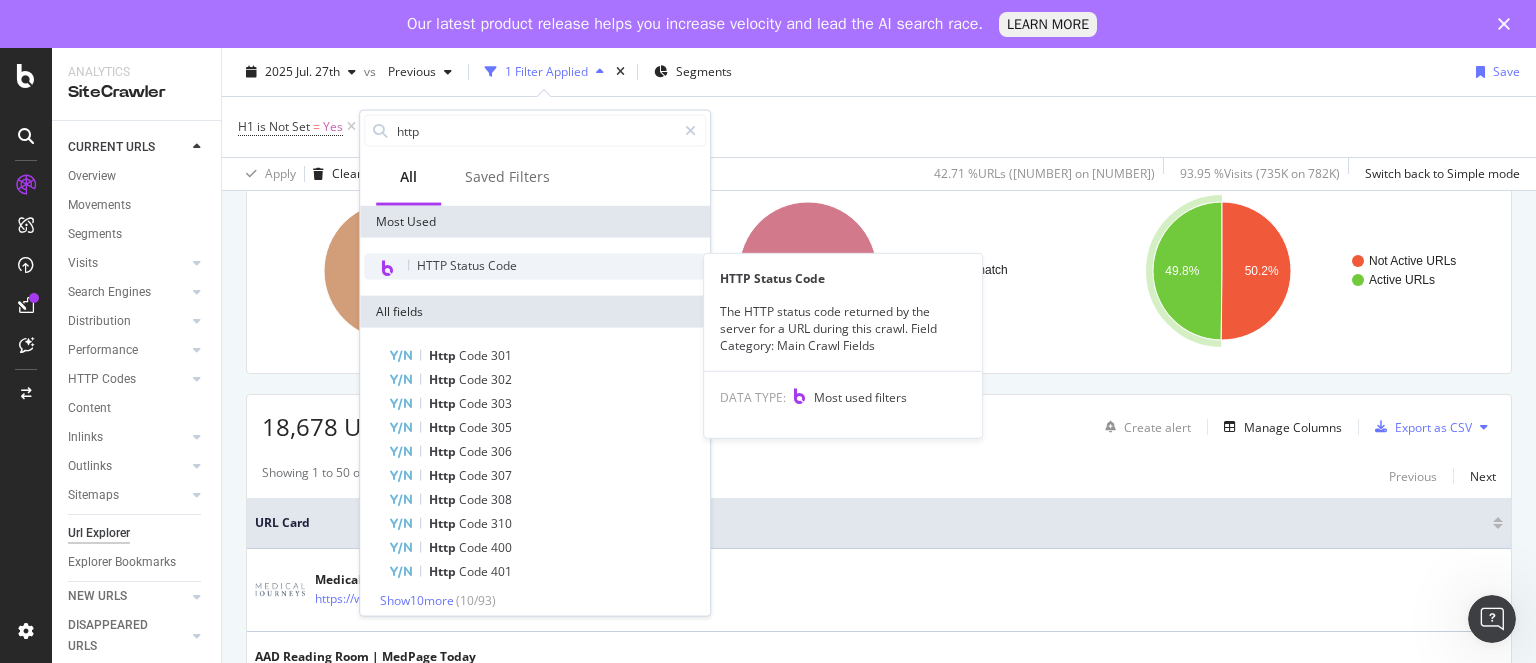 type on "http" 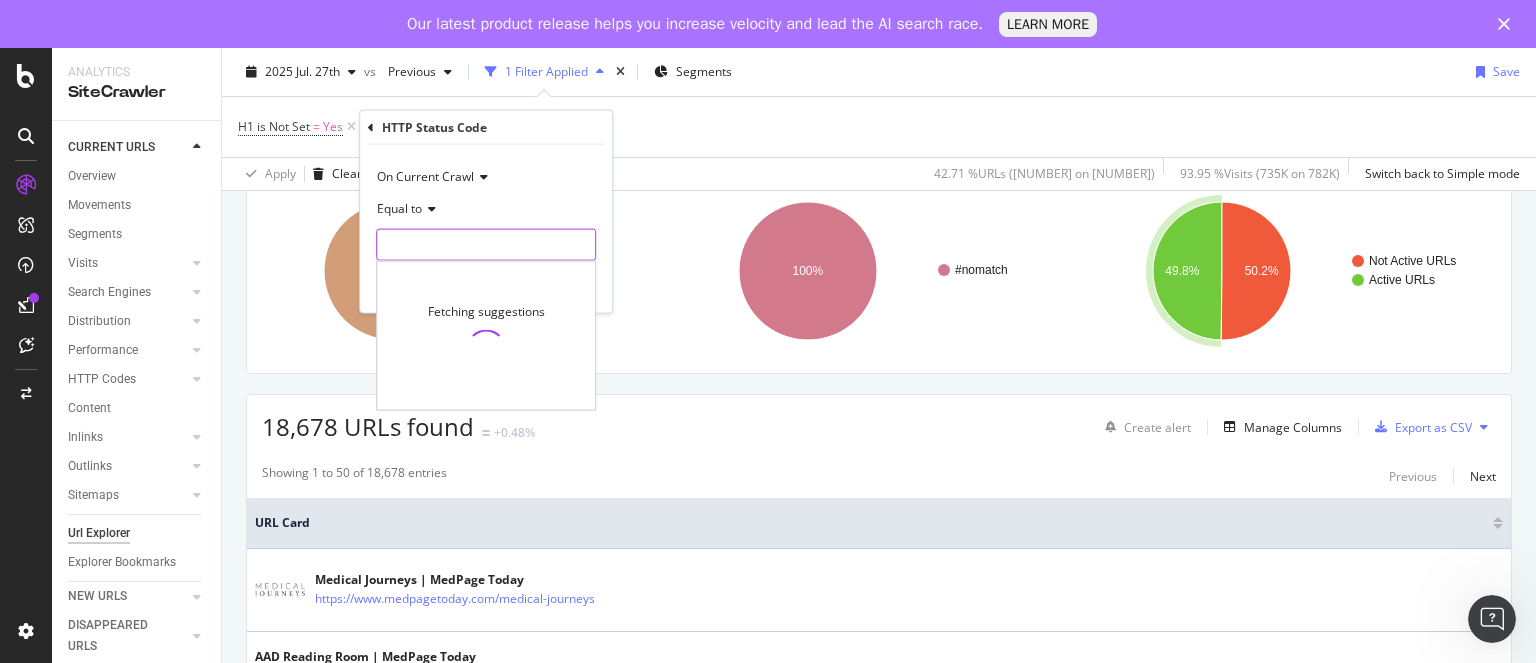 click at bounding box center [486, 245] 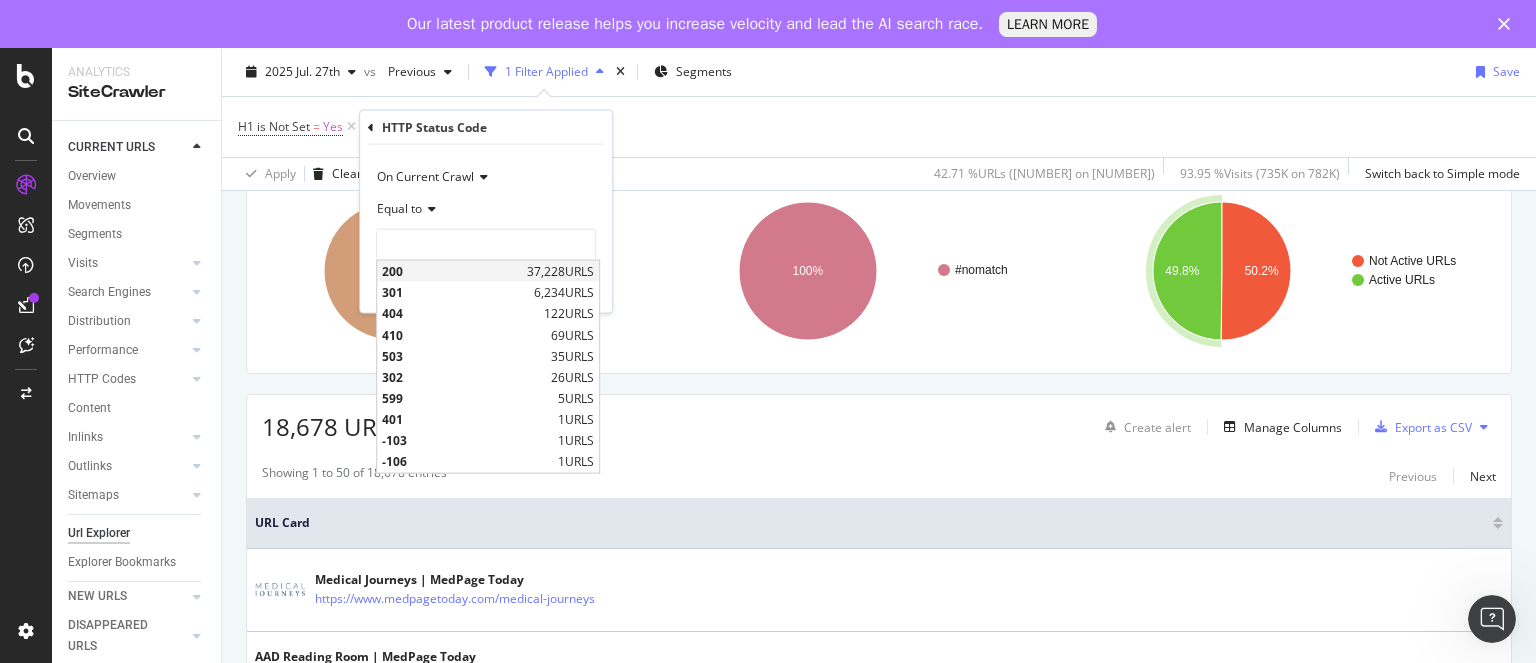click on "200" at bounding box center [452, 271] 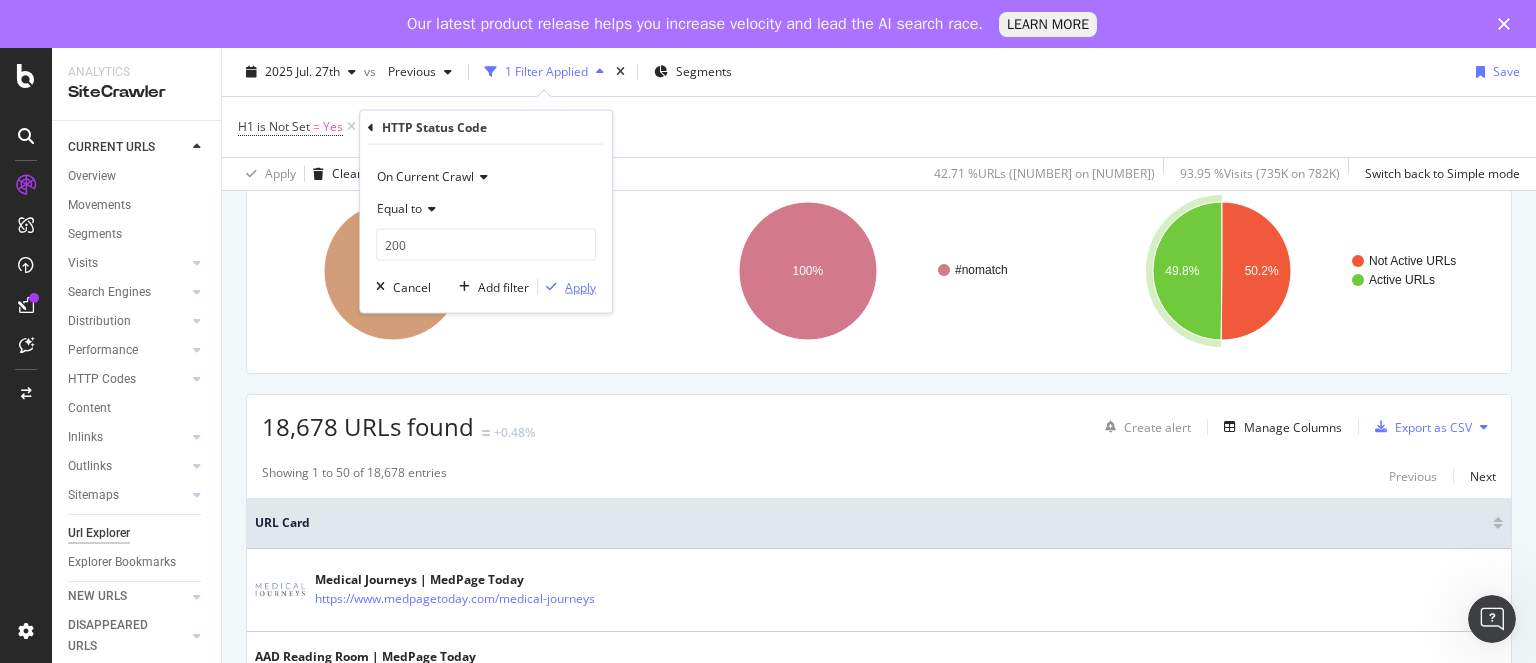click on "Apply" at bounding box center (580, 286) 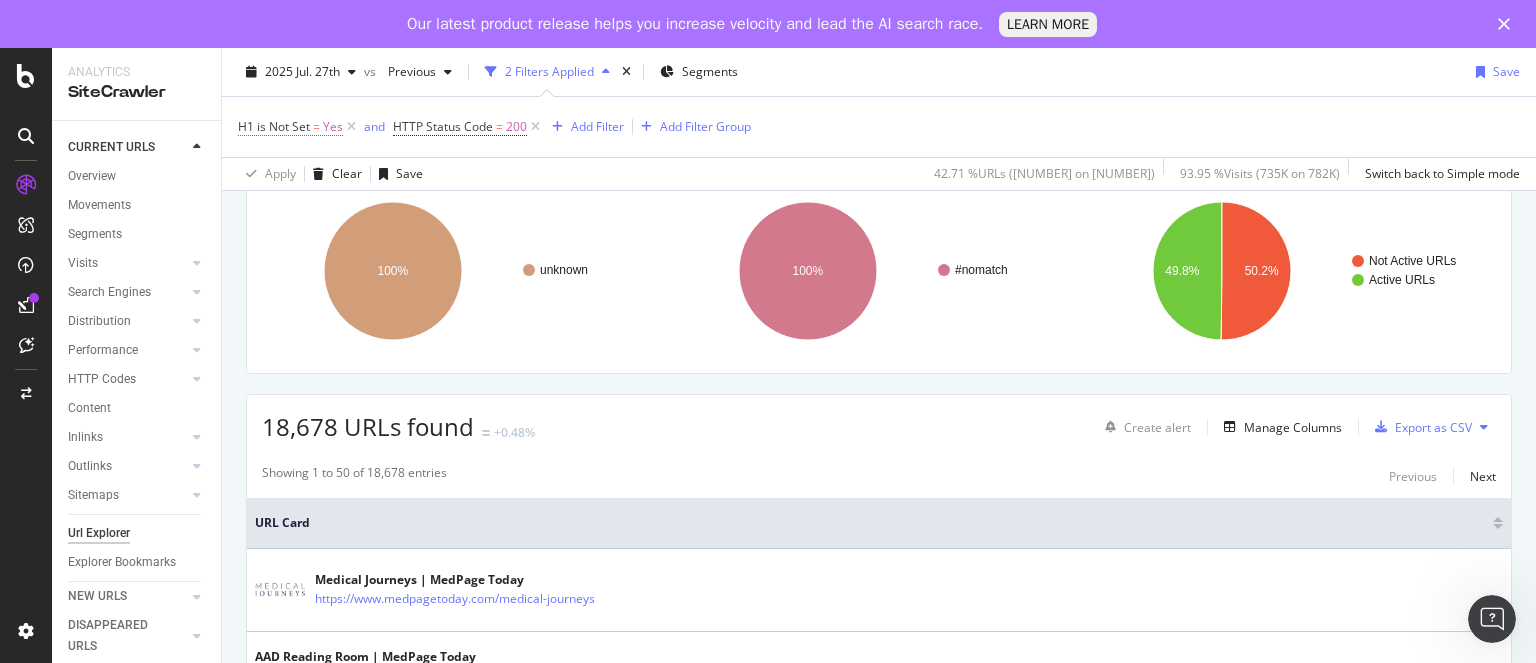 click on "H1 is Not Set   =     Yes" at bounding box center [290, 127] 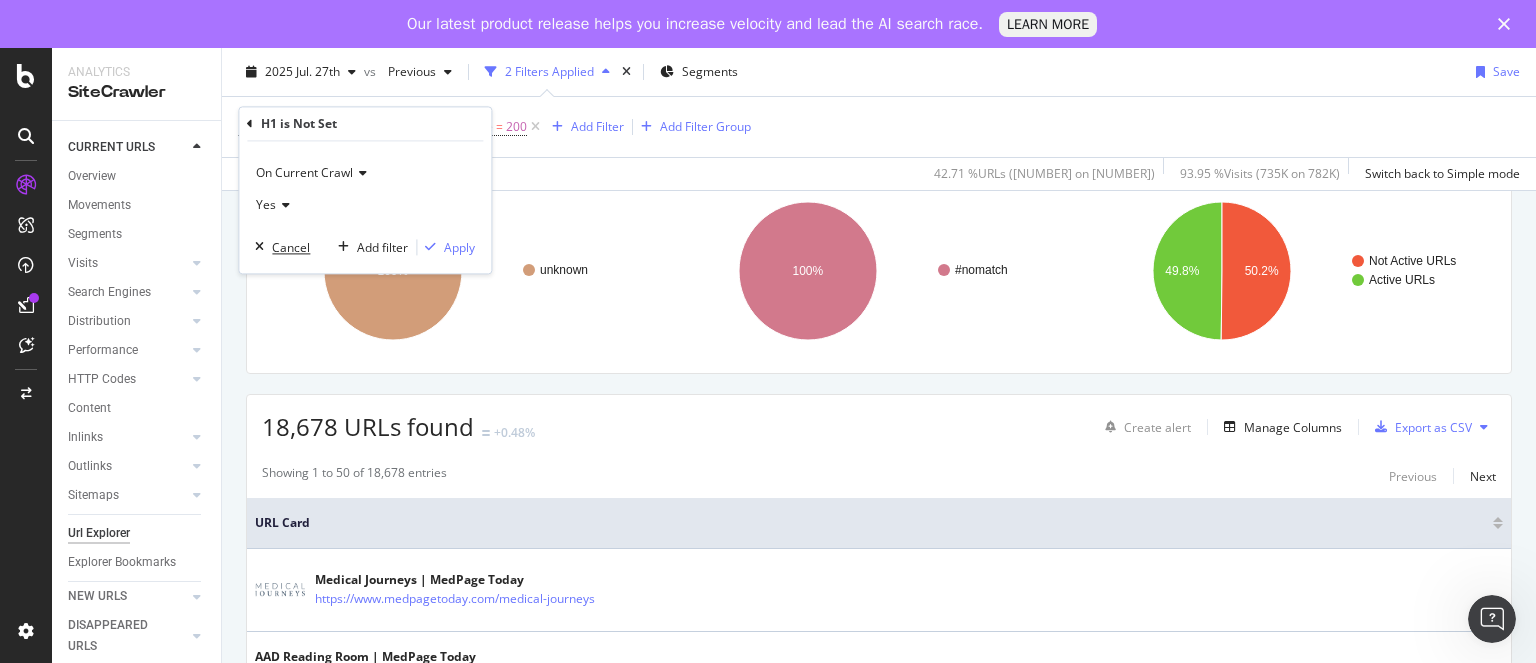 click on "Cancel" at bounding box center [291, 247] 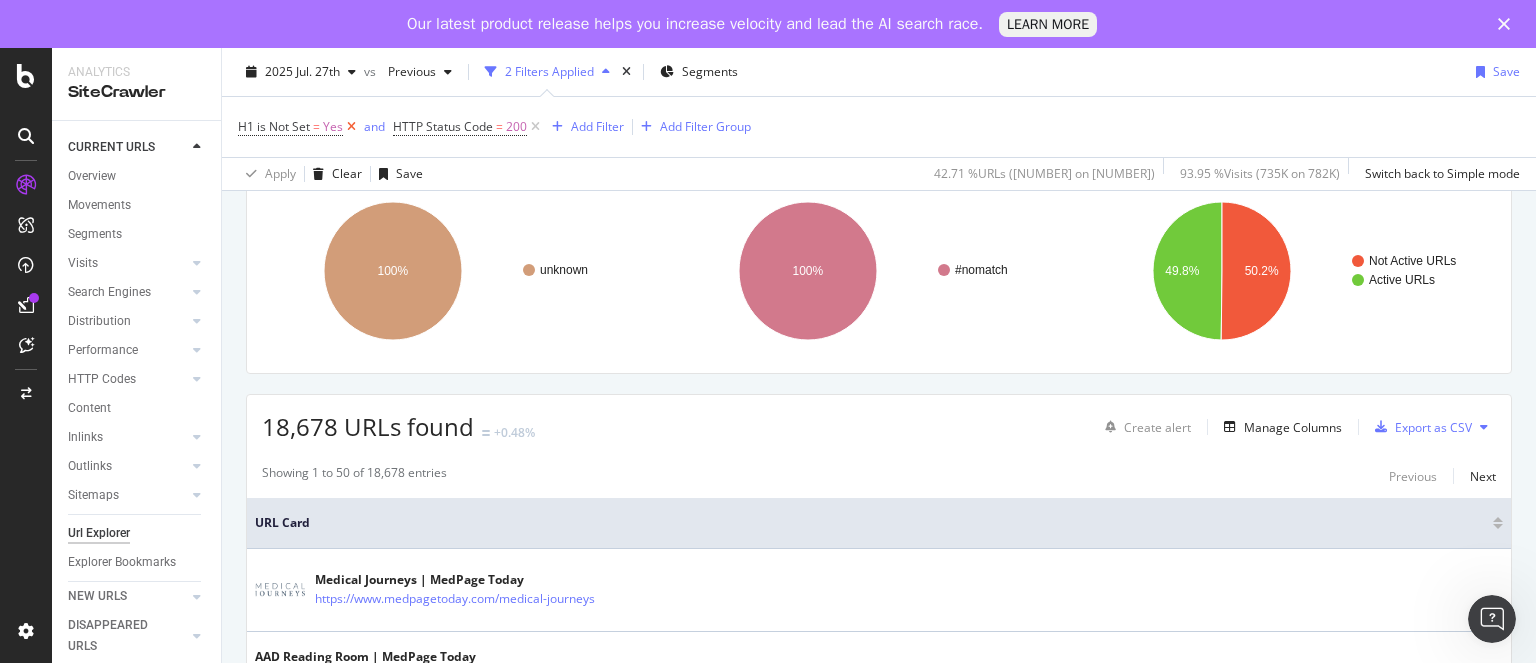 click at bounding box center [351, 127] 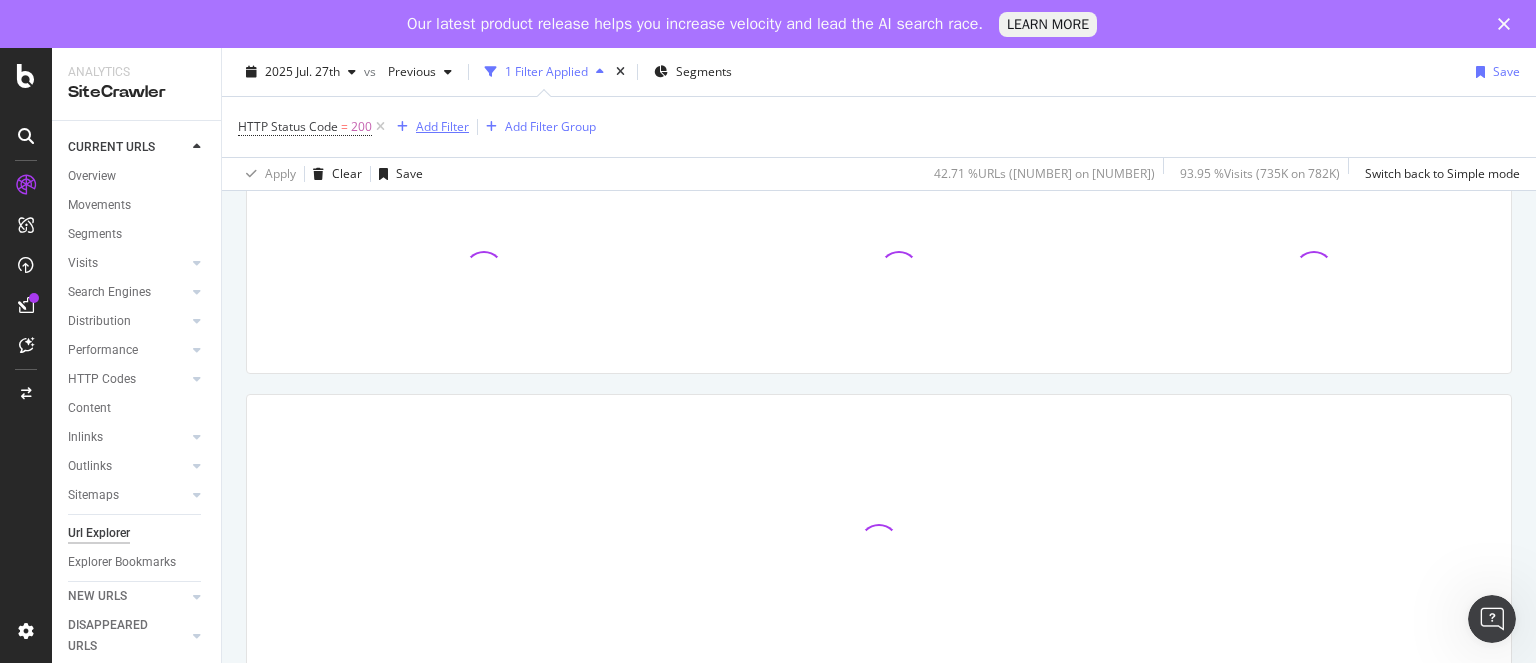 click on "Add Filter" at bounding box center (442, 126) 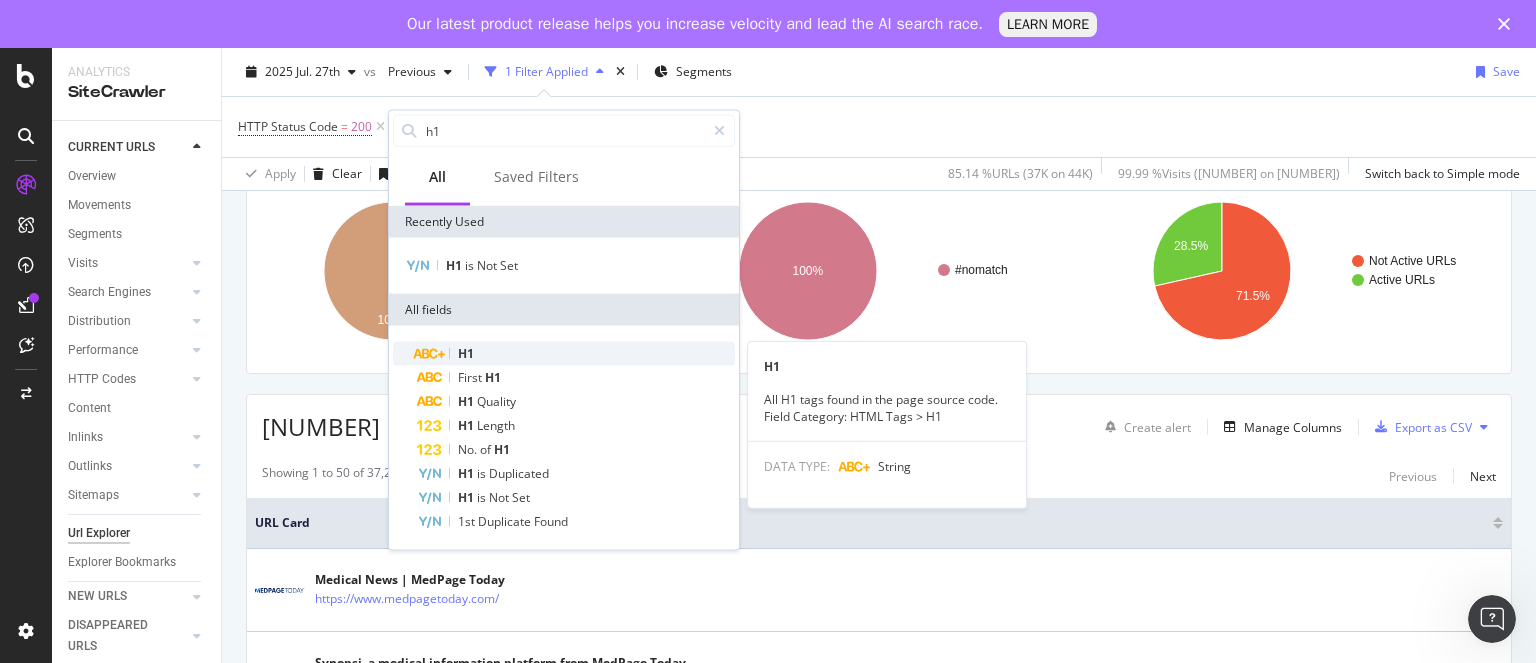 type on "h1" 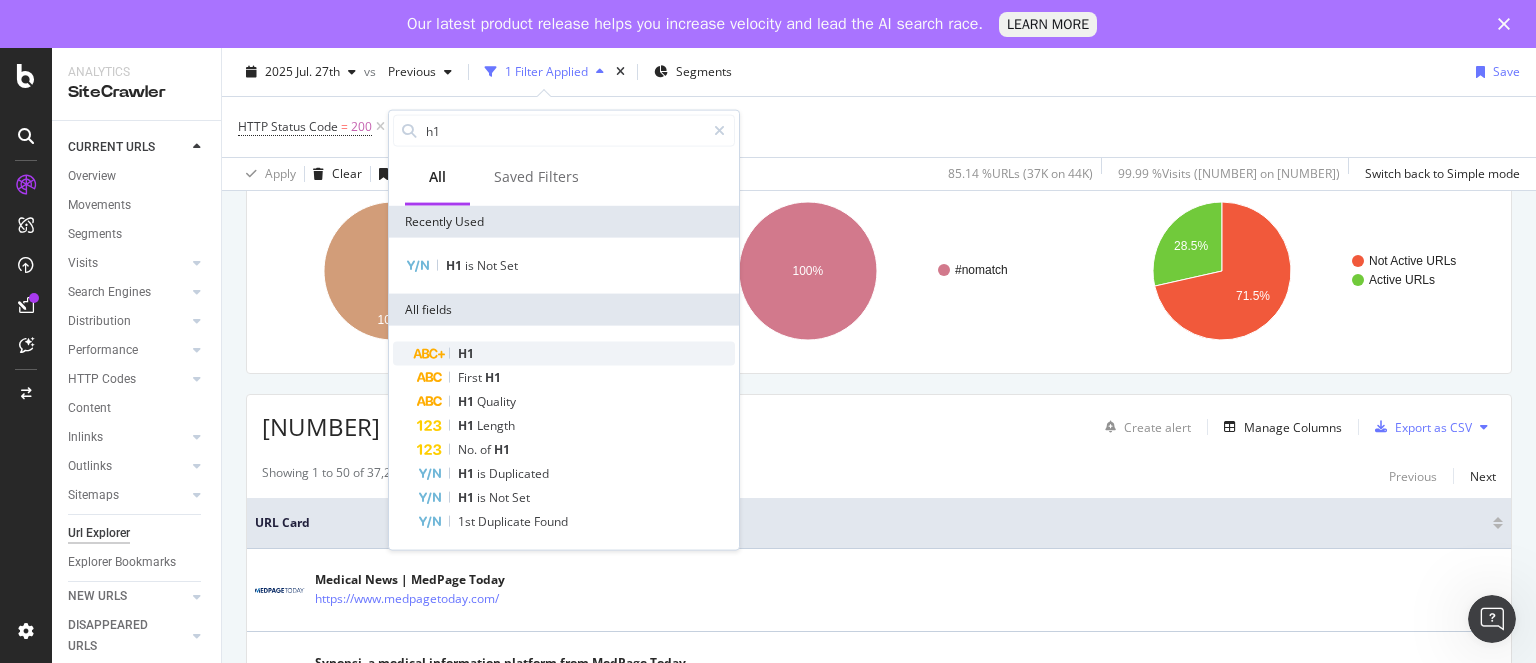click on "H1" at bounding box center [466, 353] 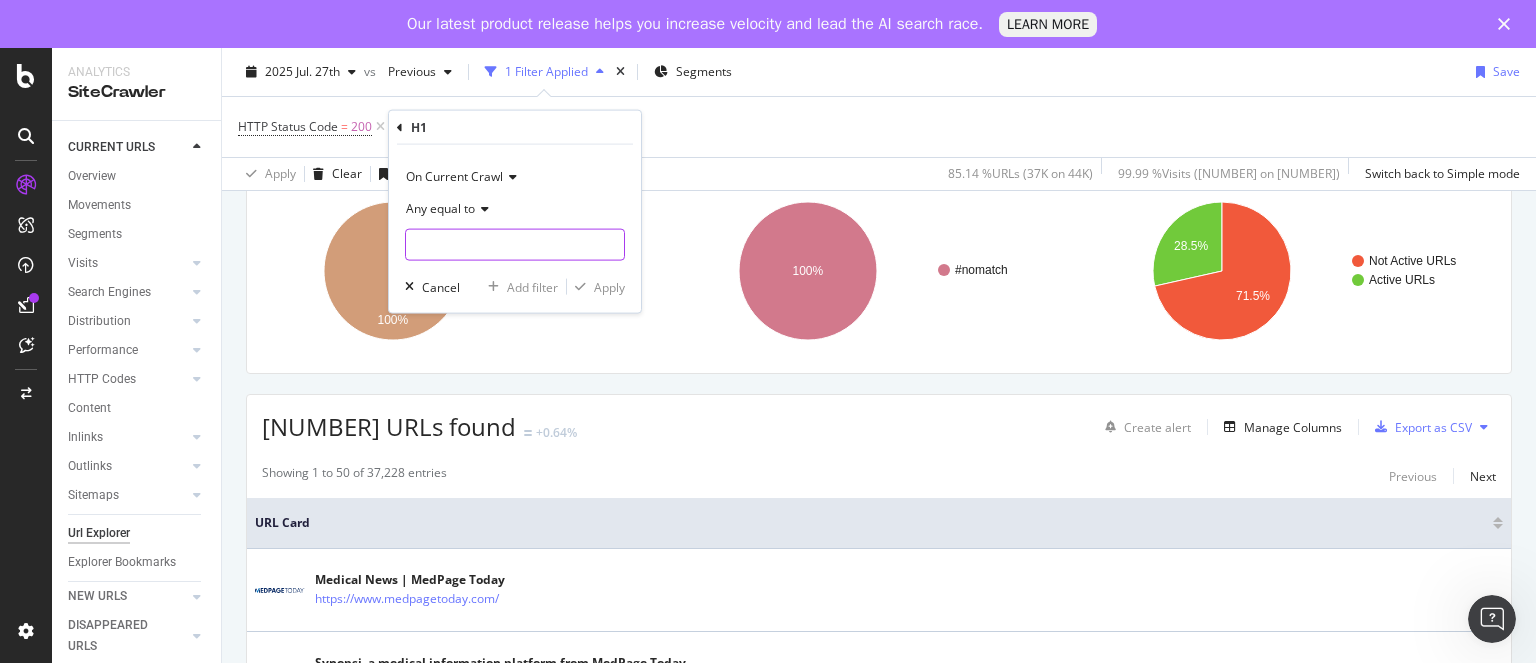 click at bounding box center [515, 245] 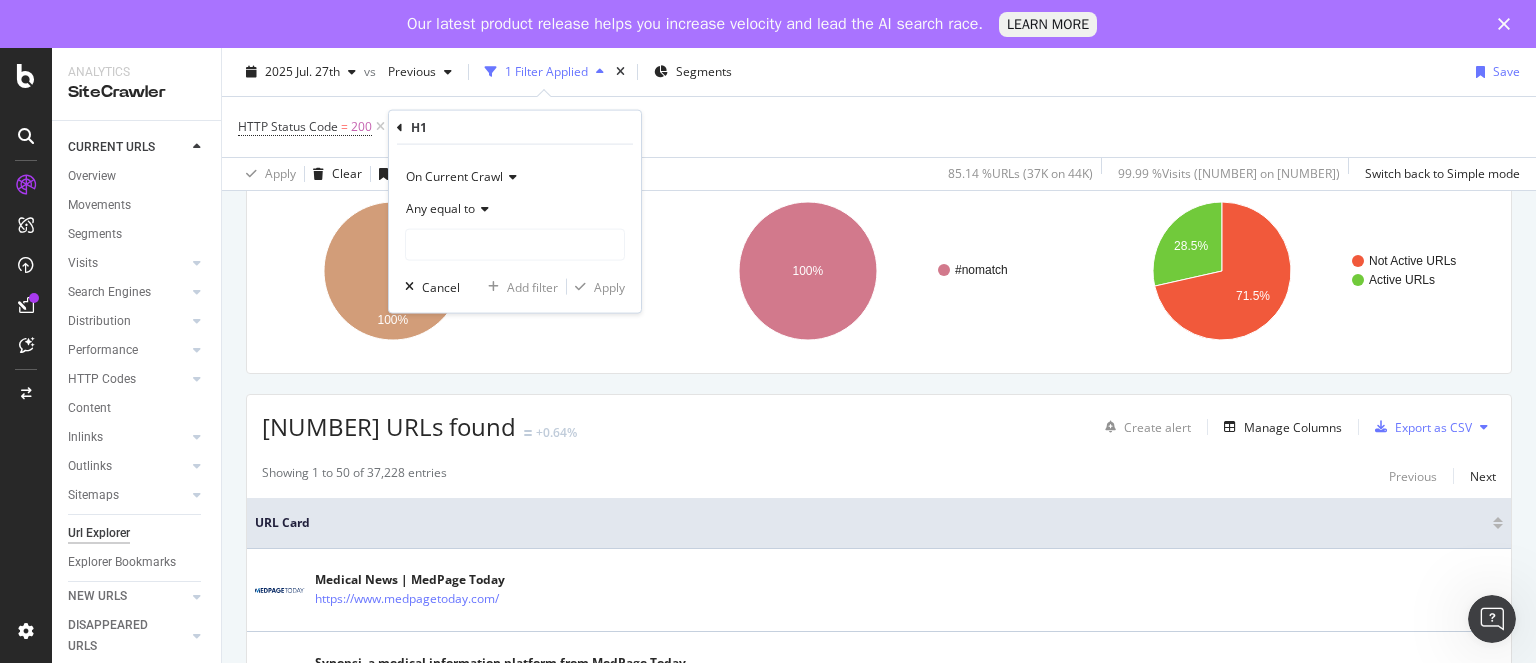 click at bounding box center [482, 209] 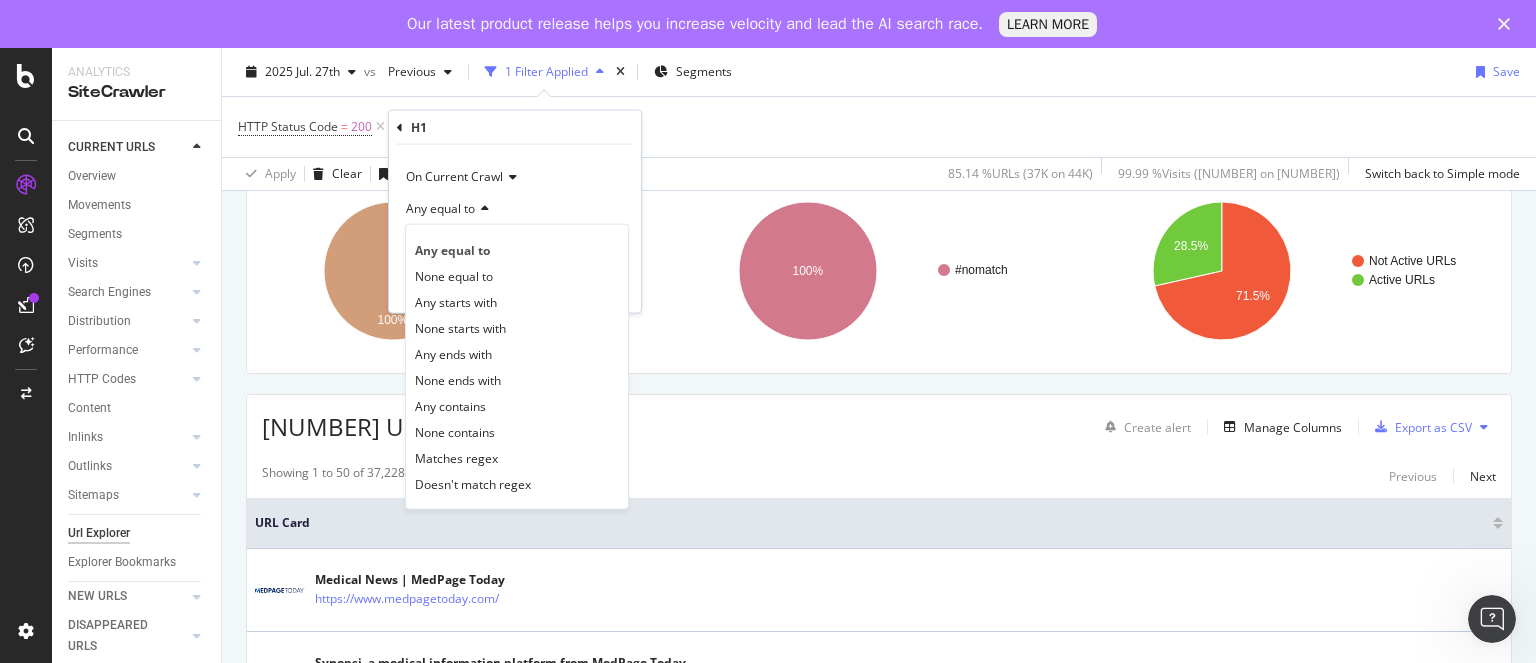 click at bounding box center [482, 209] 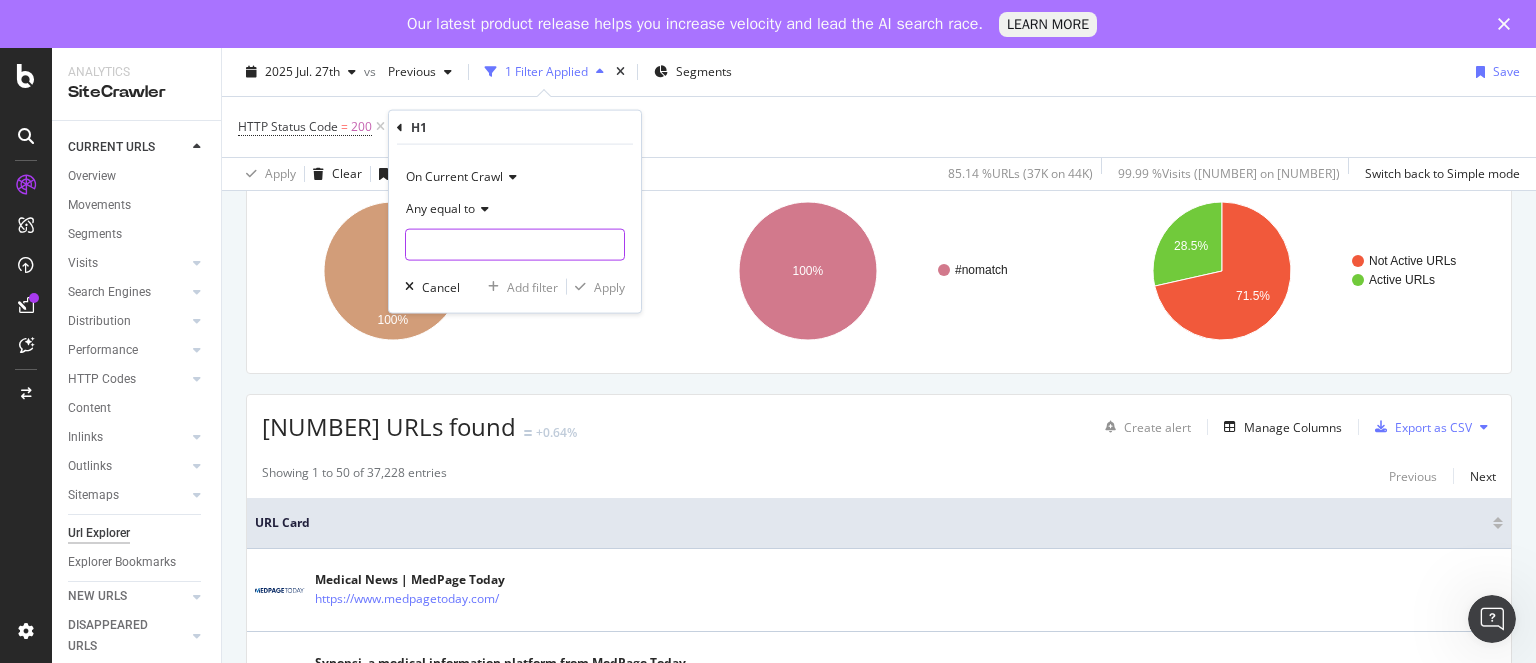 click at bounding box center (515, 245) 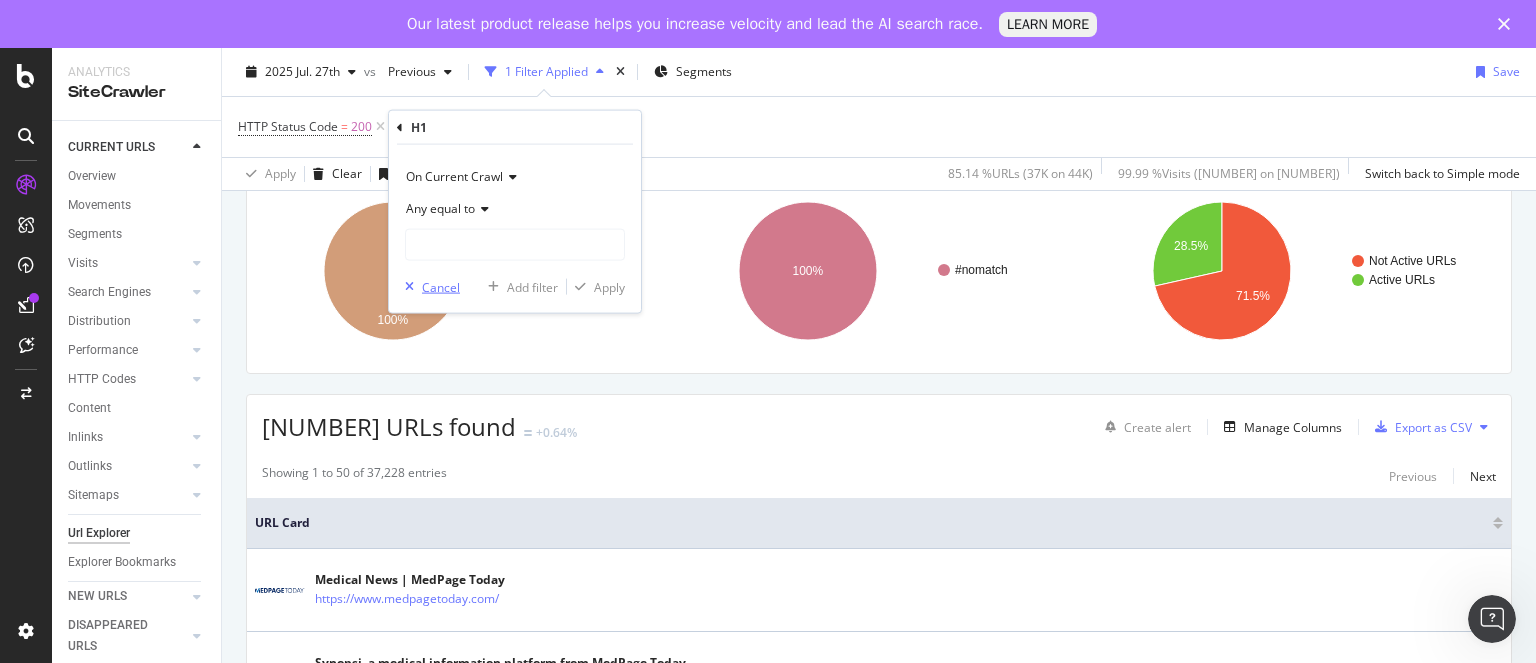click on "Cancel" at bounding box center (441, 286) 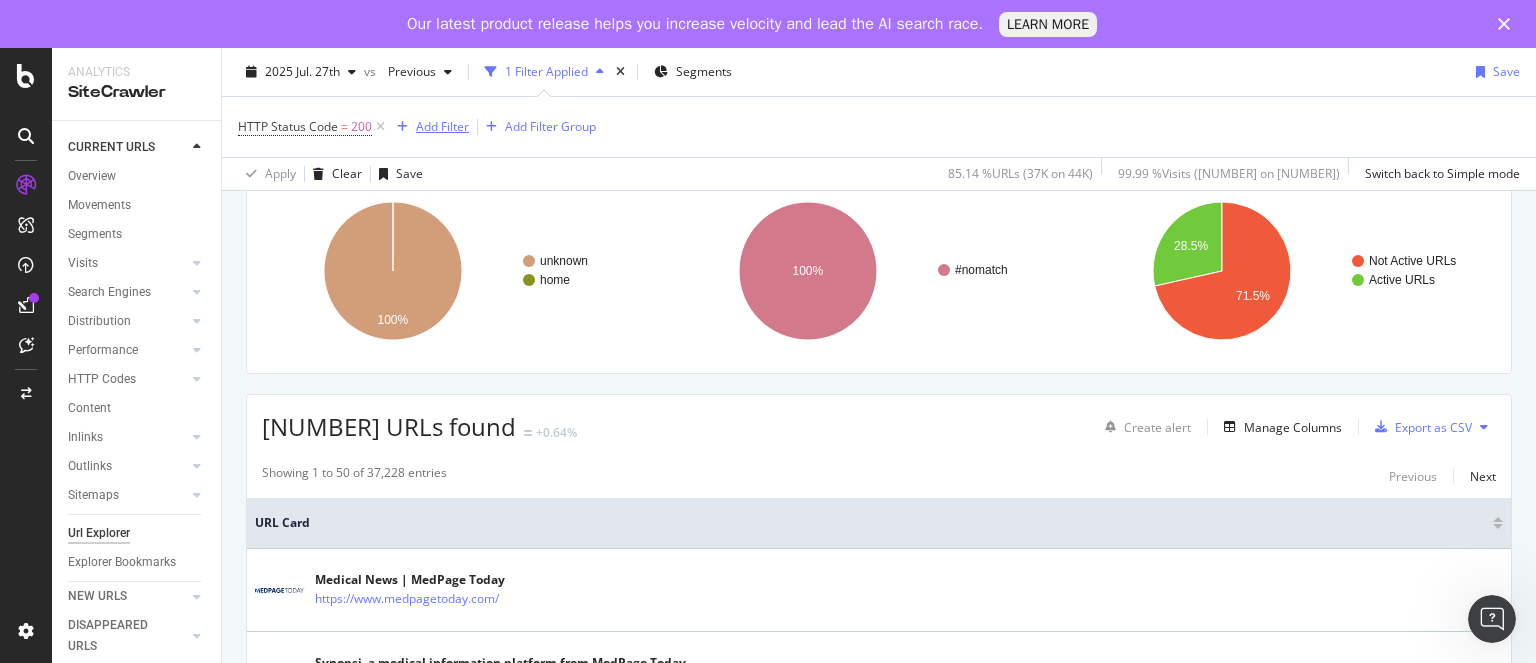 click on "Add Filter" at bounding box center (442, 126) 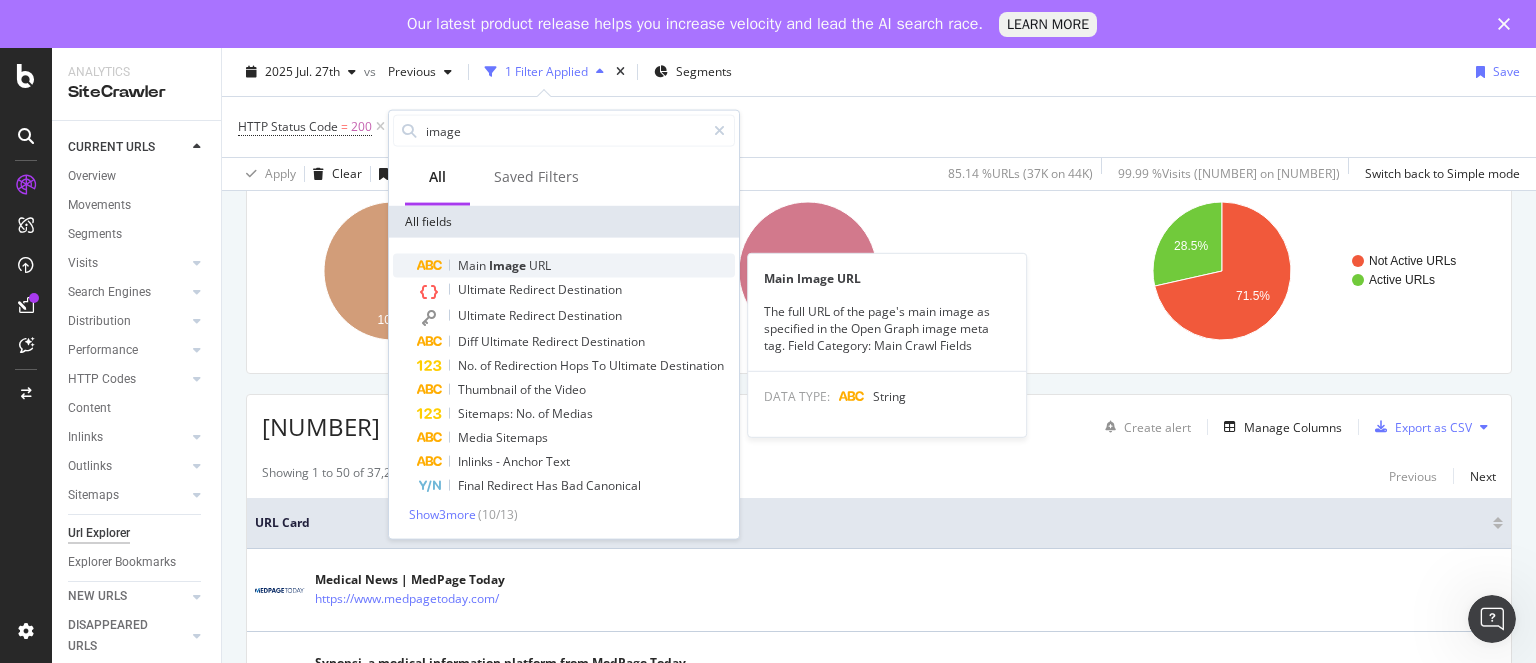 type on "image" 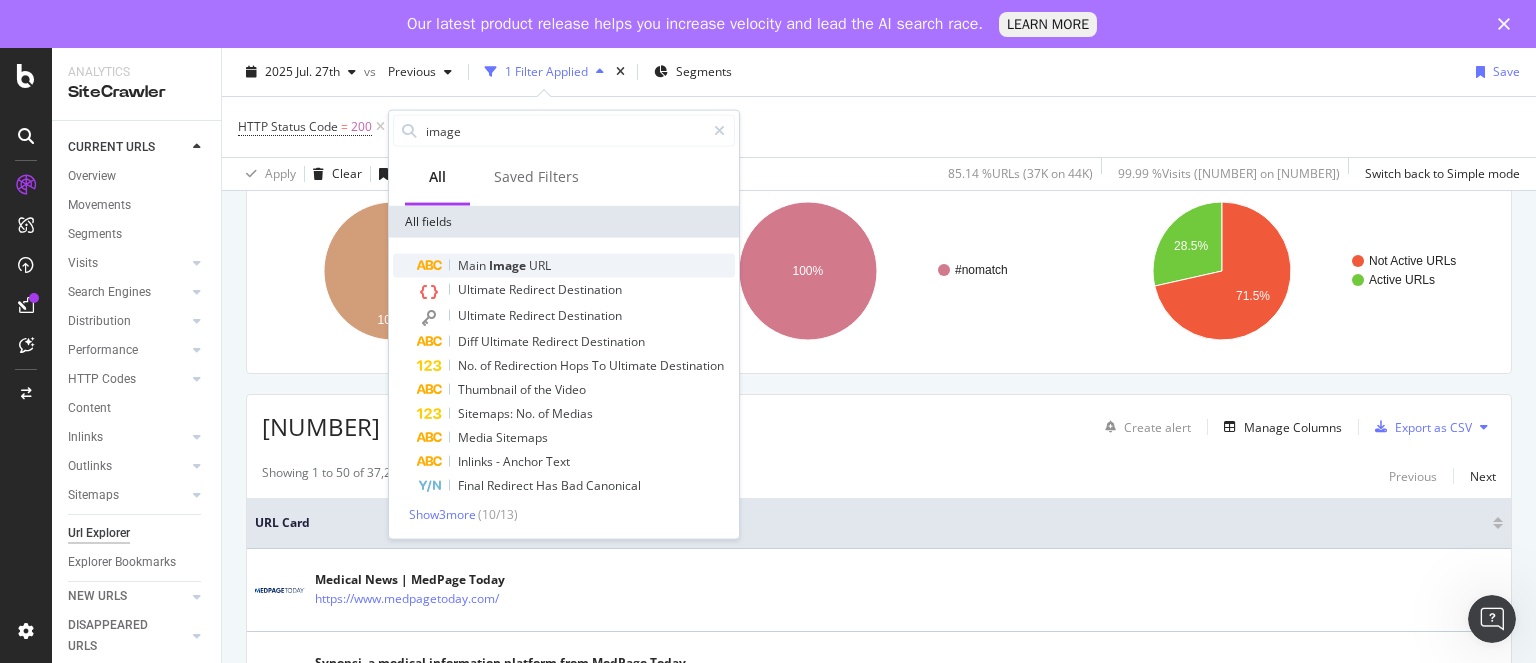 click on "Image" at bounding box center (509, 265) 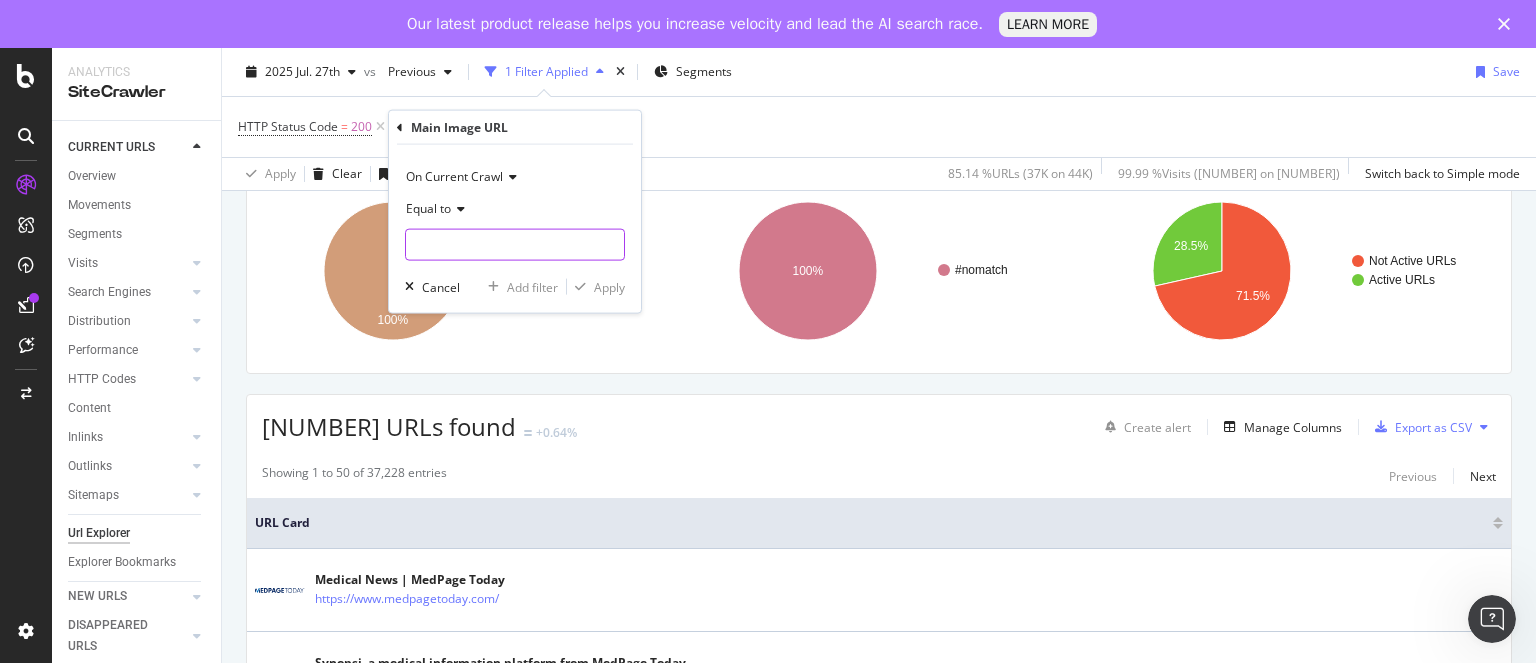 click at bounding box center (515, 245) 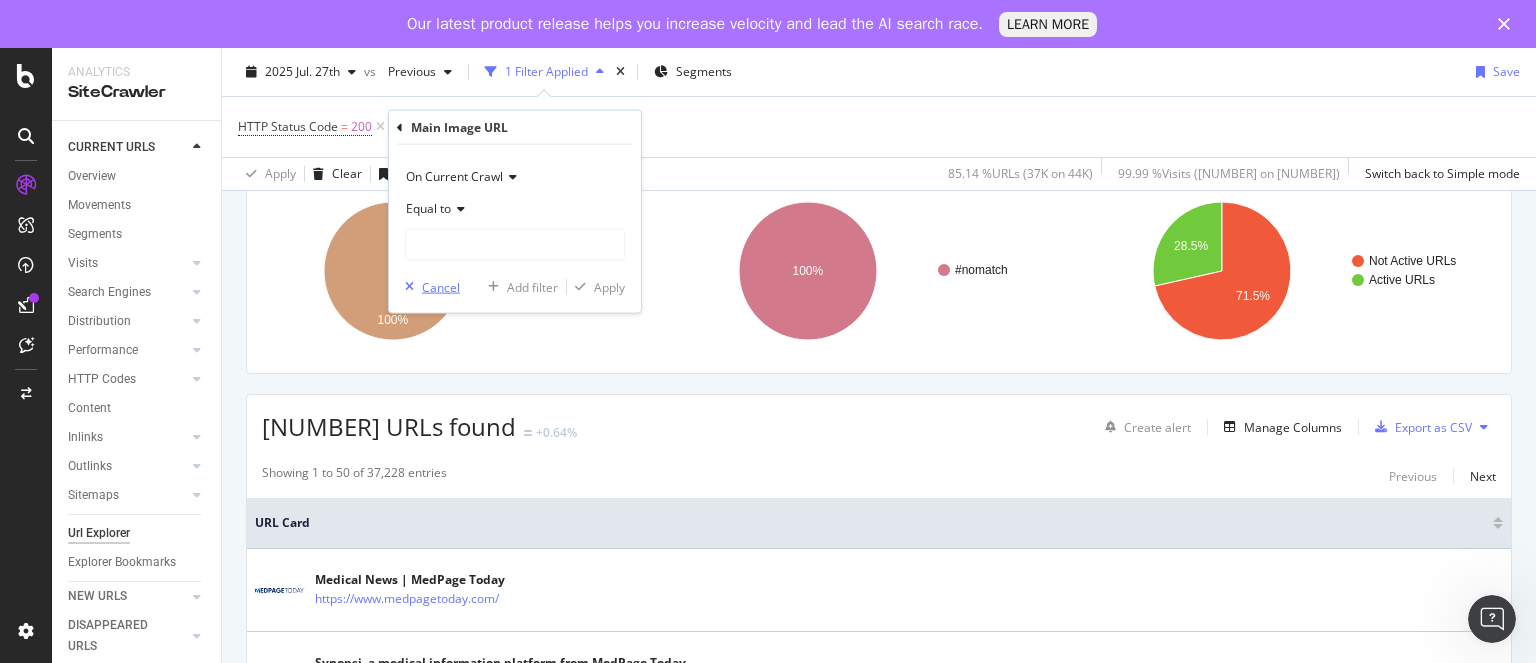 click on "Cancel" at bounding box center (441, 286) 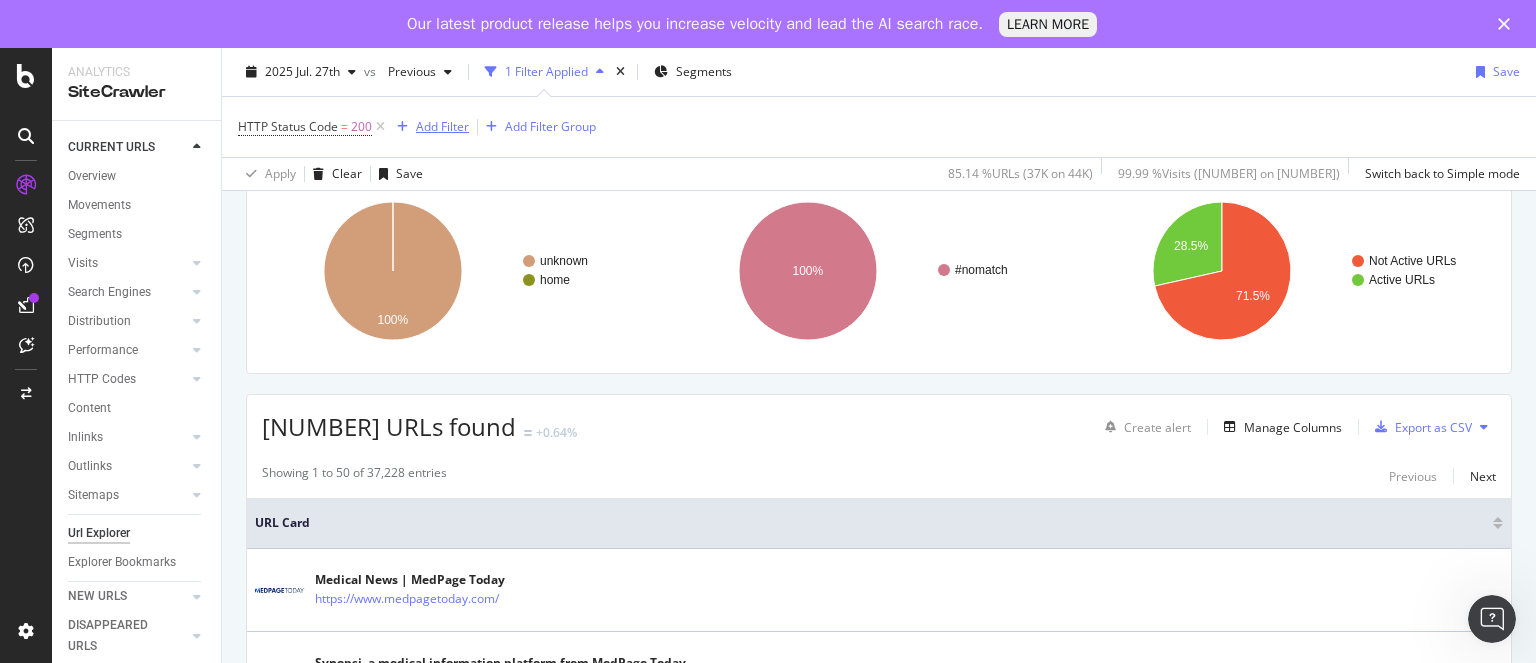 click on "Add Filter" at bounding box center [442, 126] 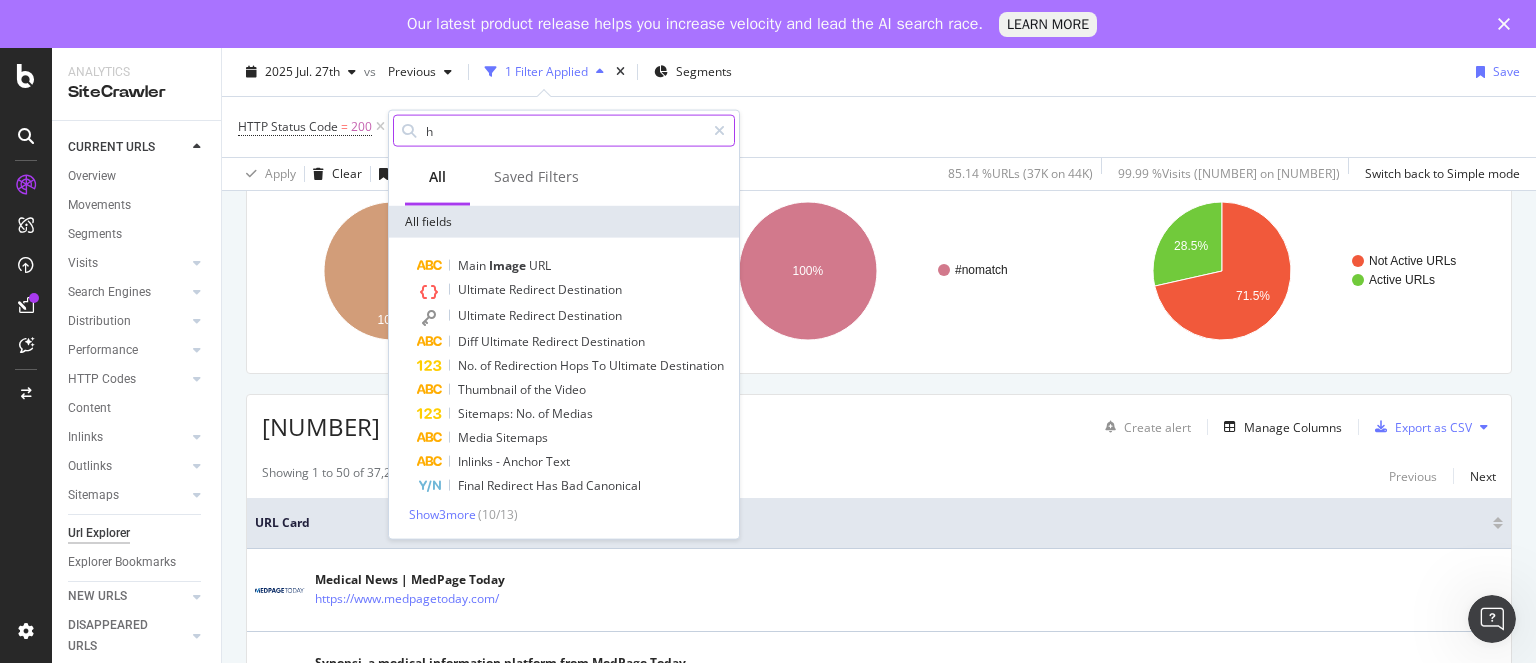 type on "h1" 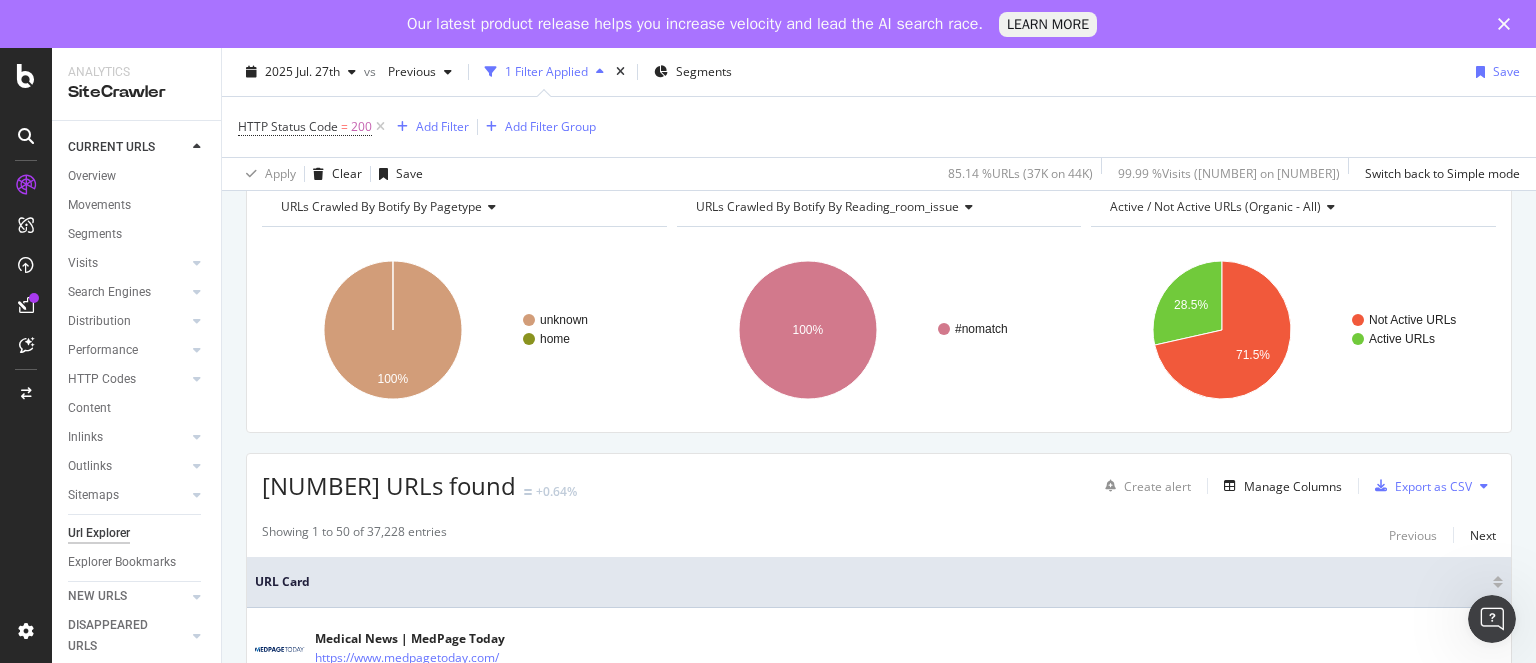 scroll, scrollTop: 96, scrollLeft: 0, axis: vertical 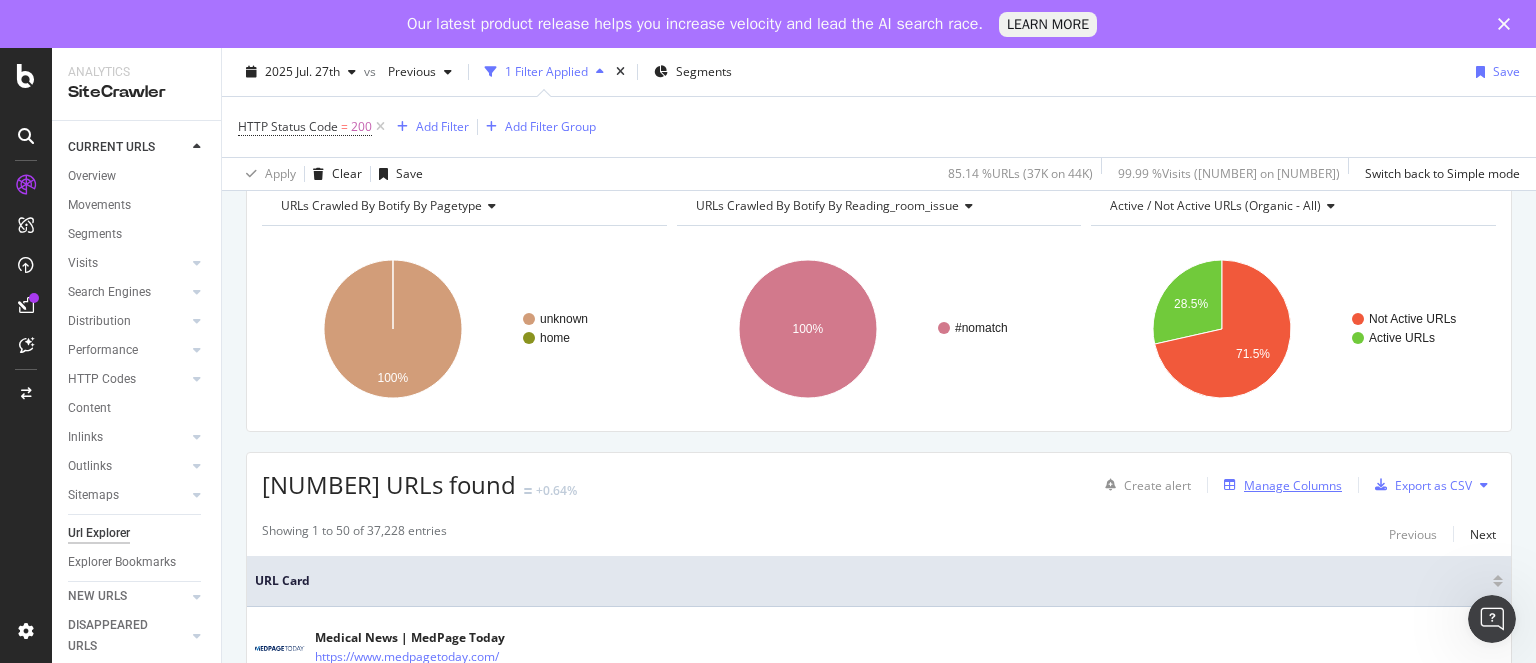 click on "Manage Columns" at bounding box center [1293, 485] 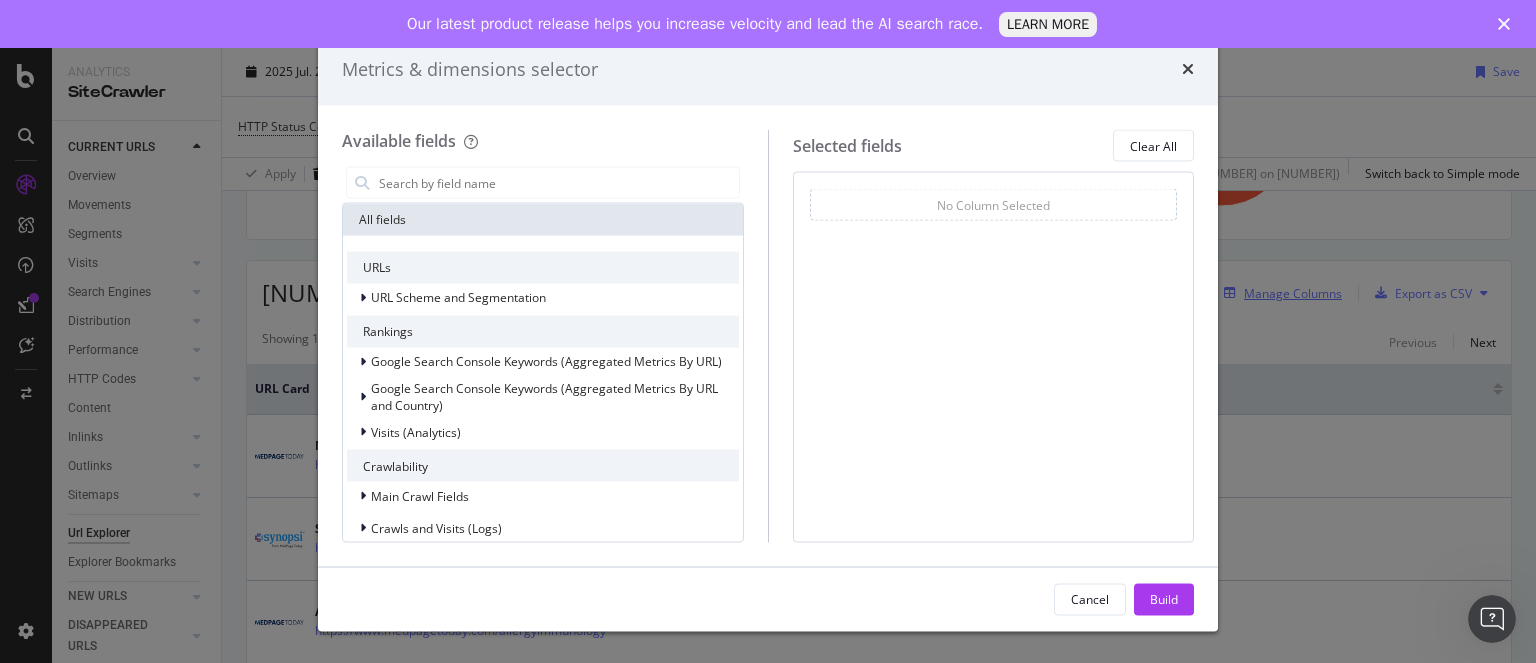 scroll, scrollTop: 290, scrollLeft: 0, axis: vertical 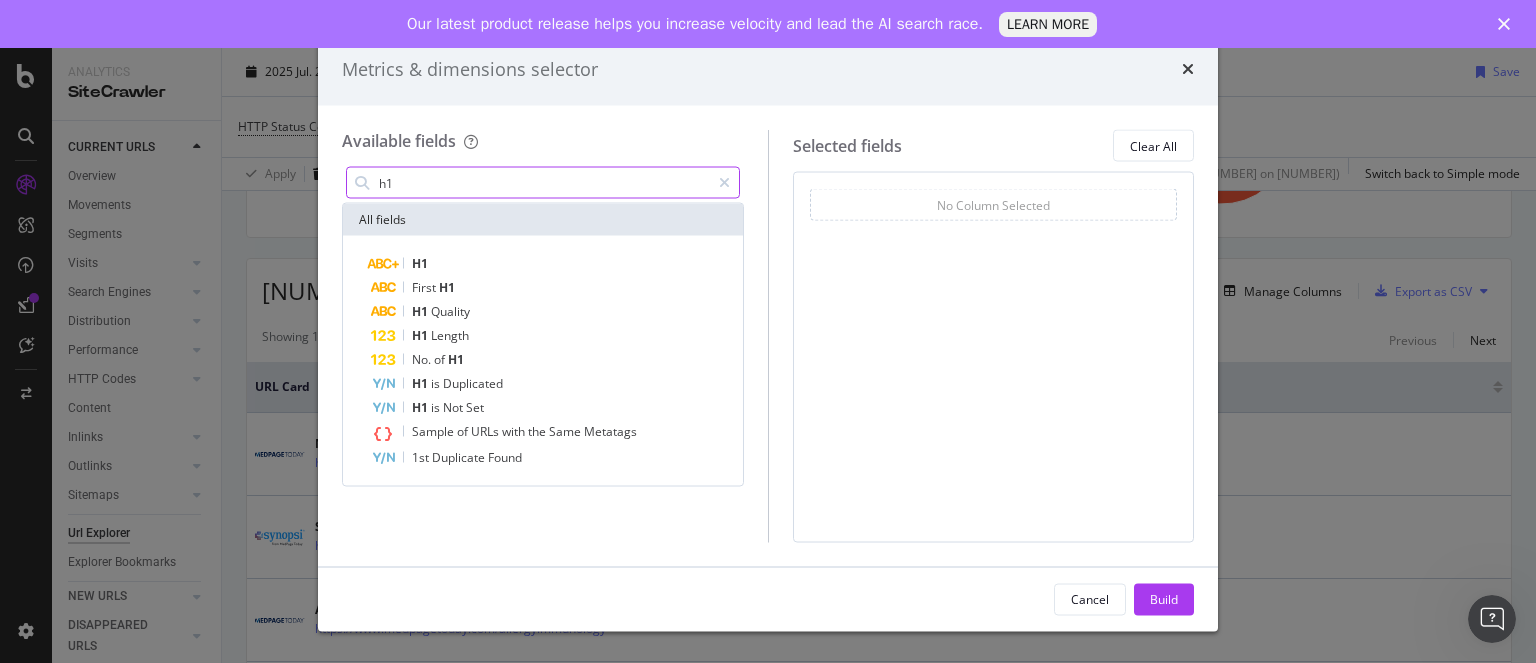 type on "h" 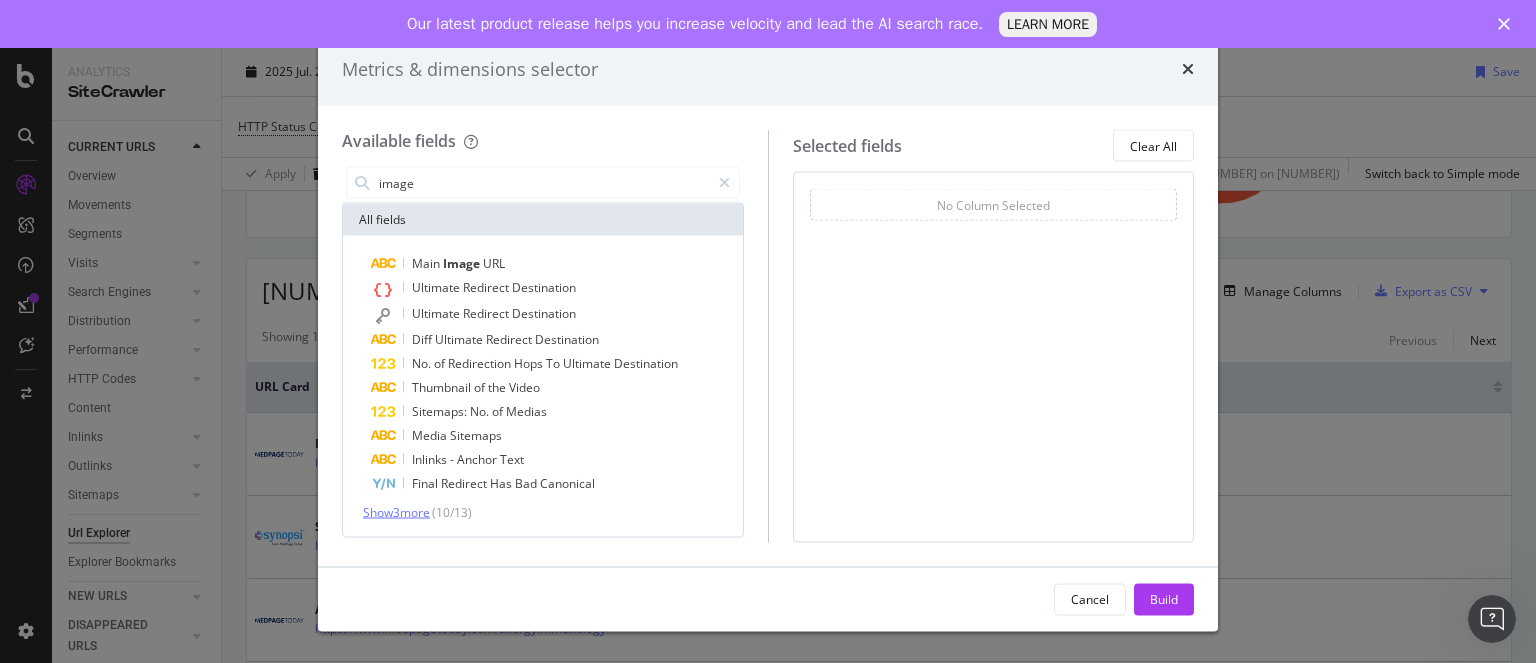 click on "Show  3  more" at bounding box center (396, 512) 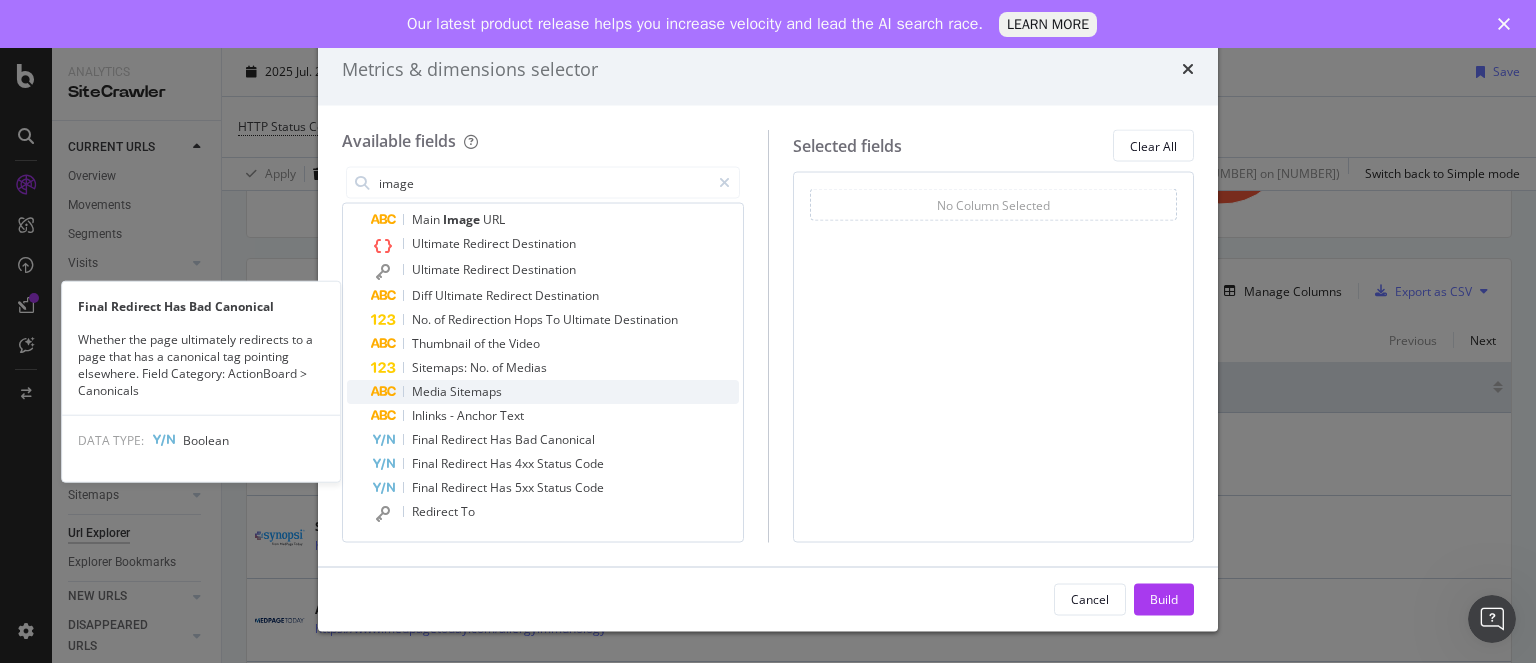 scroll, scrollTop: 0, scrollLeft: 0, axis: both 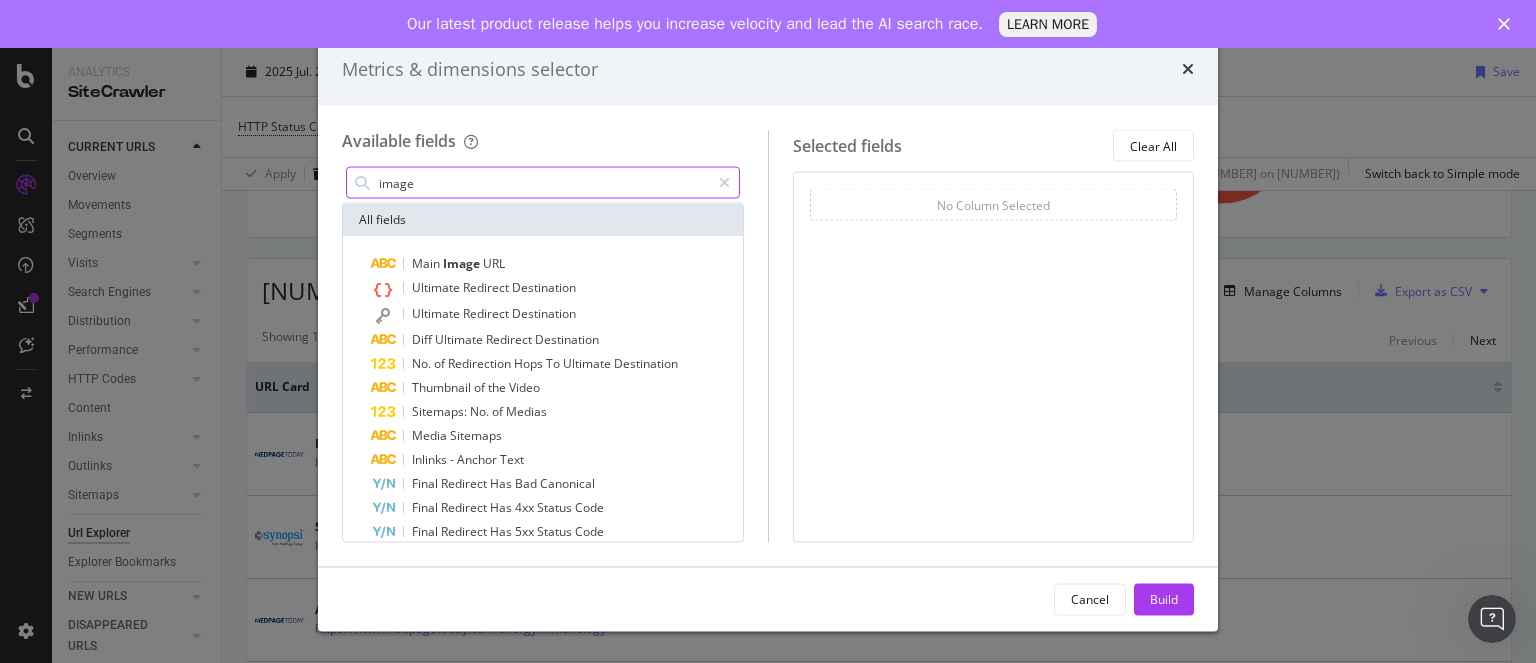 click on "image" at bounding box center (543, 183) 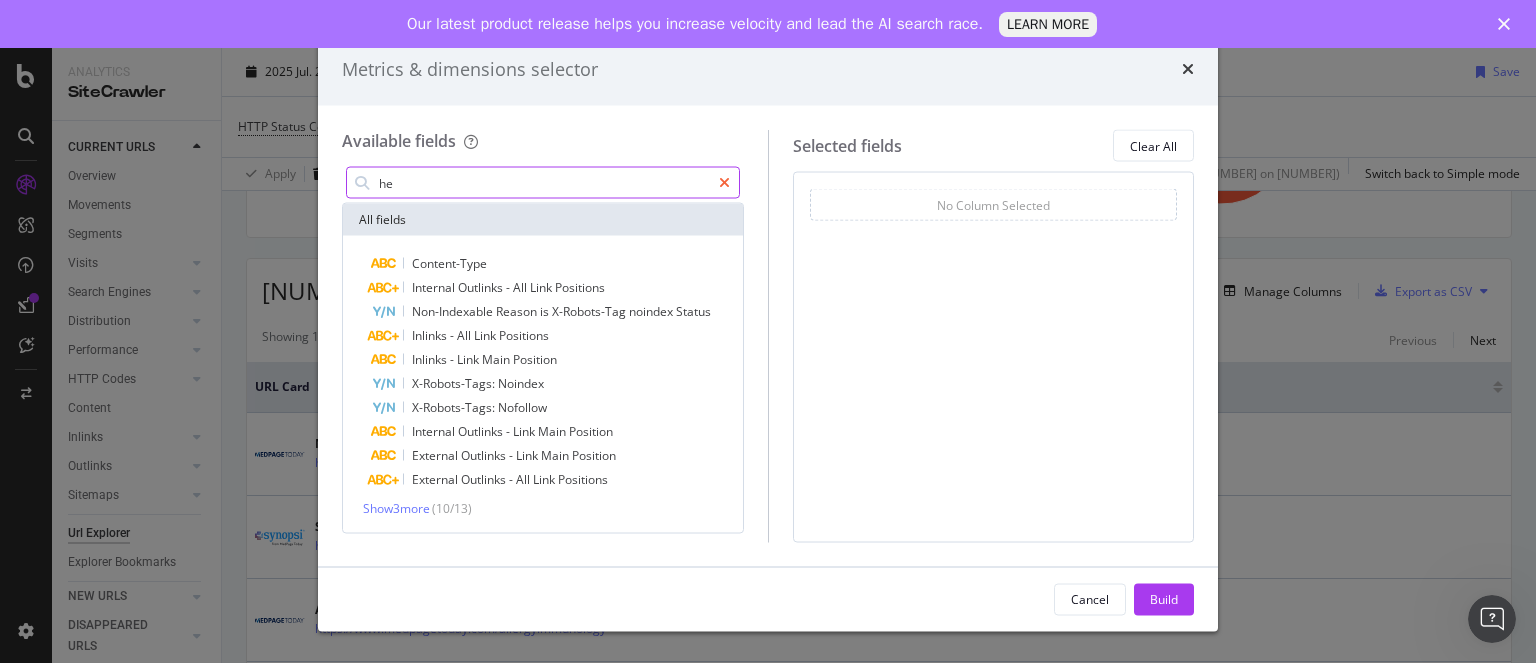 type on "h" 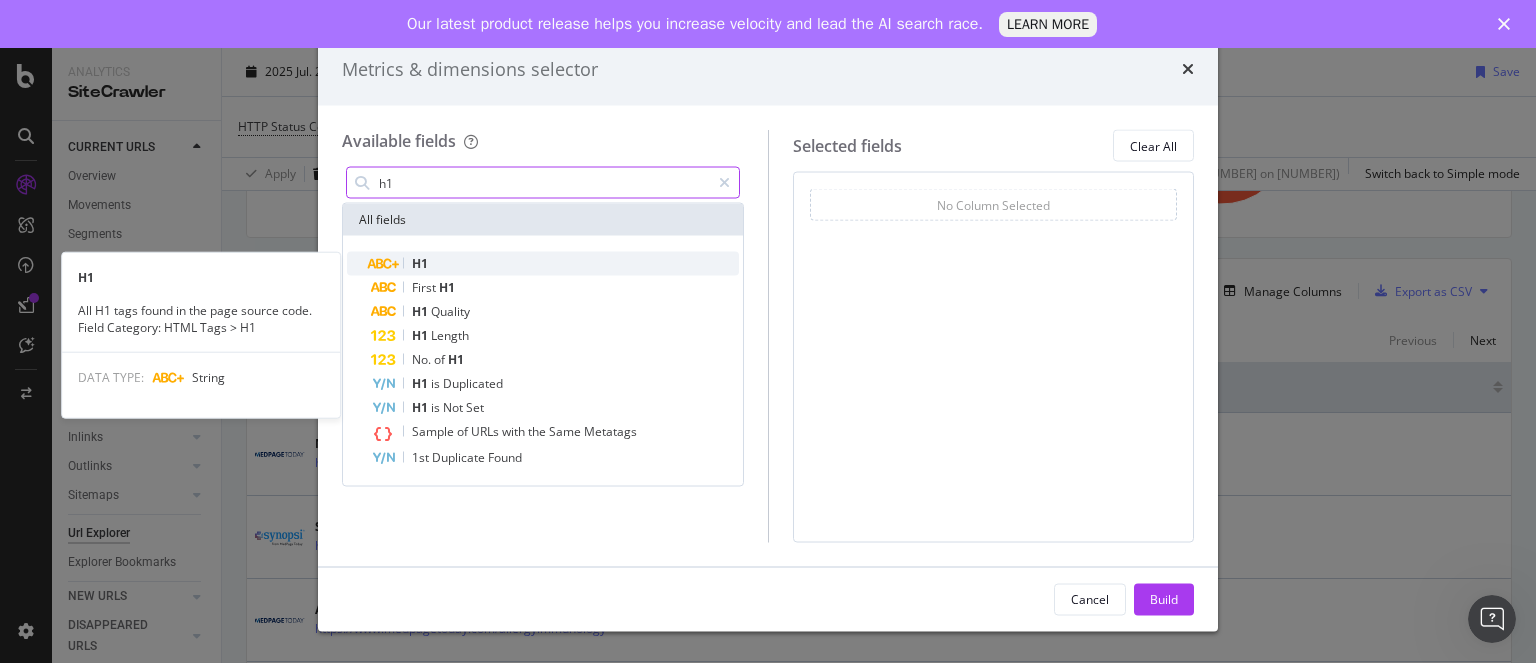 type on "h1" 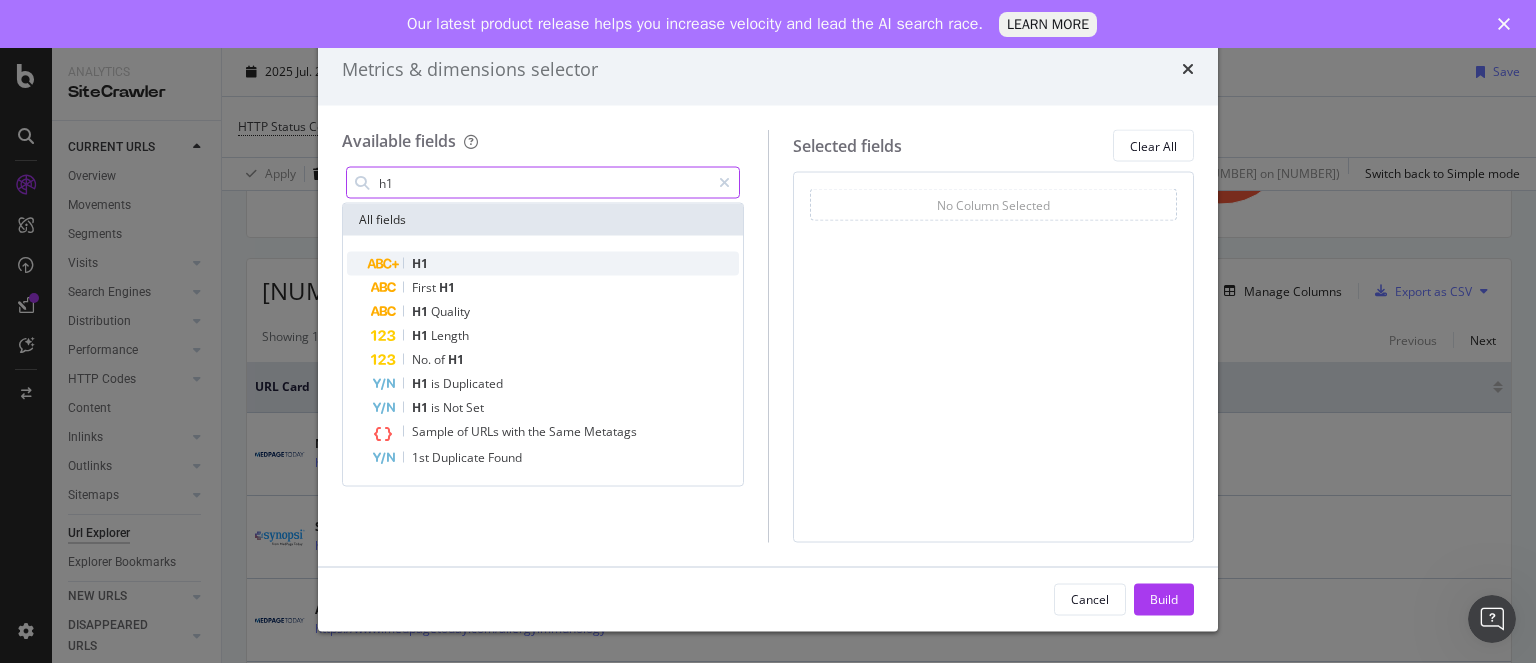 click on "H1" at bounding box center [555, 264] 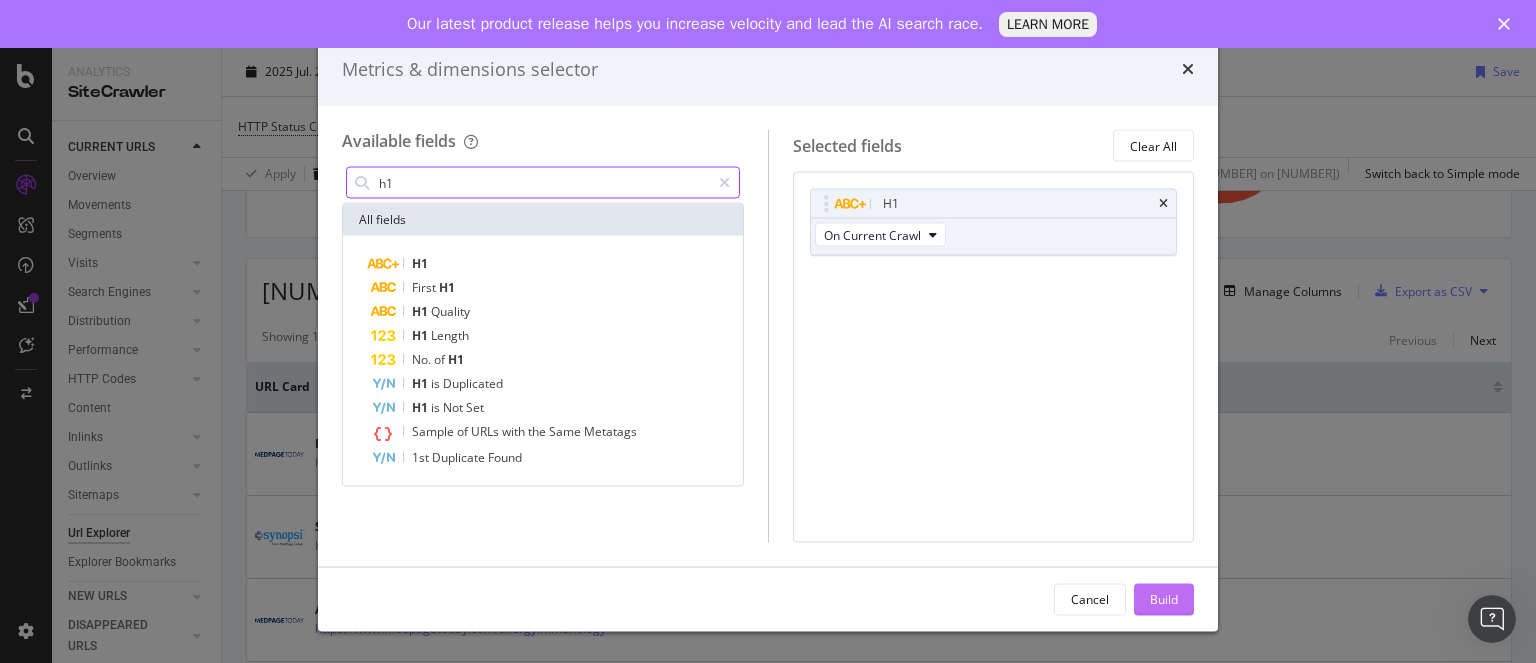 click on "Build" at bounding box center (1164, 599) 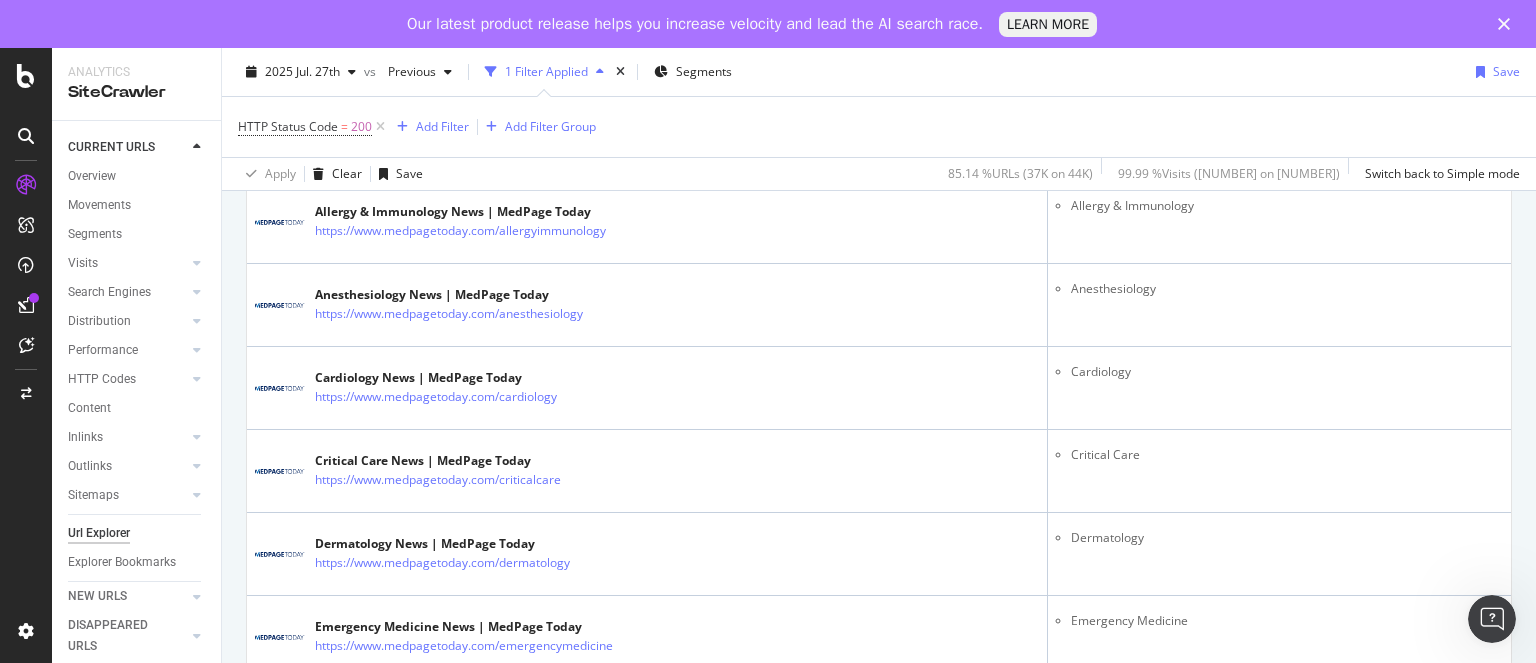 scroll, scrollTop: 691, scrollLeft: 0, axis: vertical 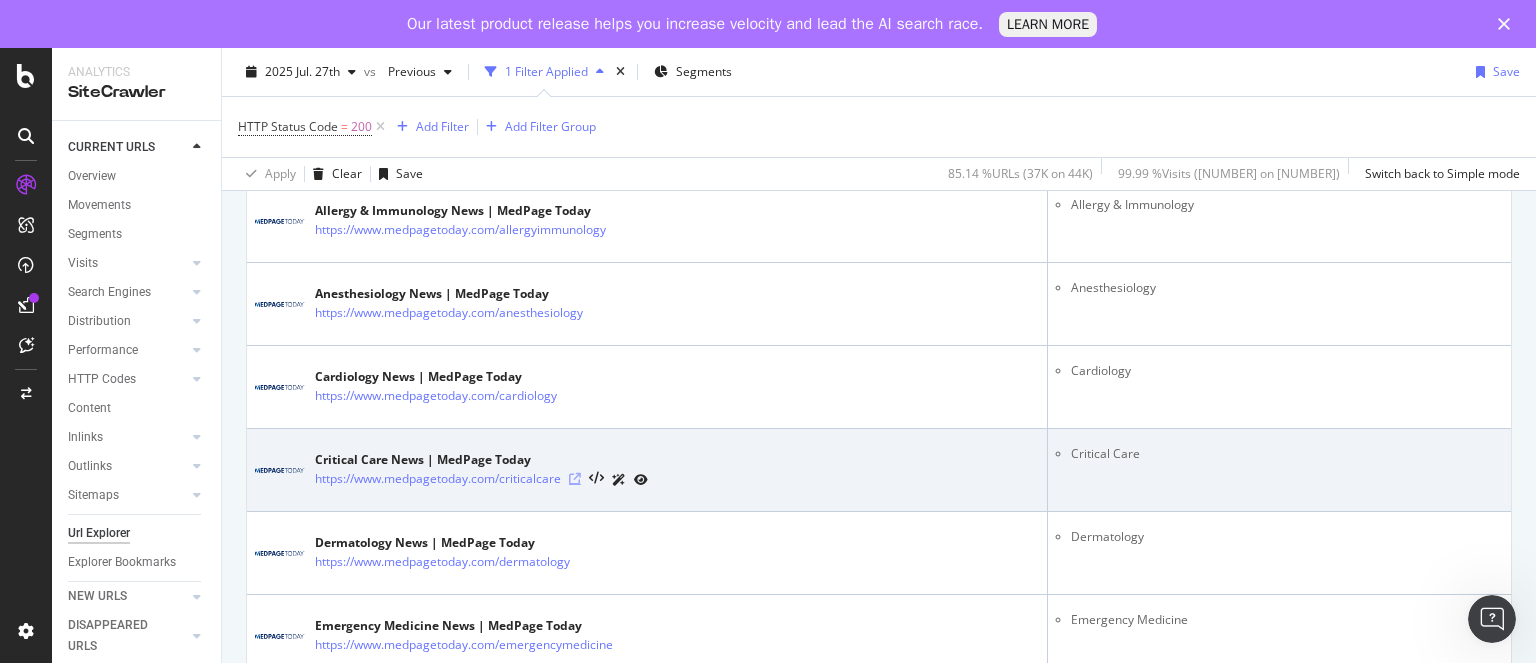 click at bounding box center [575, 479] 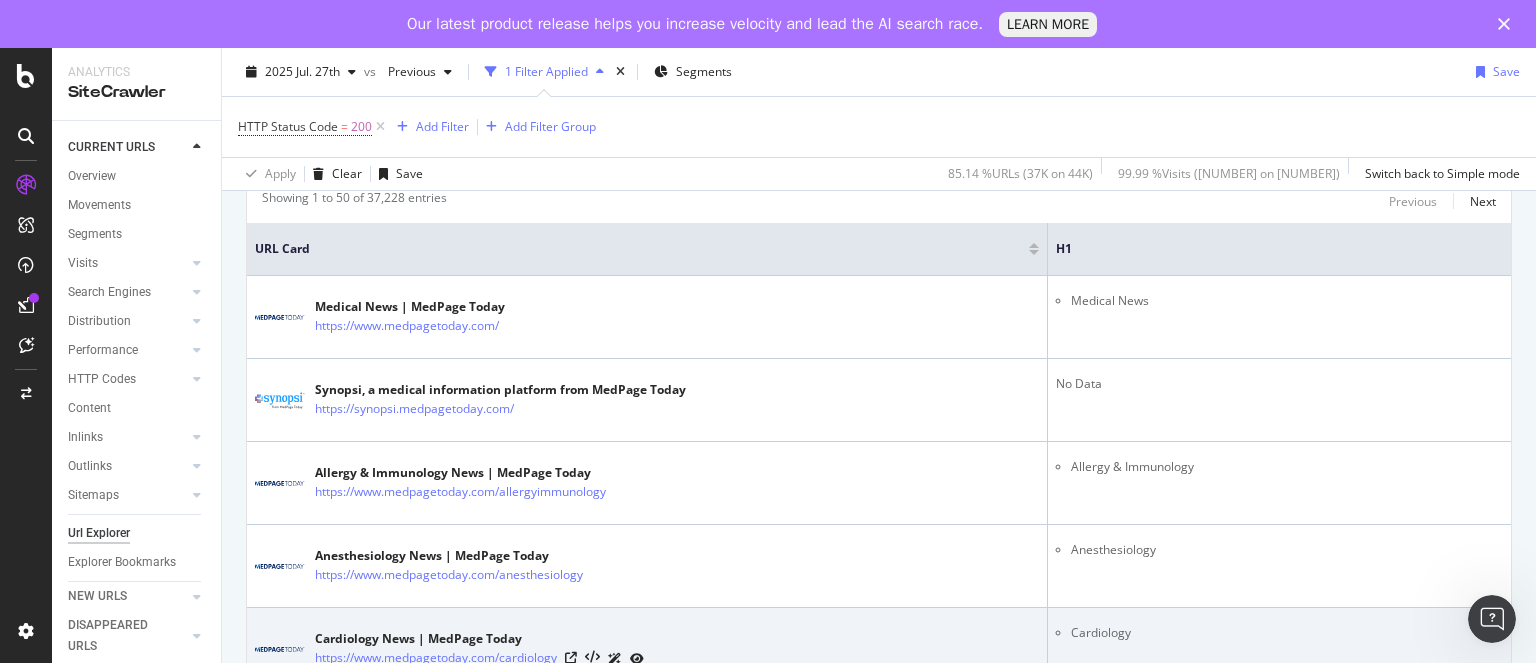 scroll, scrollTop: 0, scrollLeft: 0, axis: both 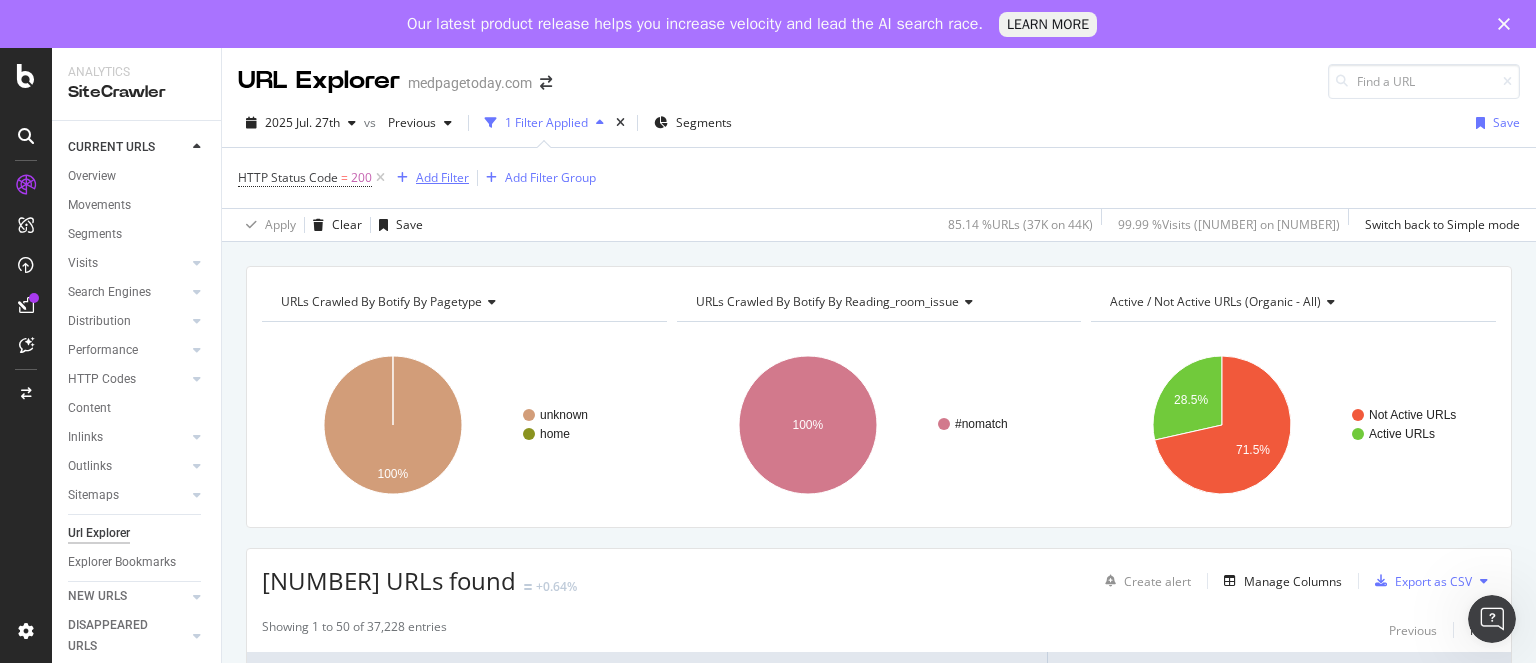click on "Add Filter" at bounding box center (442, 177) 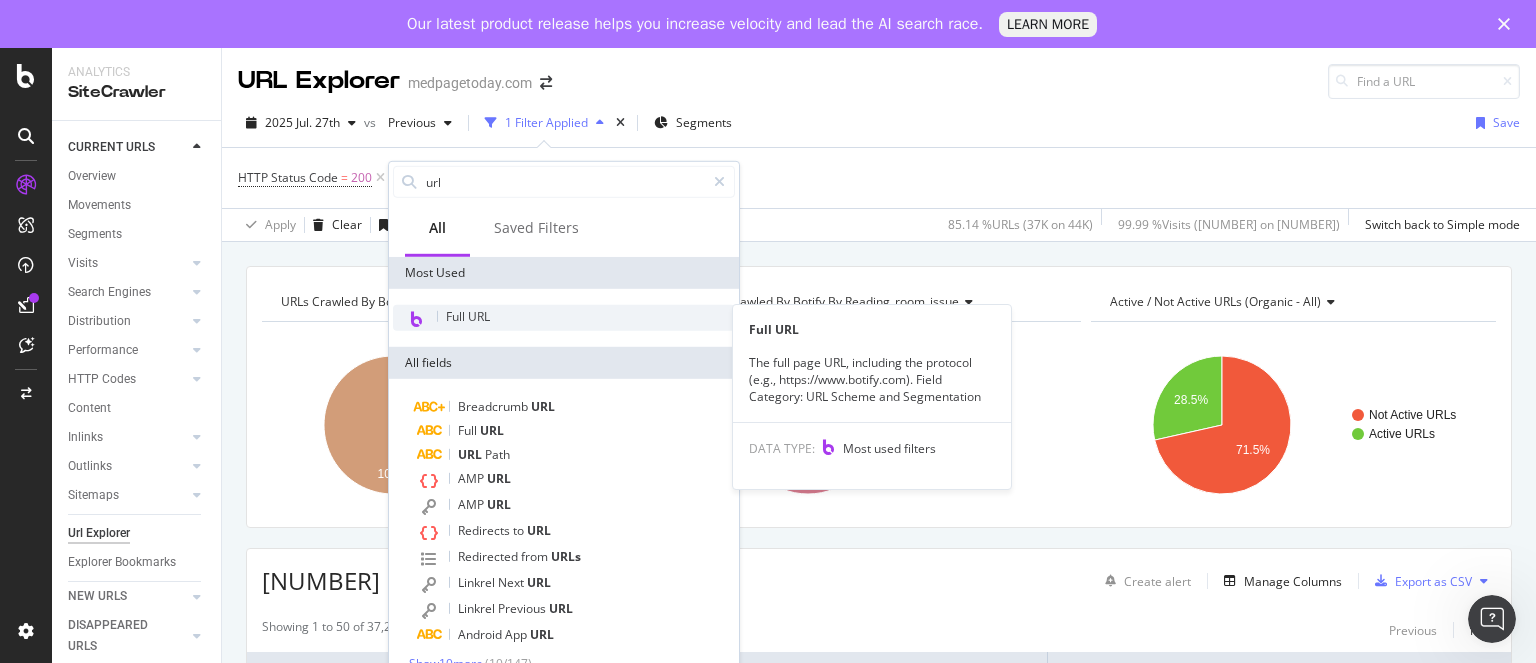 type on "url" 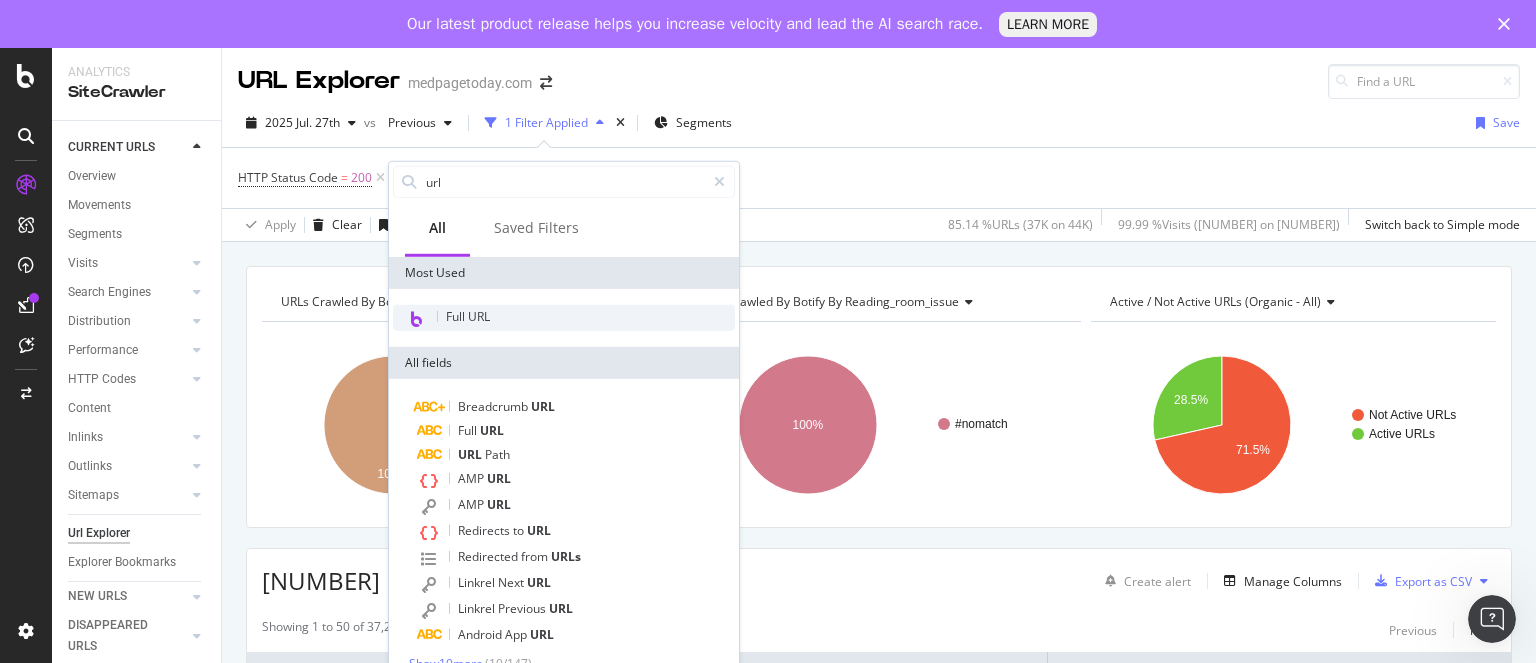 click on "Full URL" at bounding box center [468, 316] 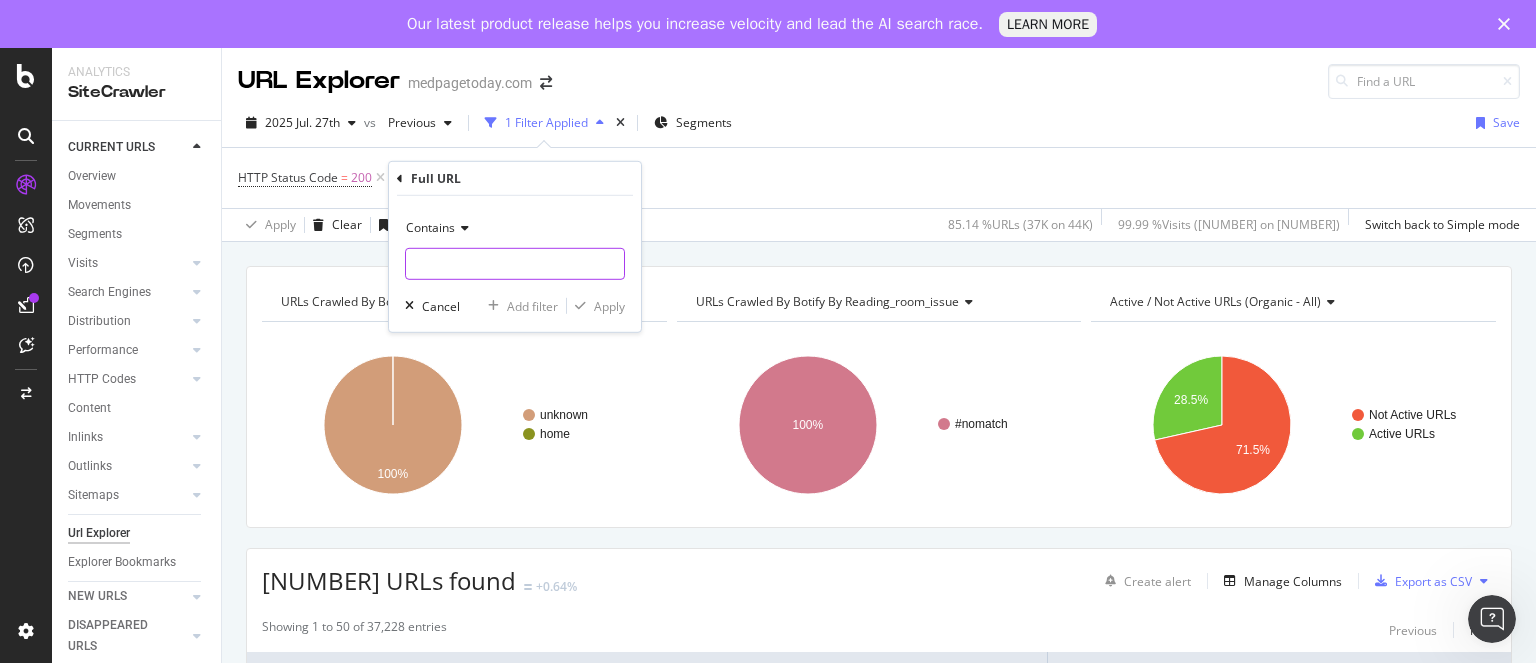 click at bounding box center [515, 264] 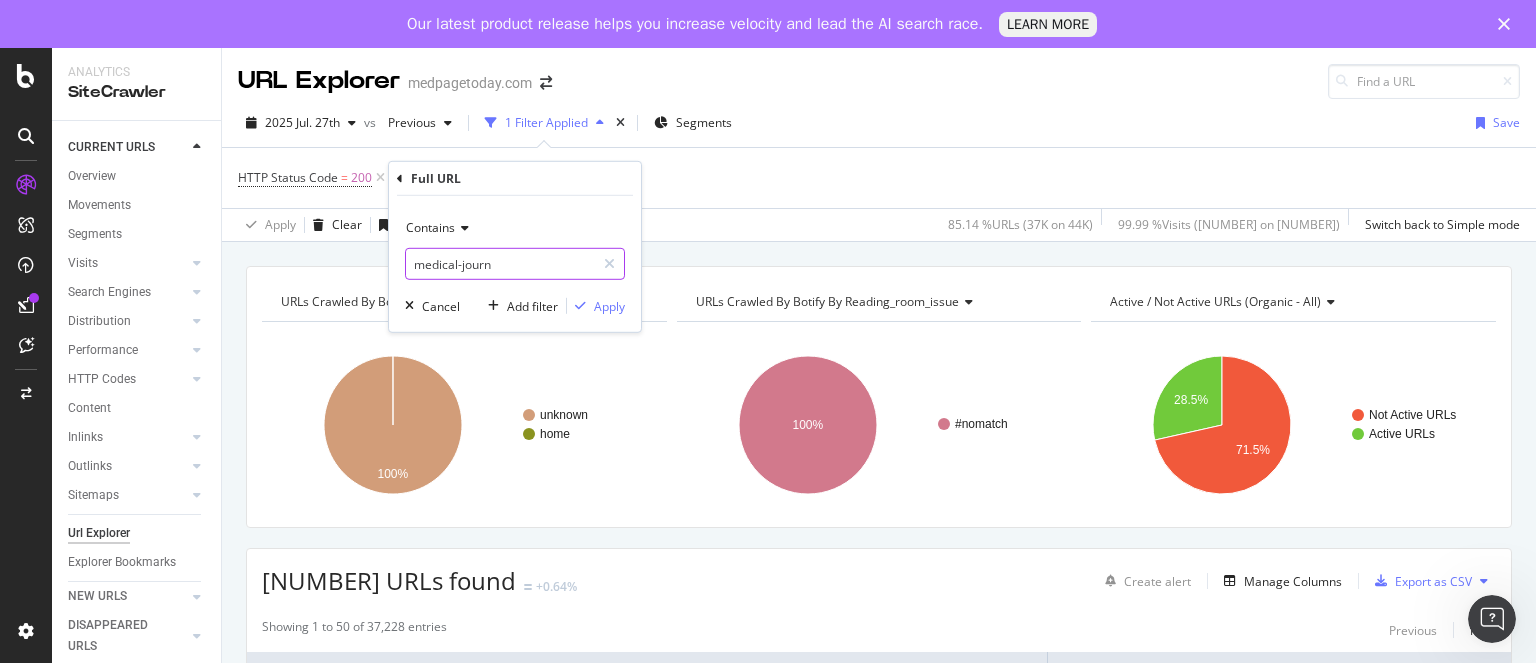 type on "medical-journ" 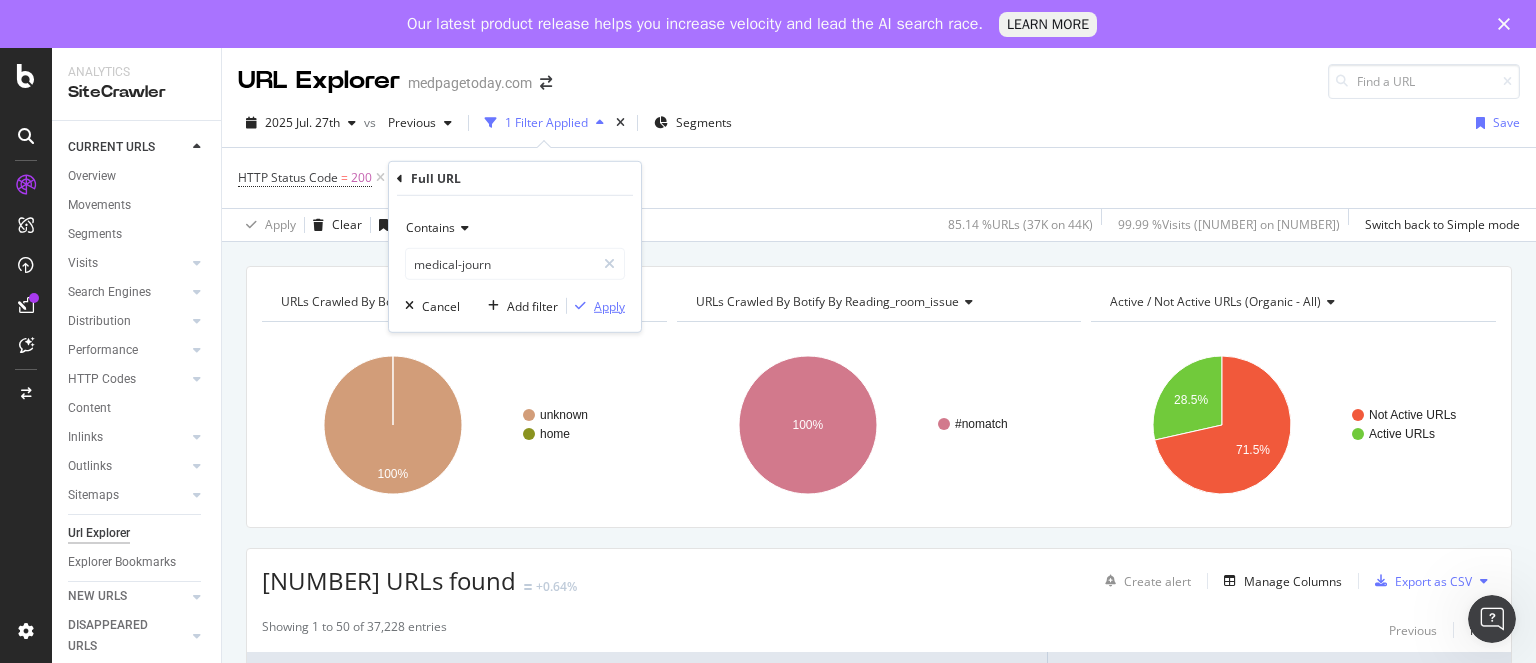 click on "Apply" at bounding box center (609, 305) 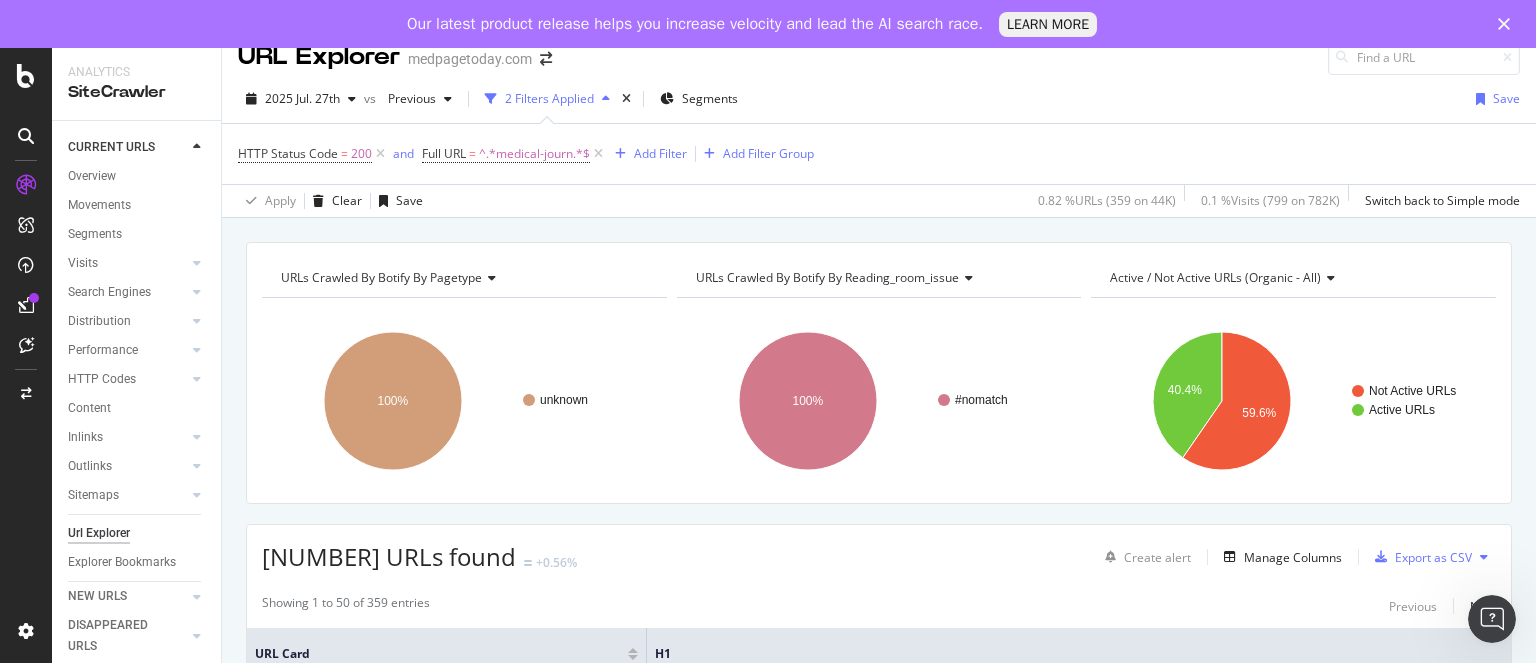 scroll, scrollTop: 19, scrollLeft: 0, axis: vertical 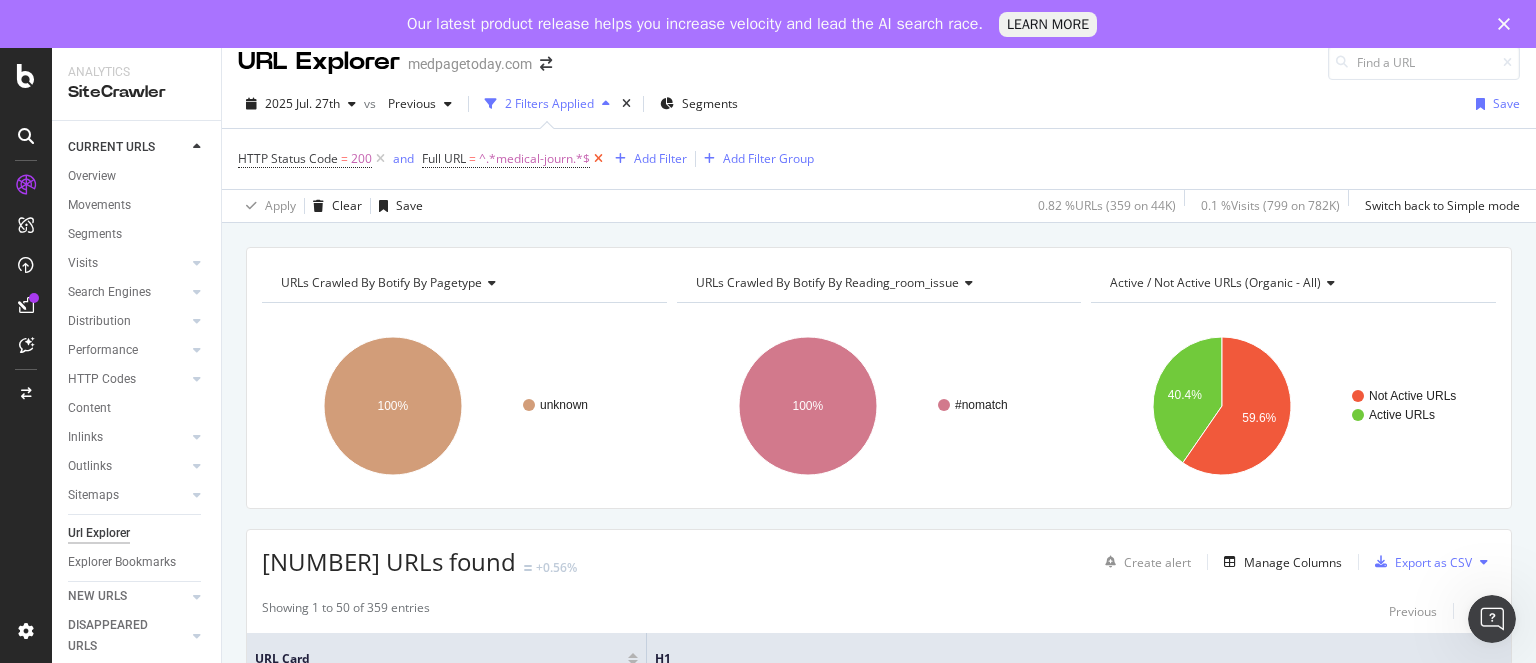 click at bounding box center [598, 159] 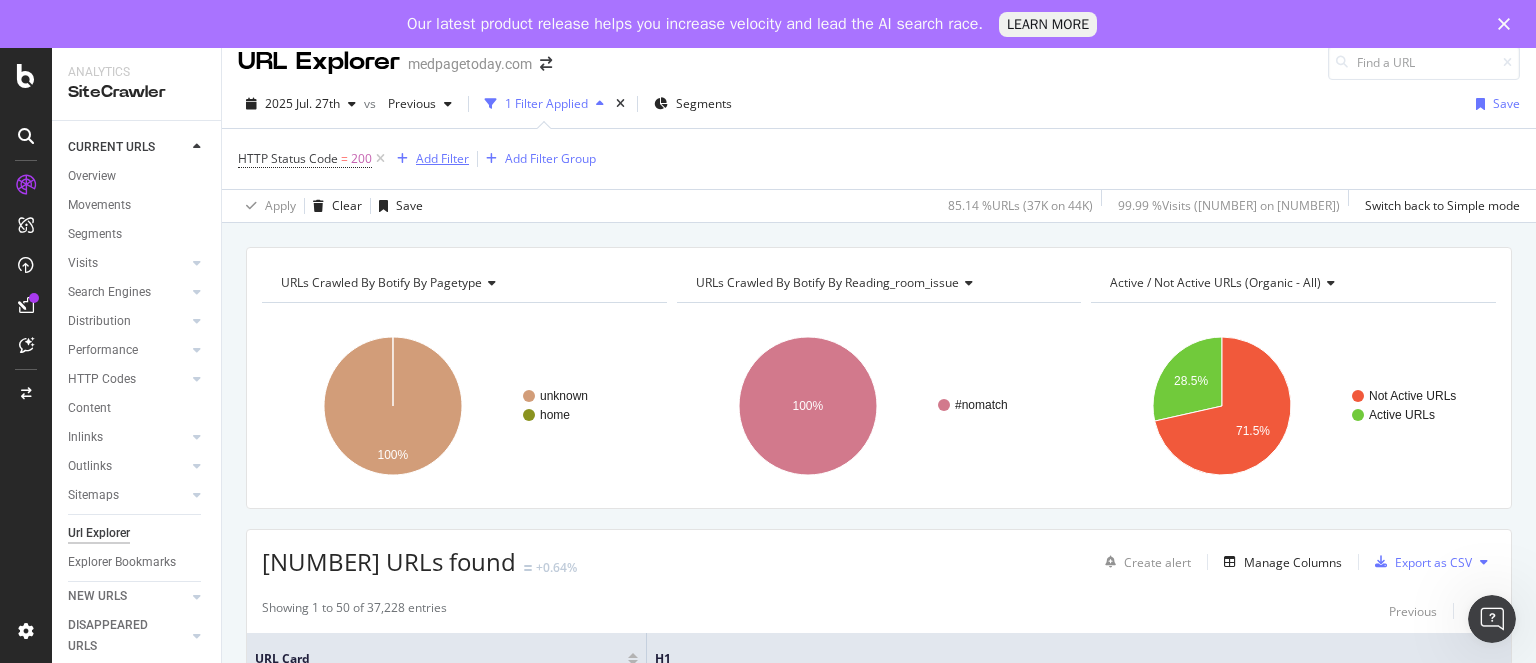click on "Add Filter" at bounding box center [442, 158] 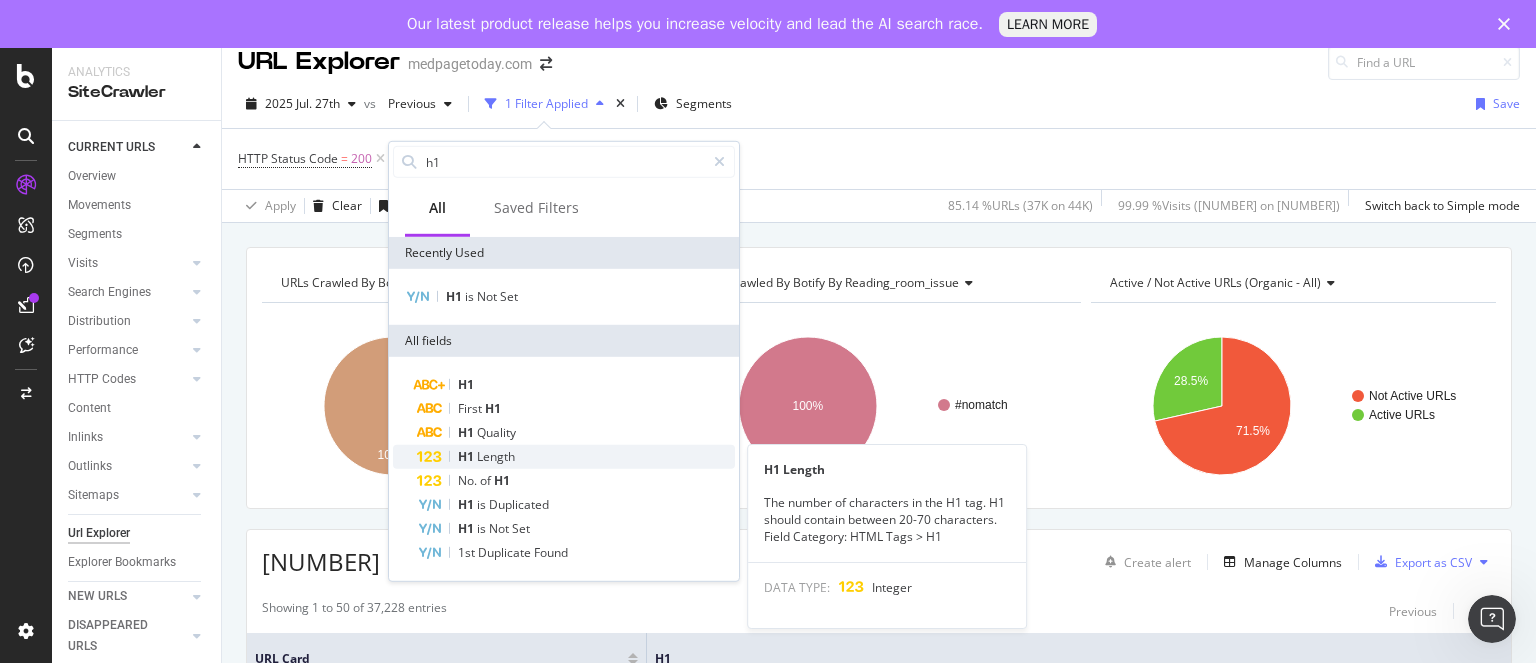 type on "h1" 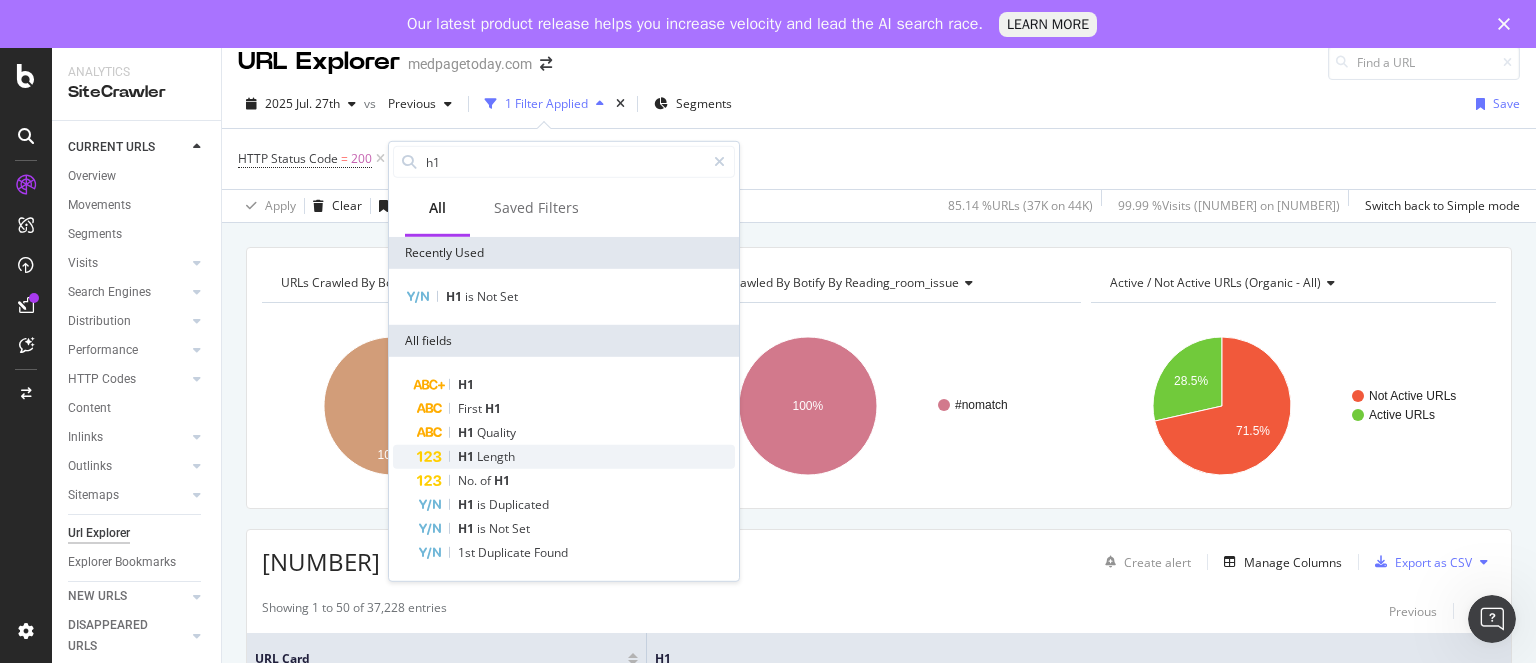 click on "Length" at bounding box center (496, 456) 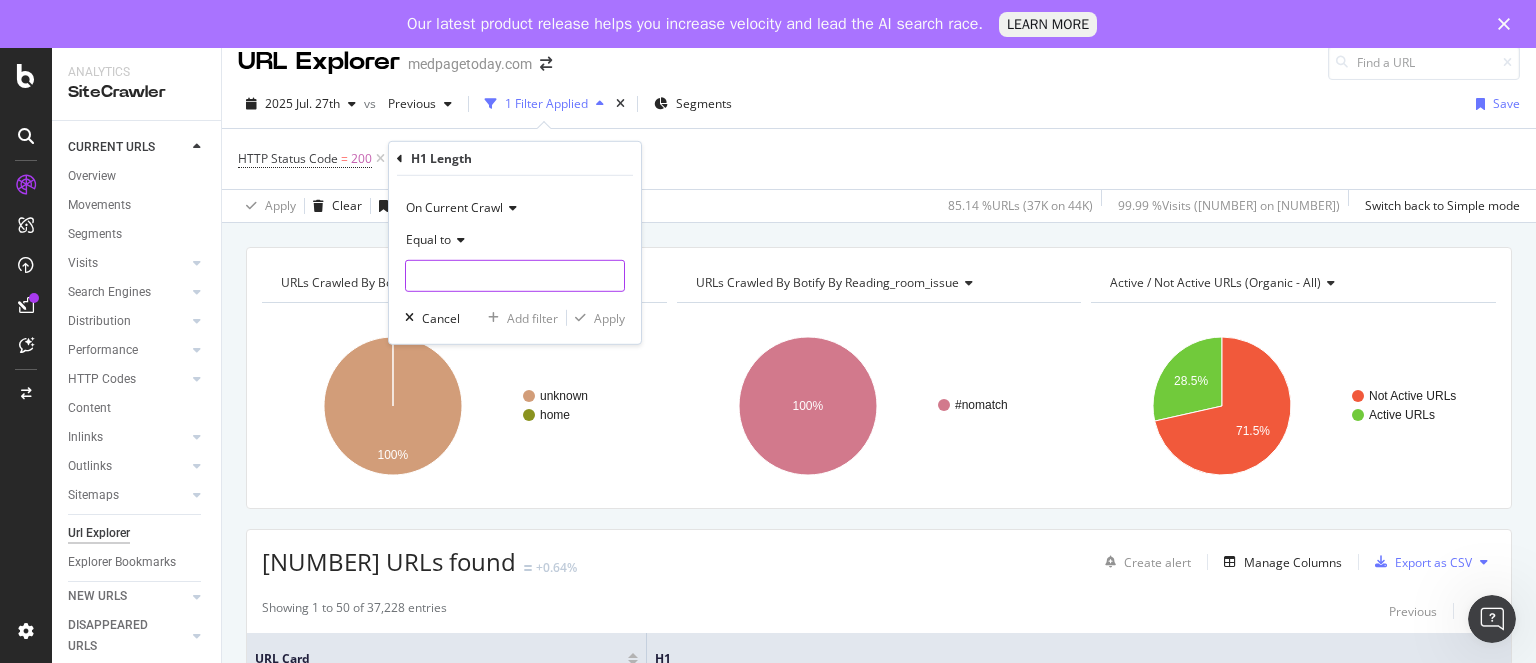 click at bounding box center [515, 276] 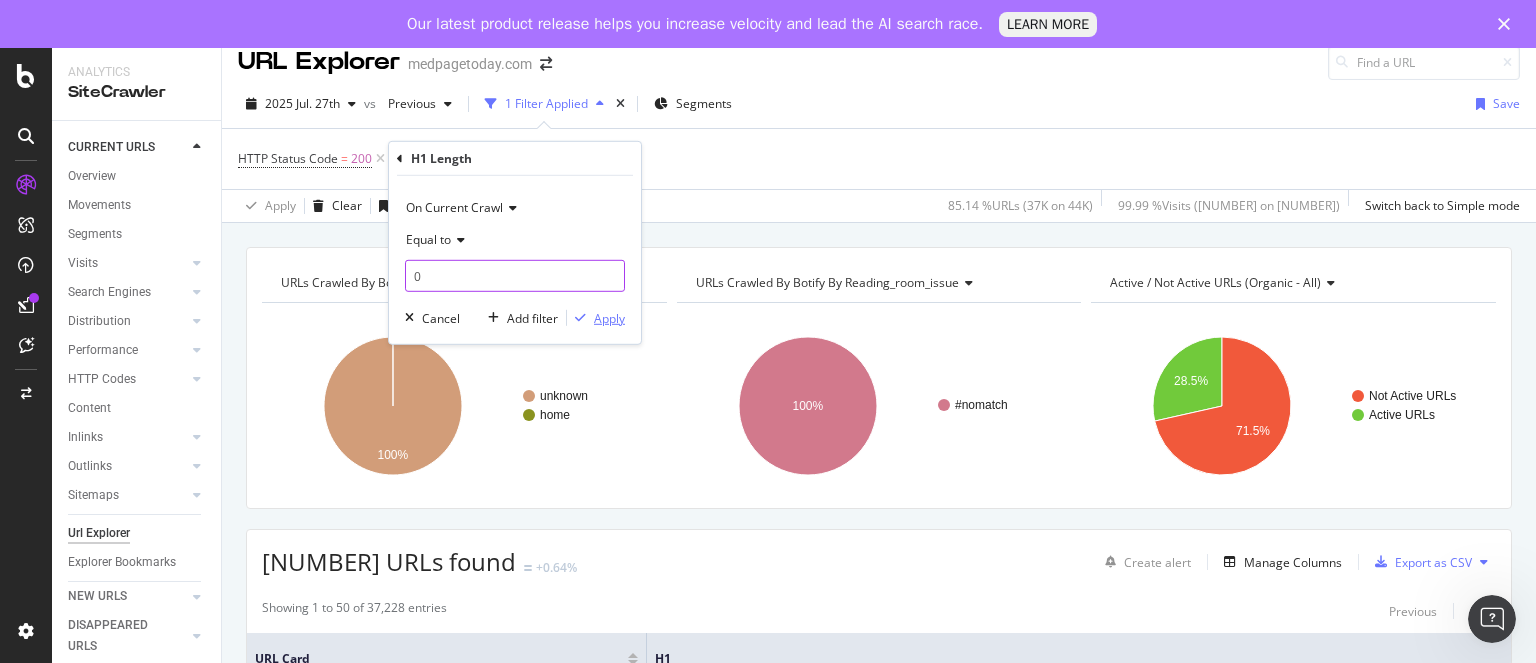 type on "0" 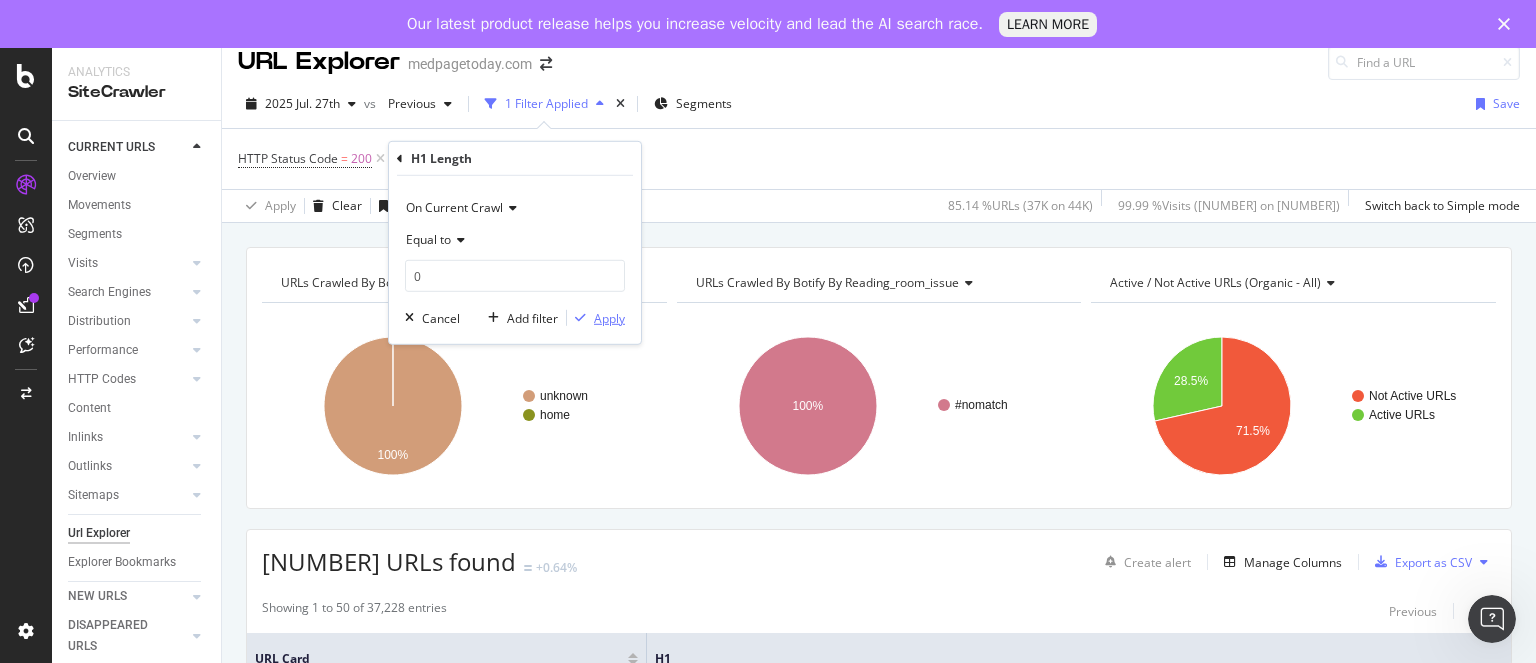 click on "Apply" at bounding box center (609, 317) 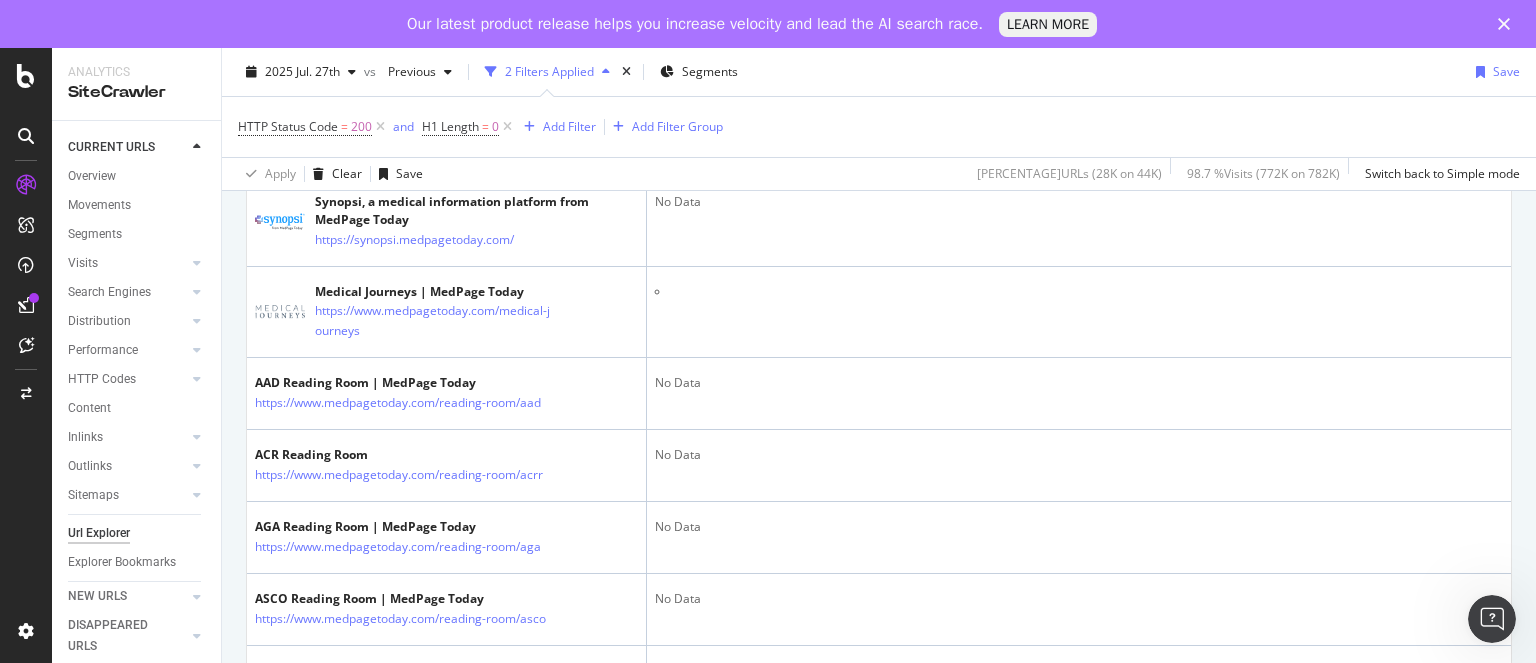 scroll, scrollTop: 528, scrollLeft: 0, axis: vertical 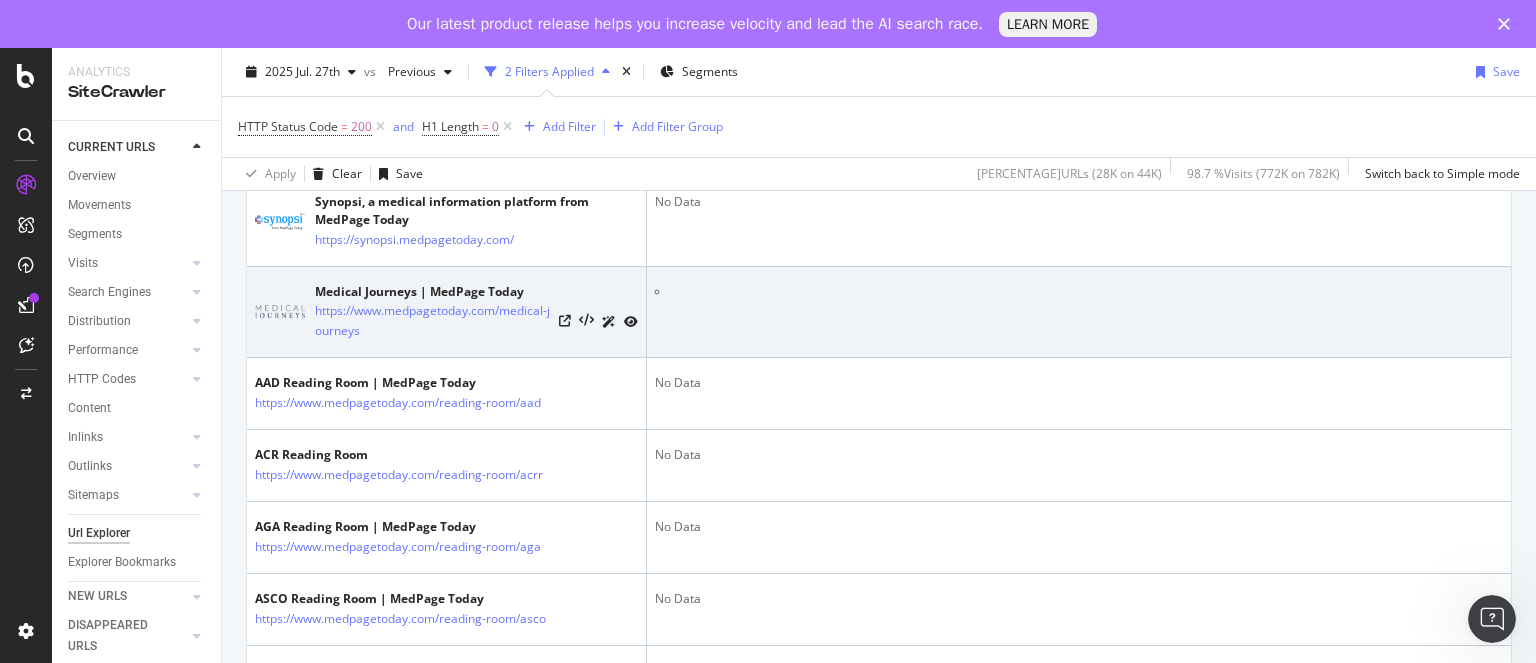 drag, startPoint x: 664, startPoint y: 285, endPoint x: 654, endPoint y: 291, distance: 11.661903 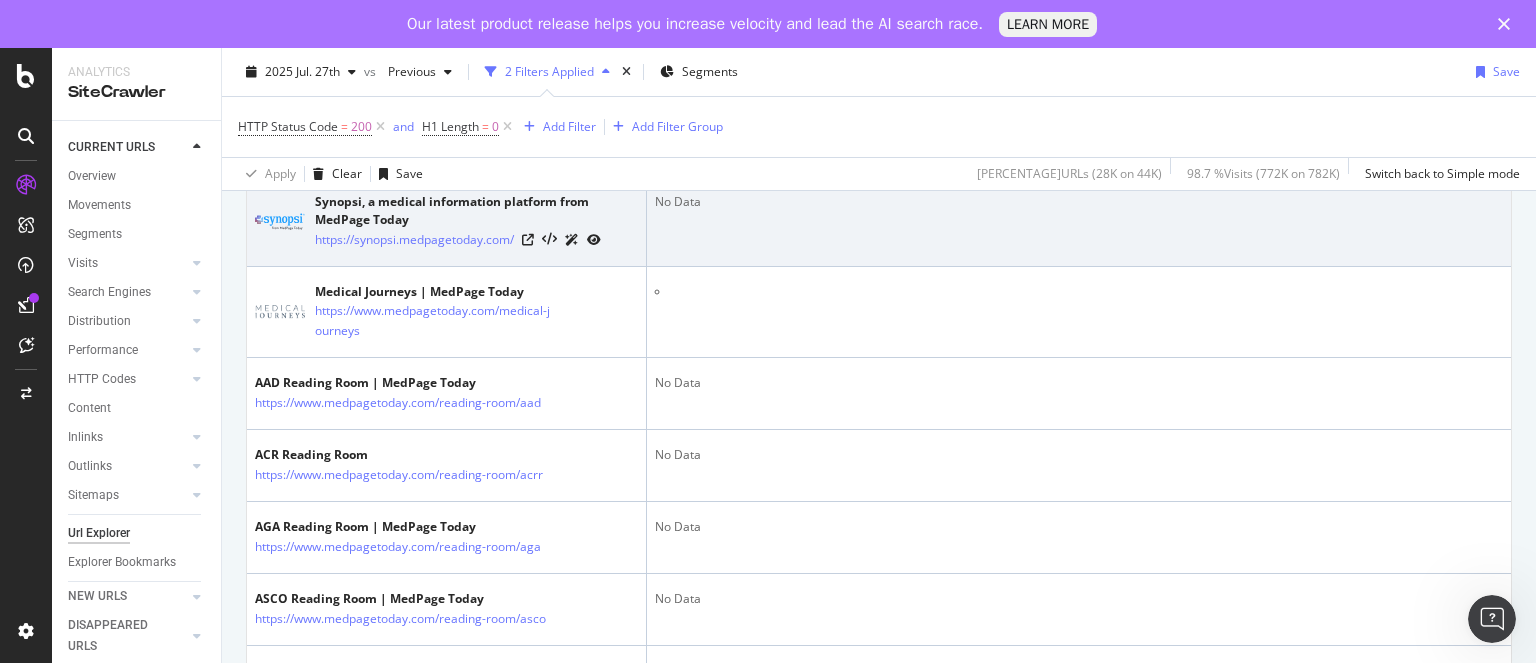 drag, startPoint x: 654, startPoint y: 291, endPoint x: 1111, endPoint y: 262, distance: 457.91922 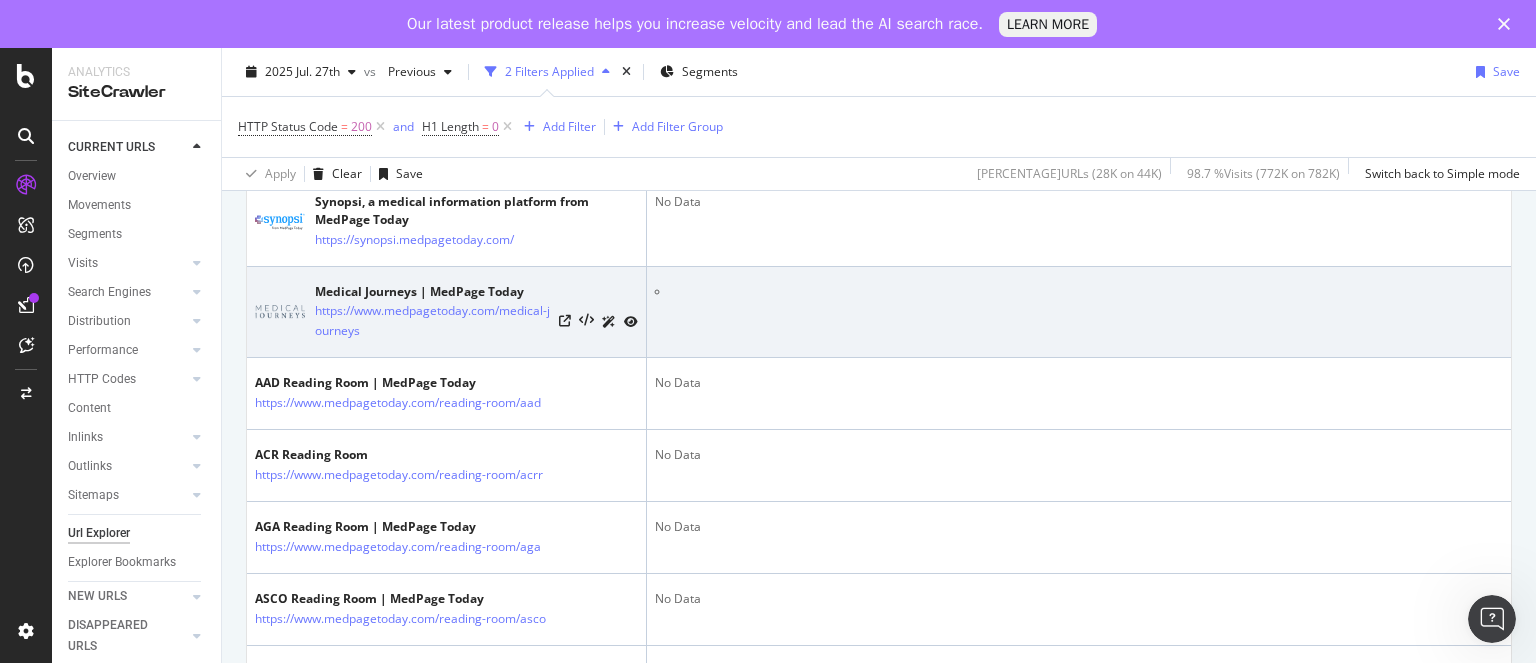 click at bounding box center (1079, 312) 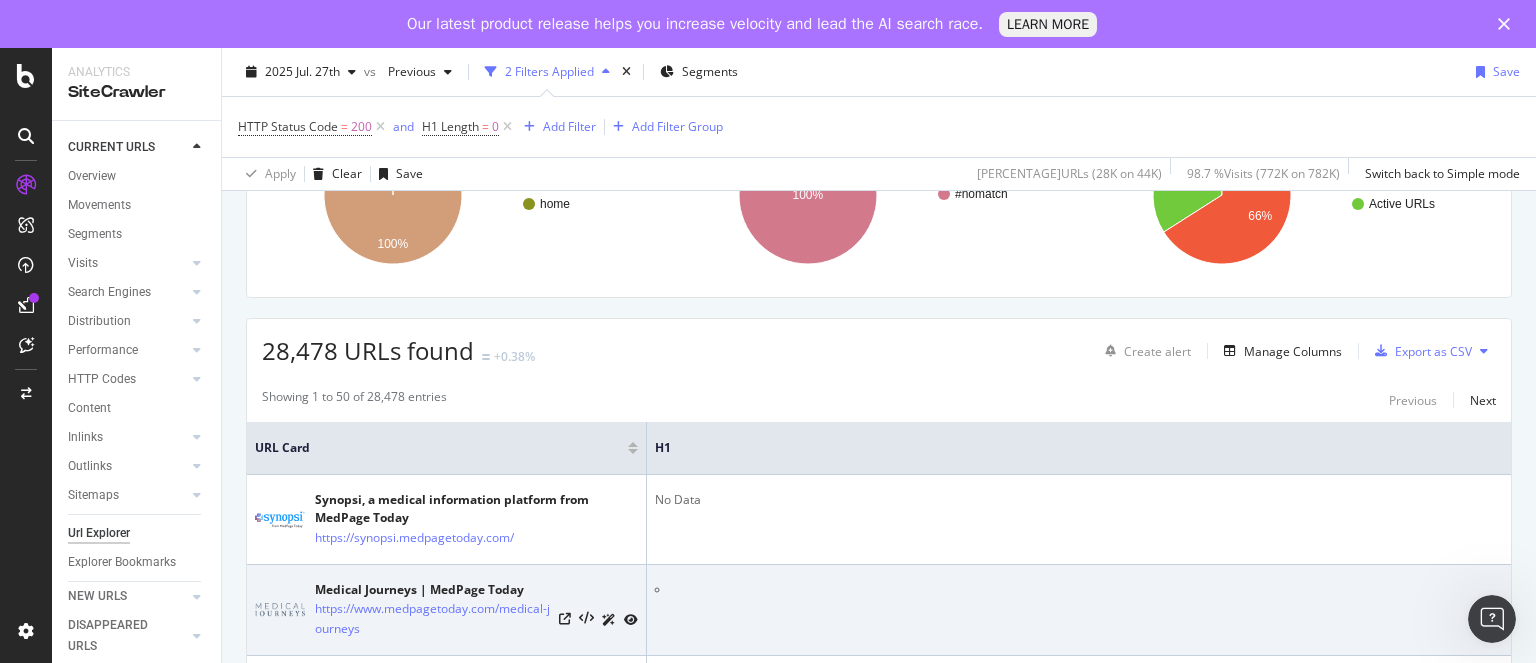 scroll, scrollTop: 0, scrollLeft: 0, axis: both 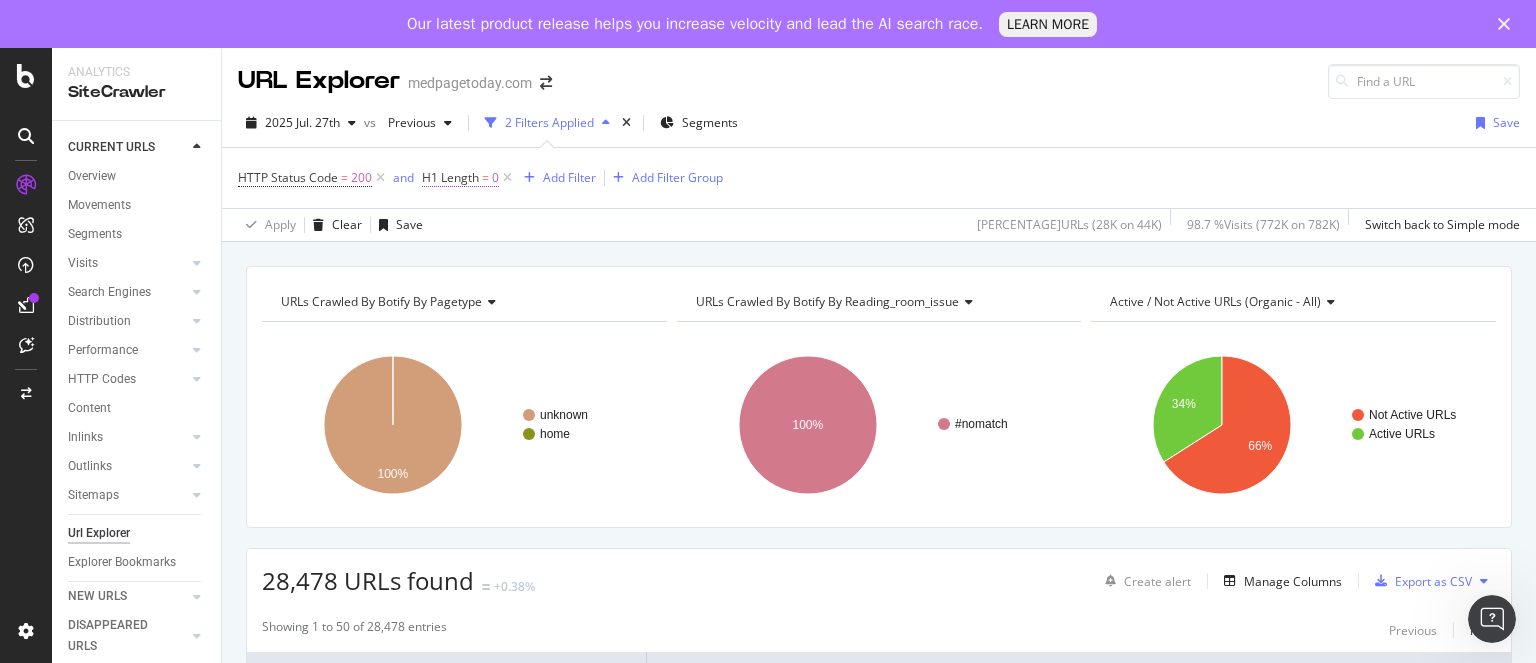 click on "=" at bounding box center [485, 177] 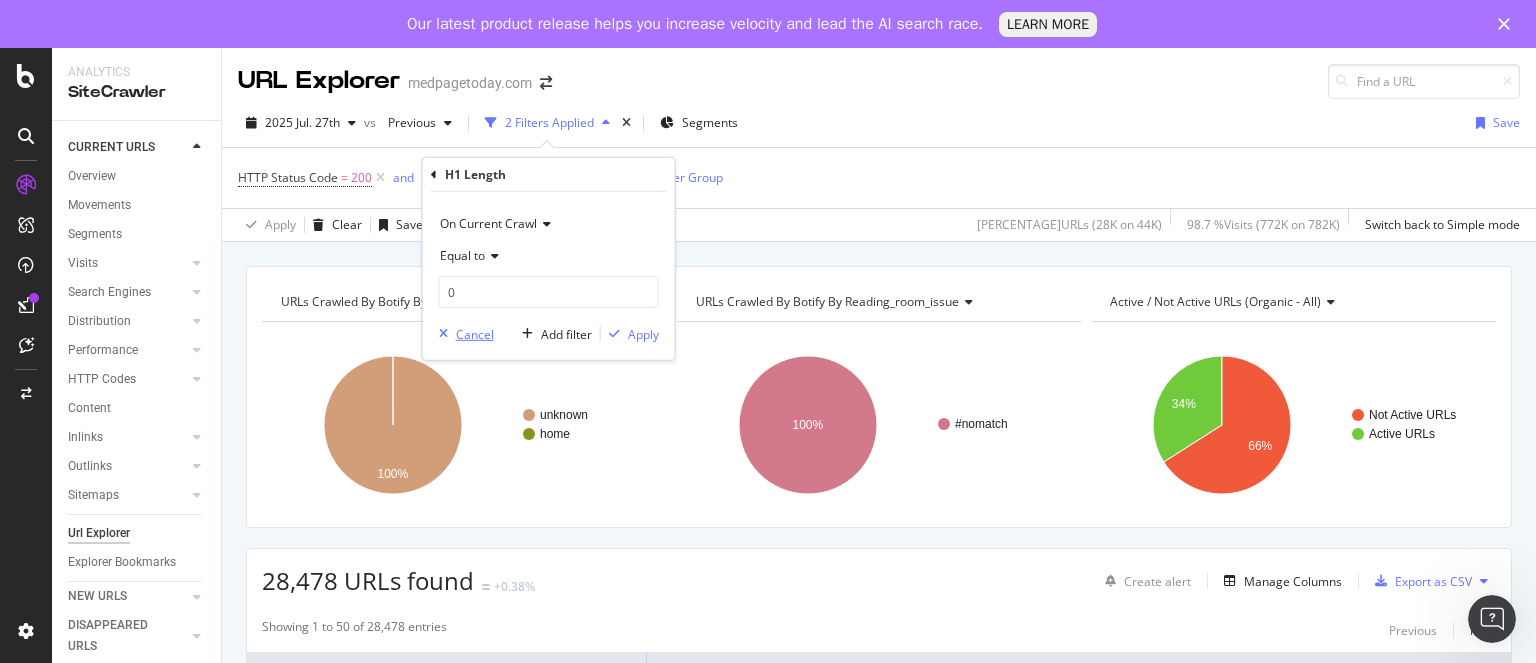 click on "Cancel" at bounding box center (475, 333) 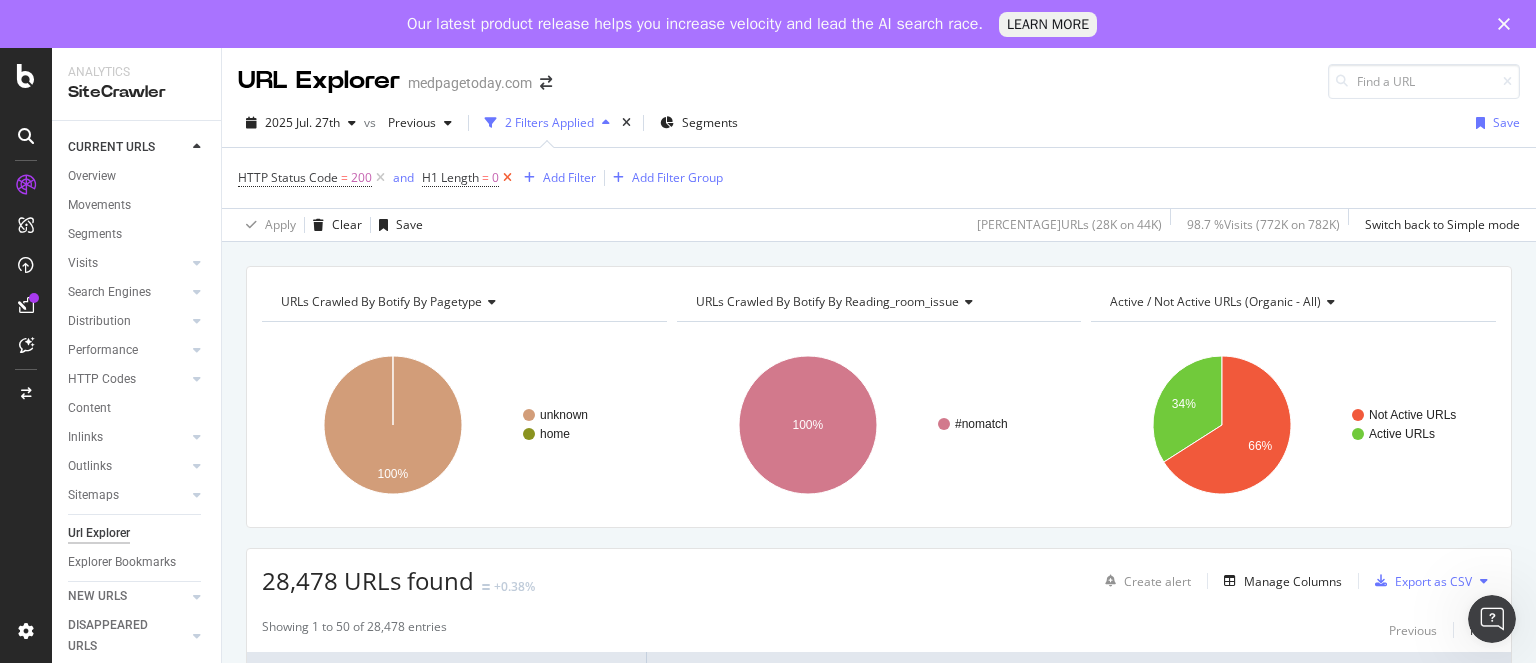 click at bounding box center (507, 178) 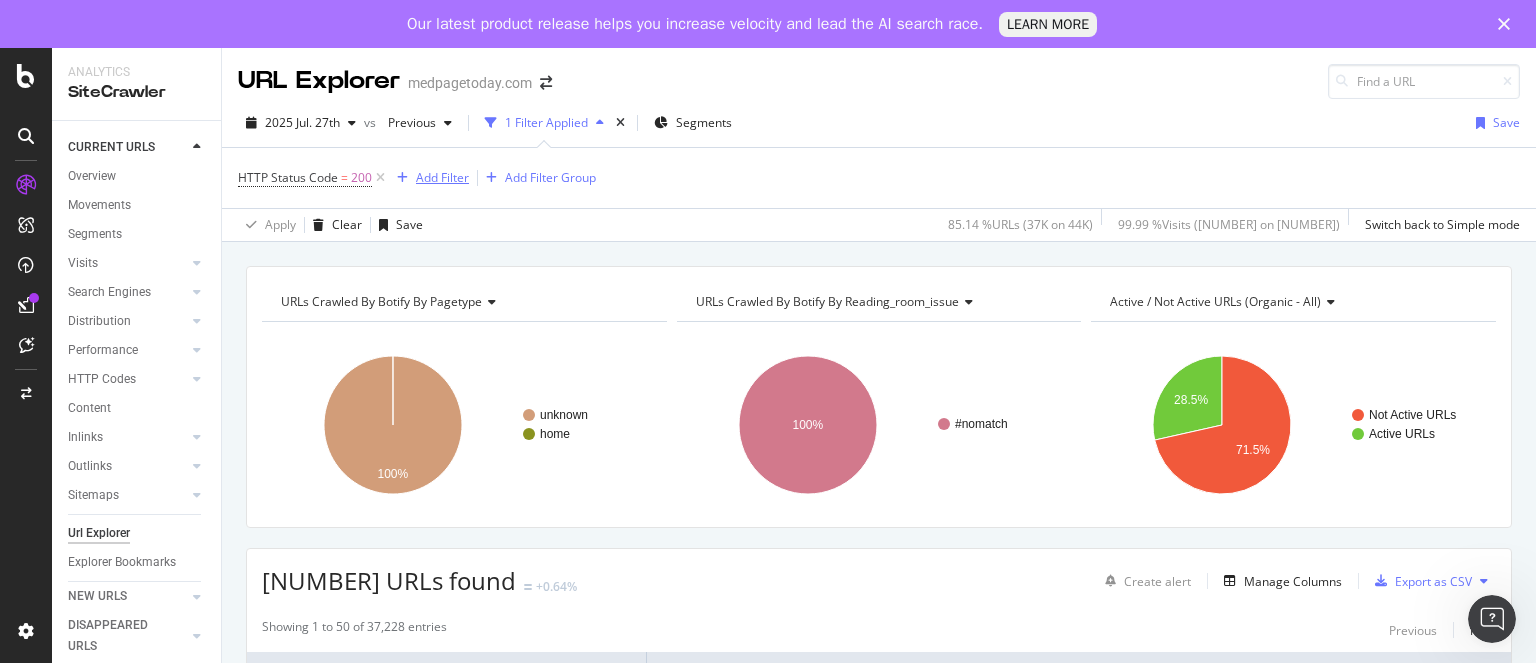 click on "Add Filter" at bounding box center (442, 177) 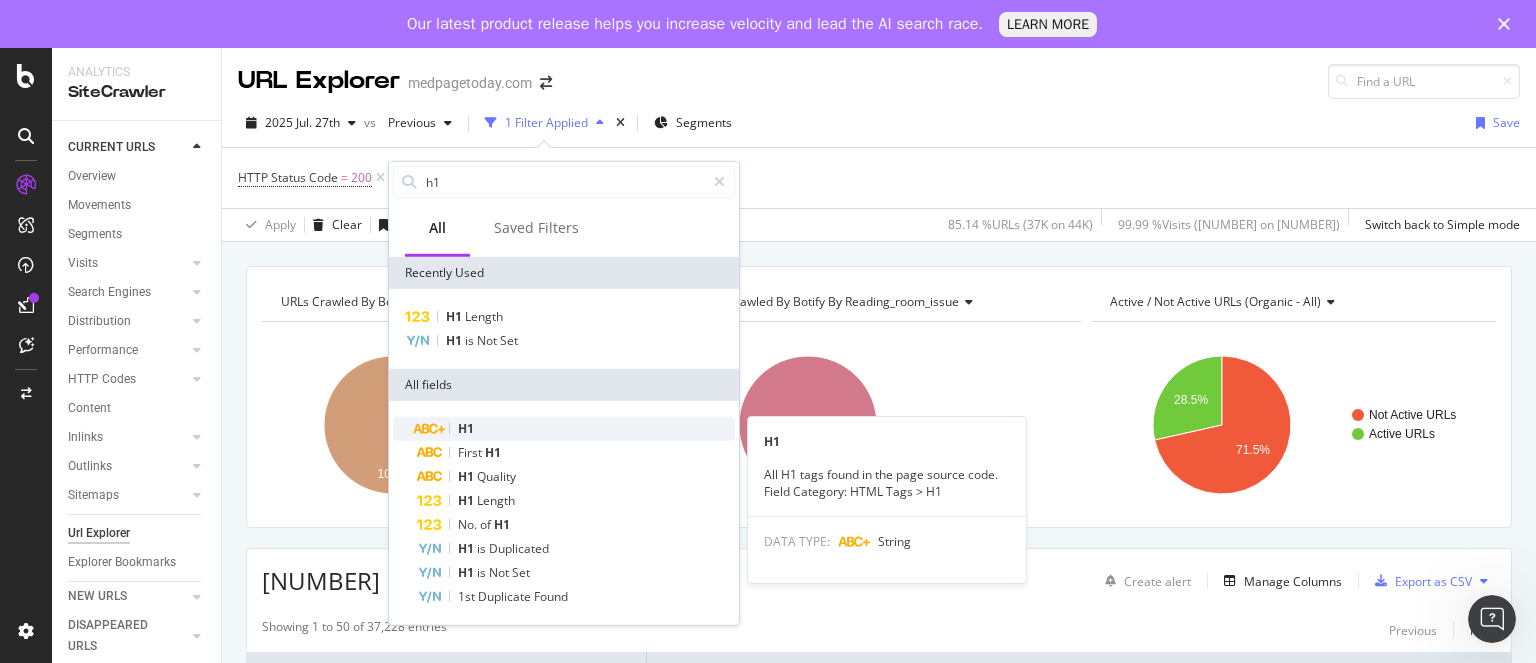 click on "H1" at bounding box center [576, 429] 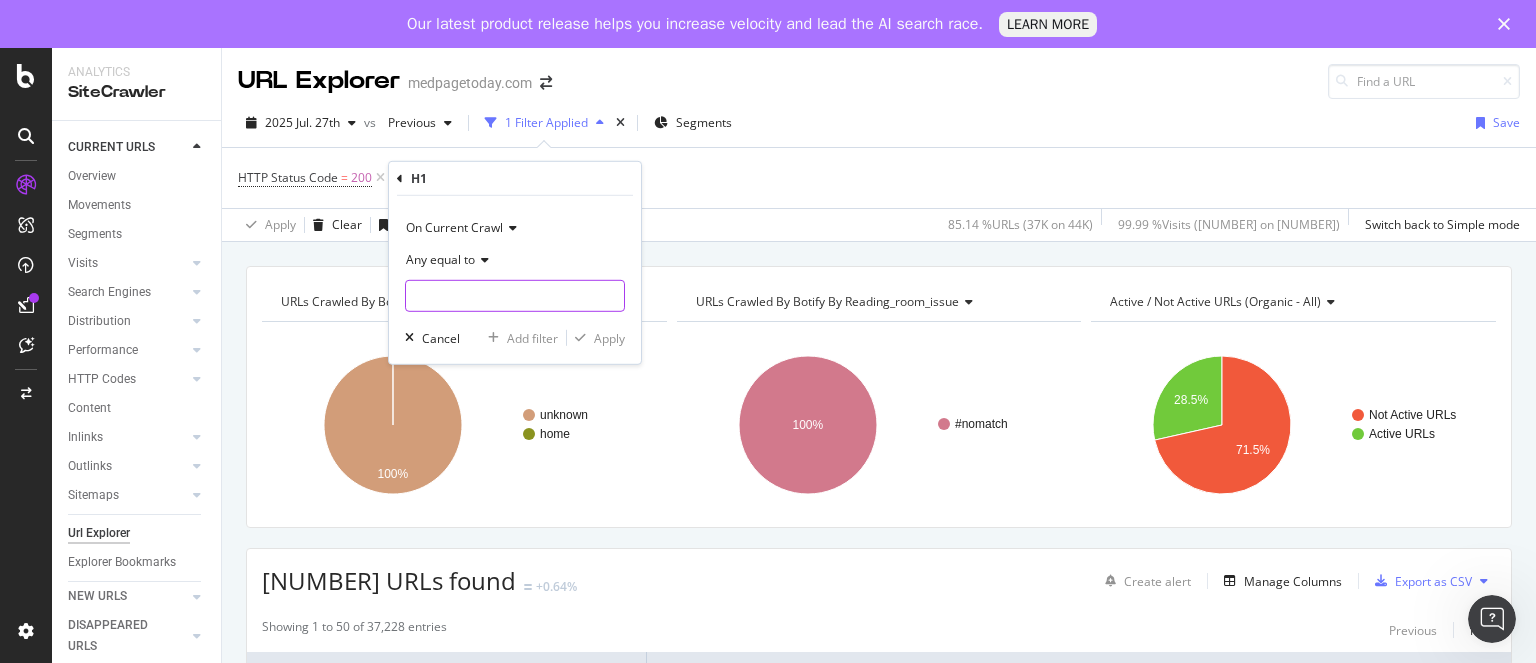 click at bounding box center [515, 296] 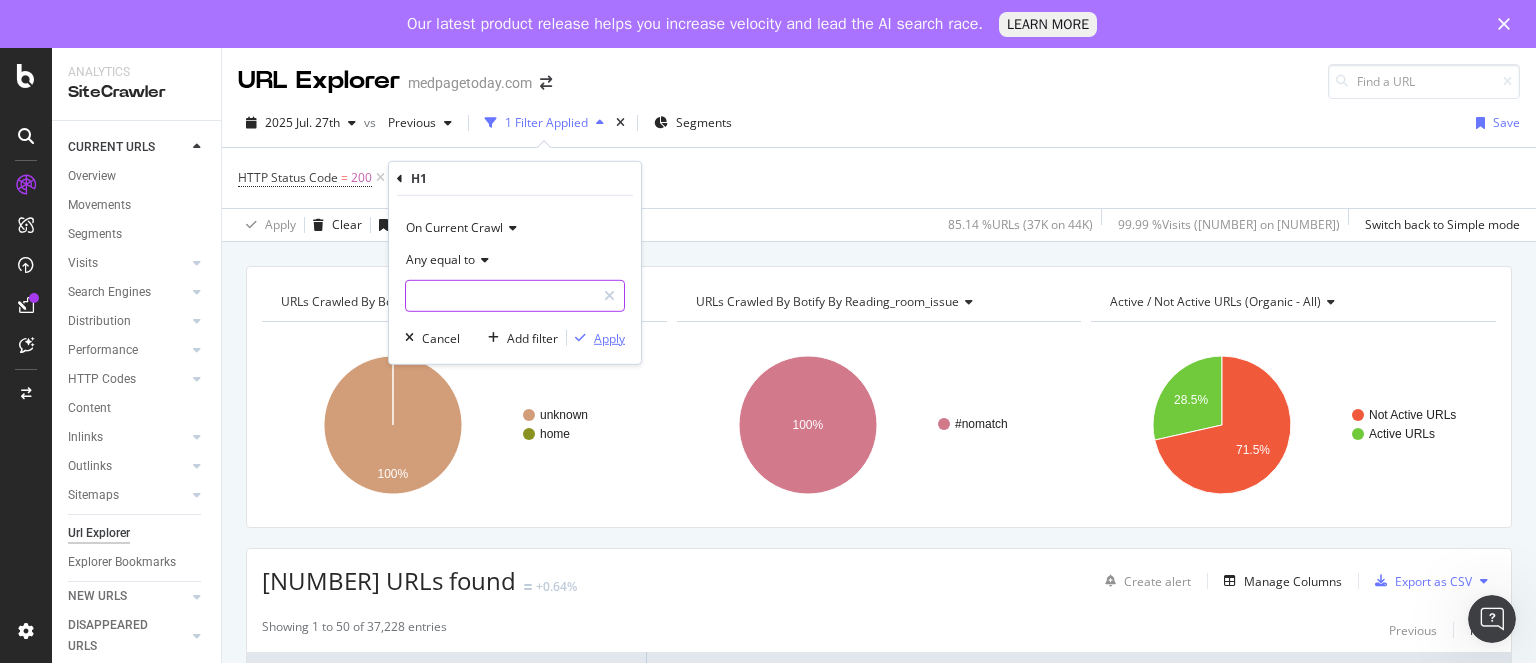 type 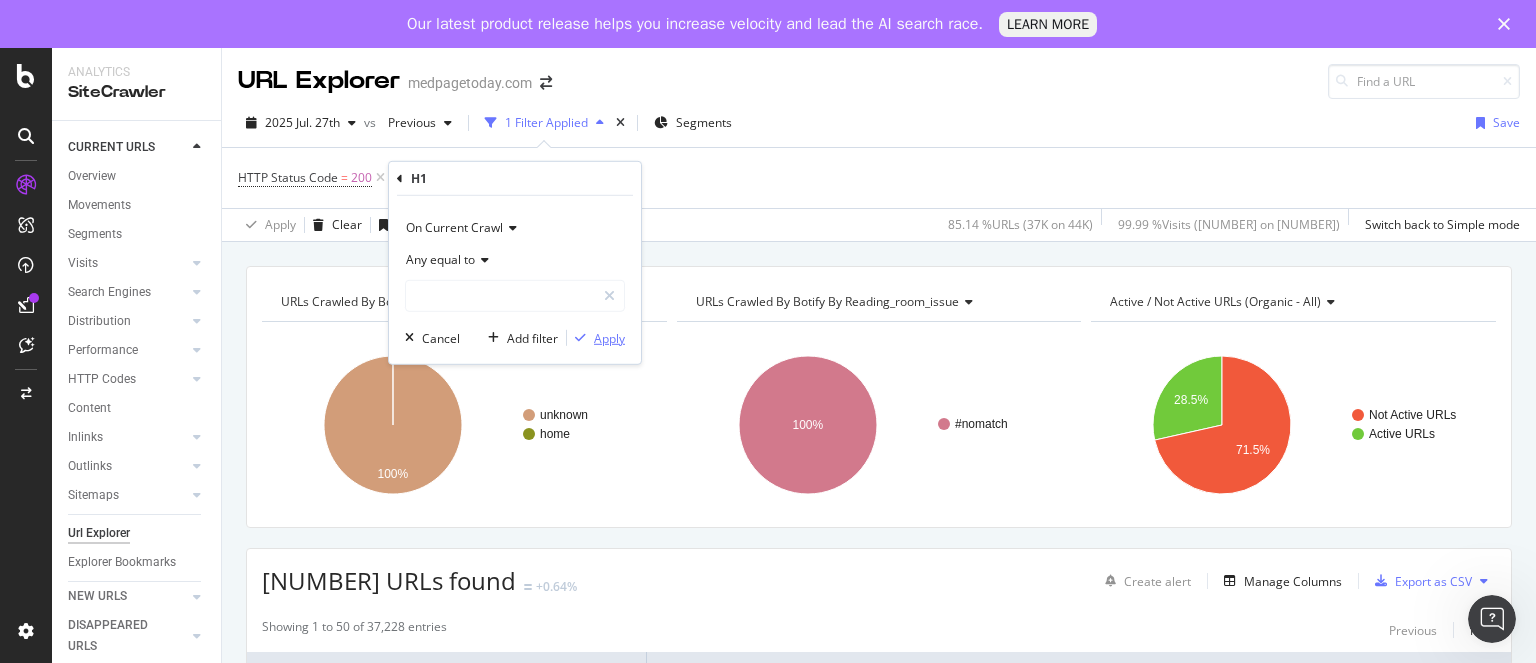 click on "Apply" at bounding box center [609, 337] 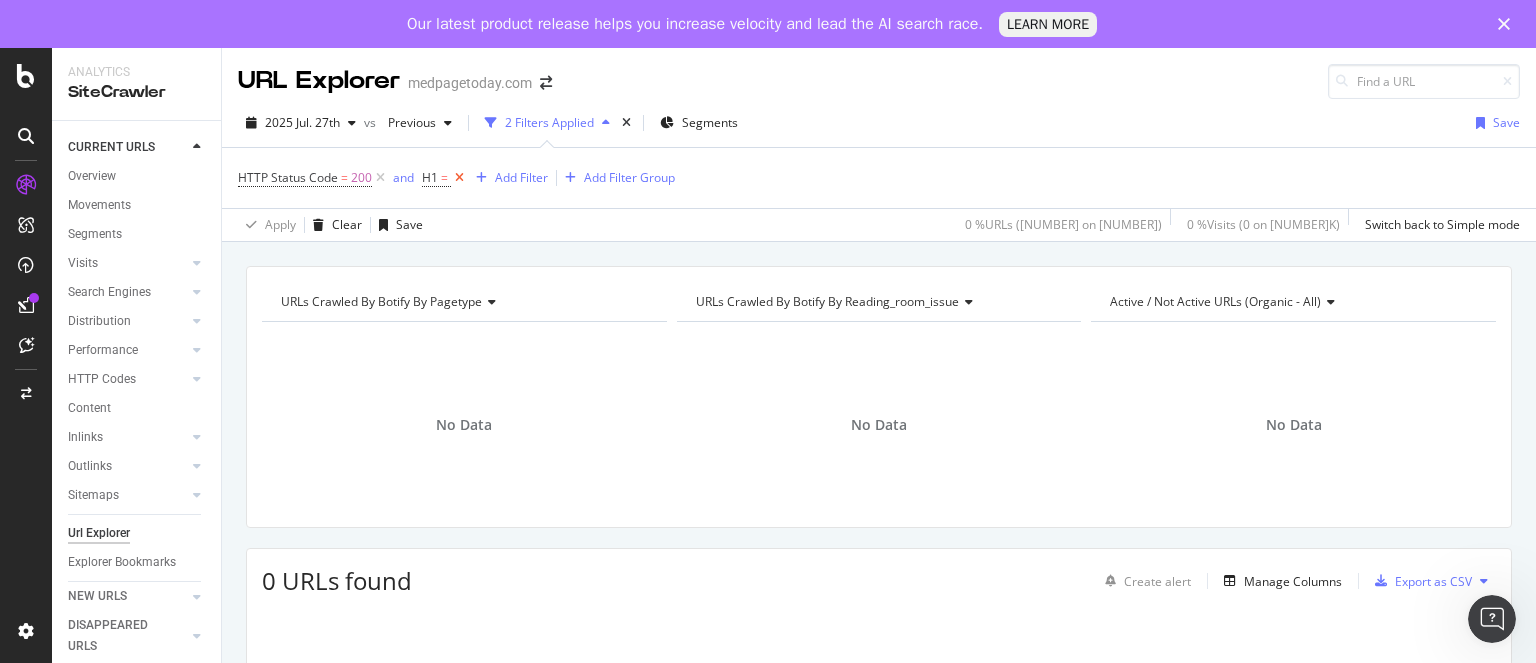 click at bounding box center [459, 178] 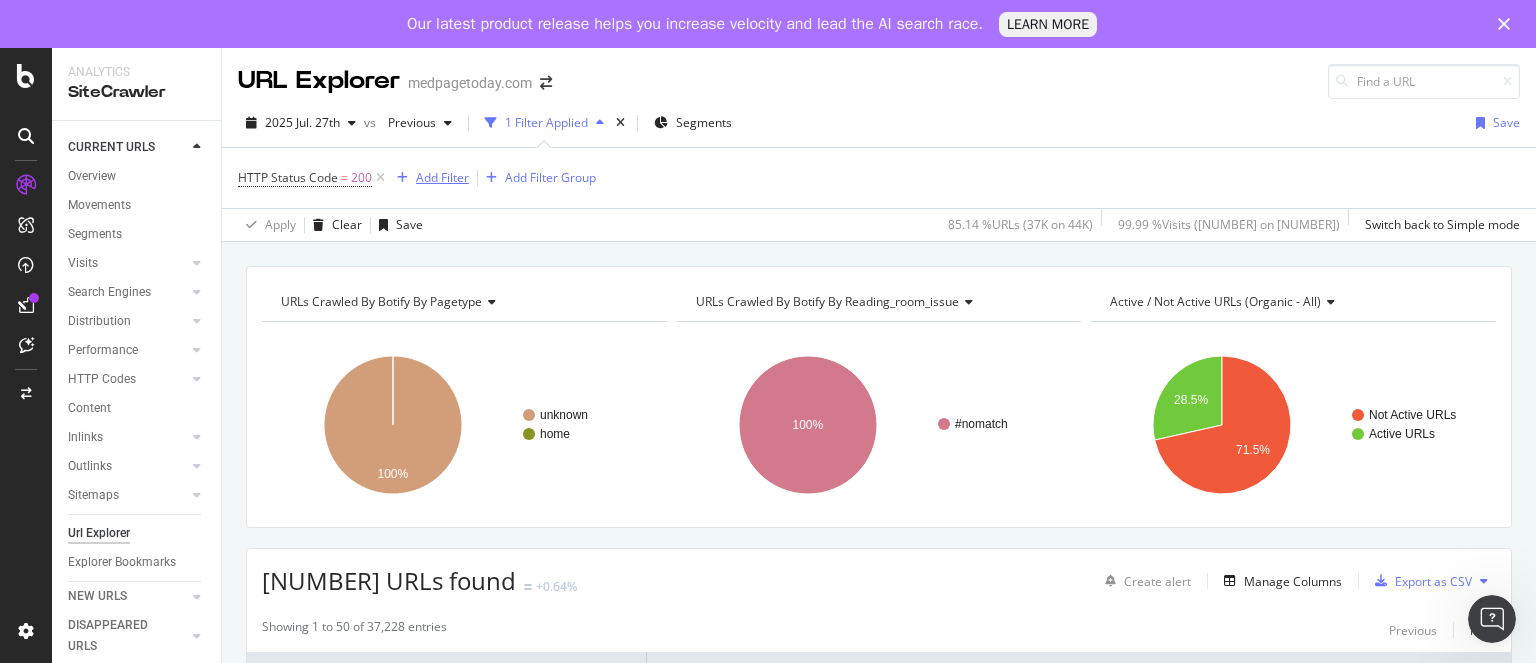 click on "Add Filter" at bounding box center [442, 177] 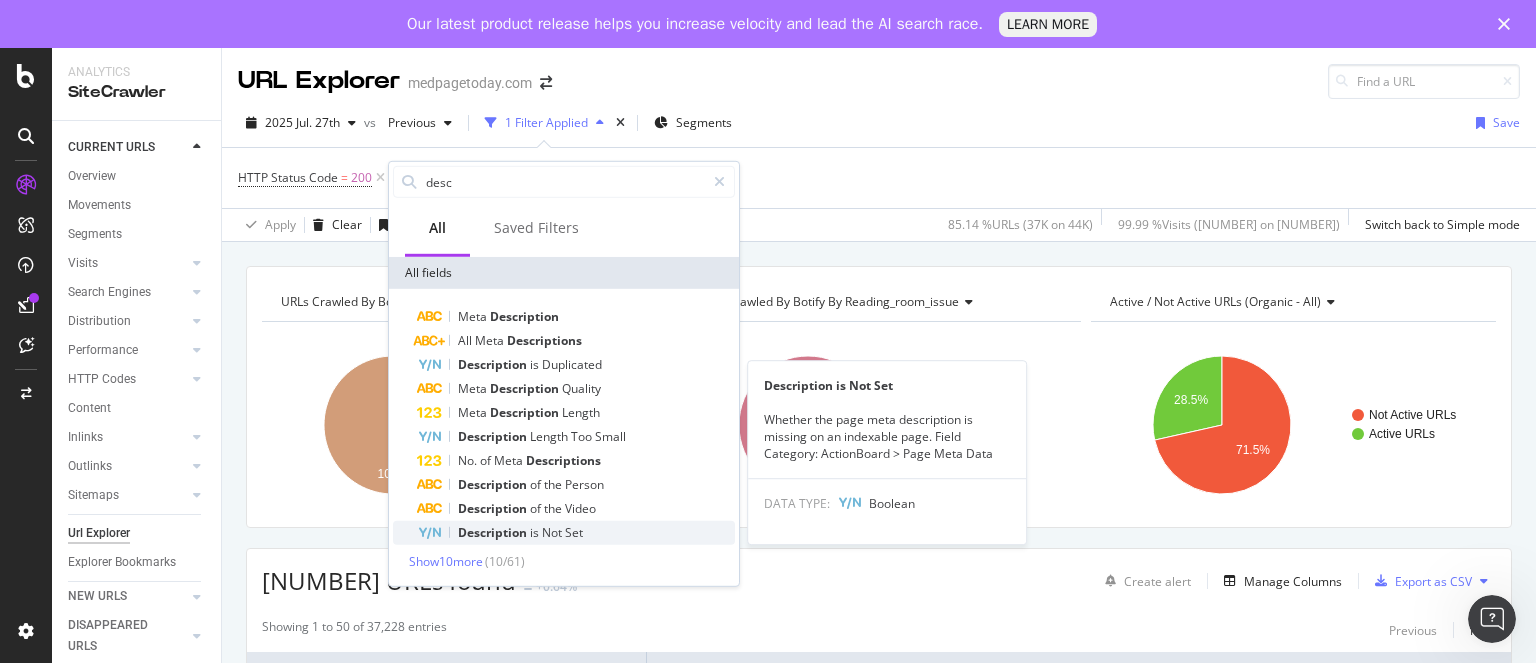 type on "desc" 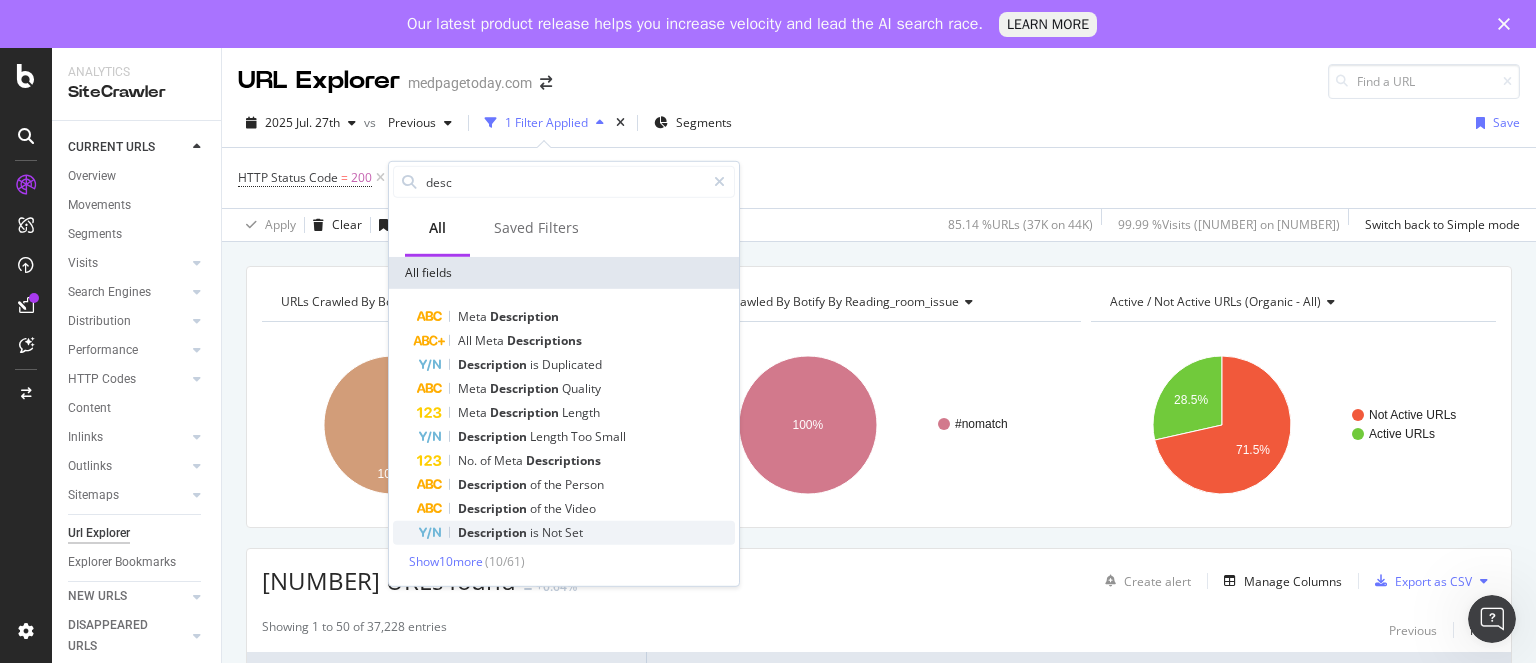 click on "Not" at bounding box center (553, 532) 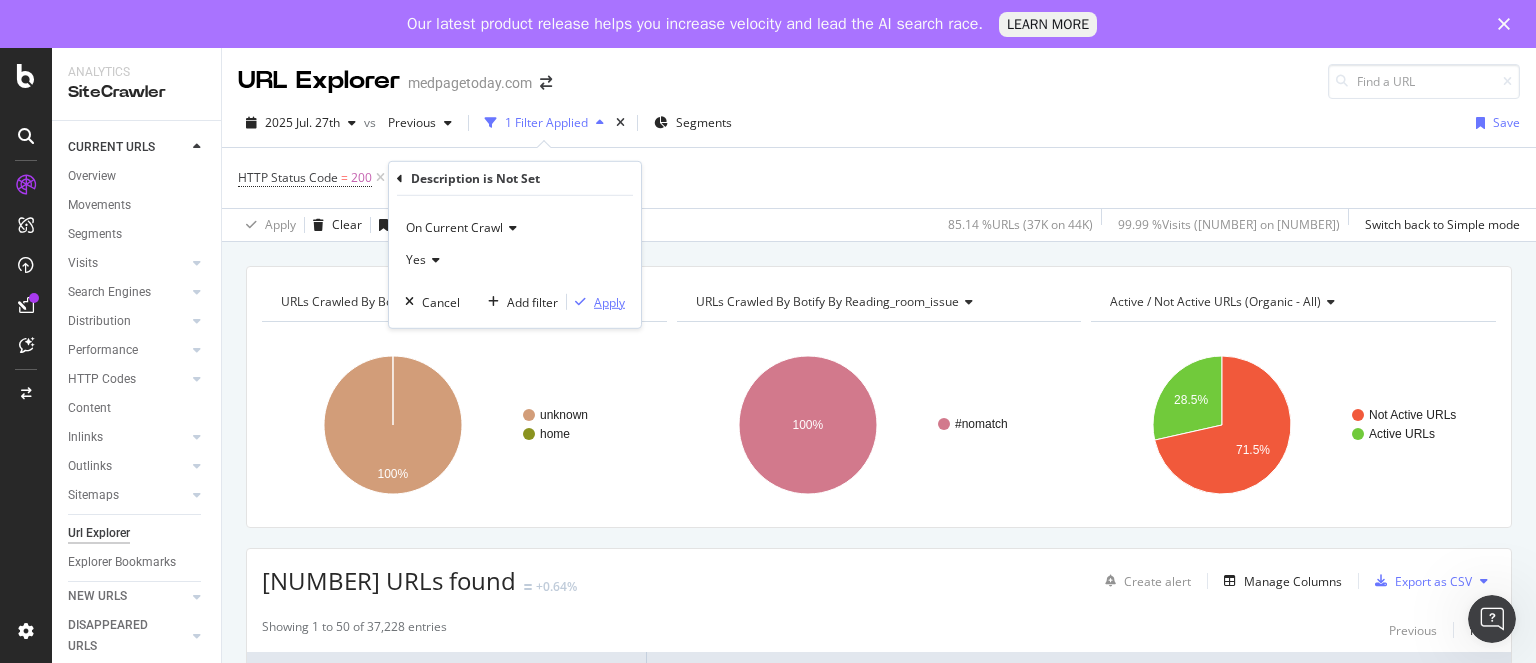 click on "Apply" at bounding box center [609, 301] 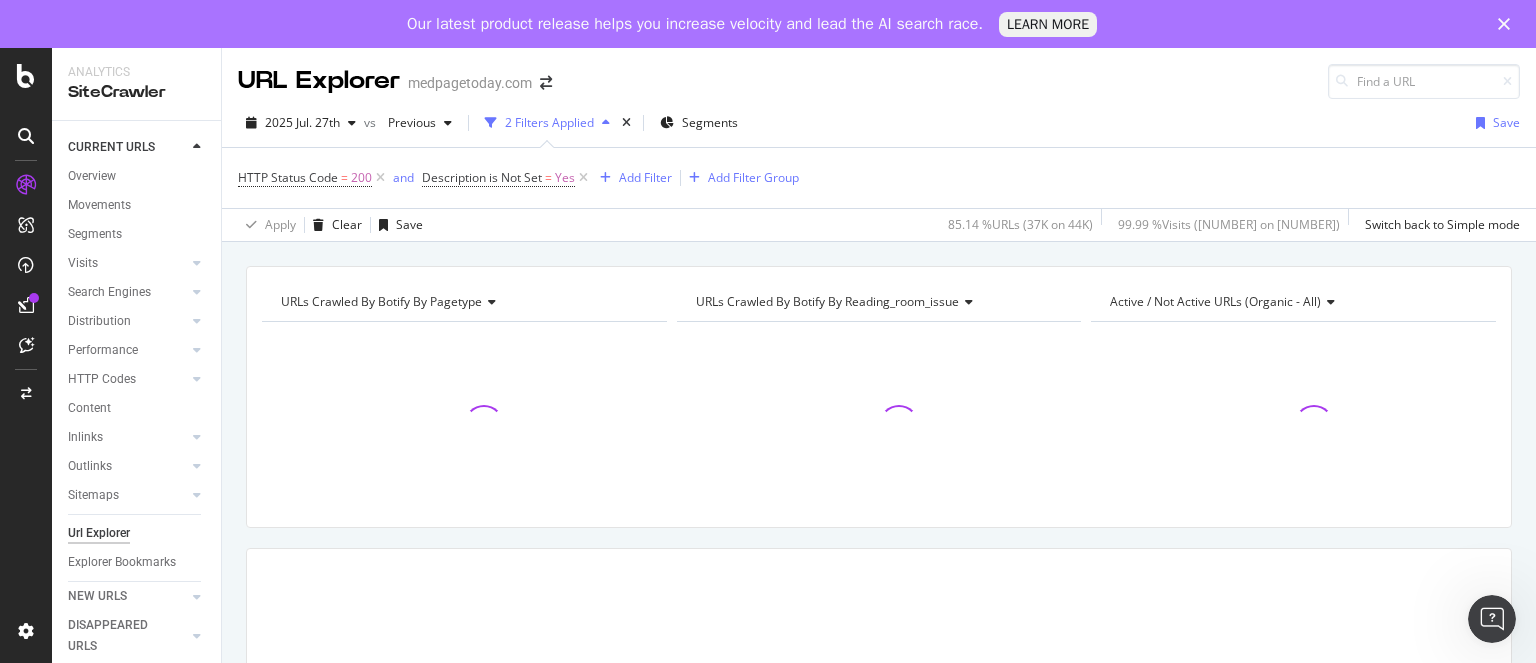 scroll, scrollTop: 205, scrollLeft: 0, axis: vertical 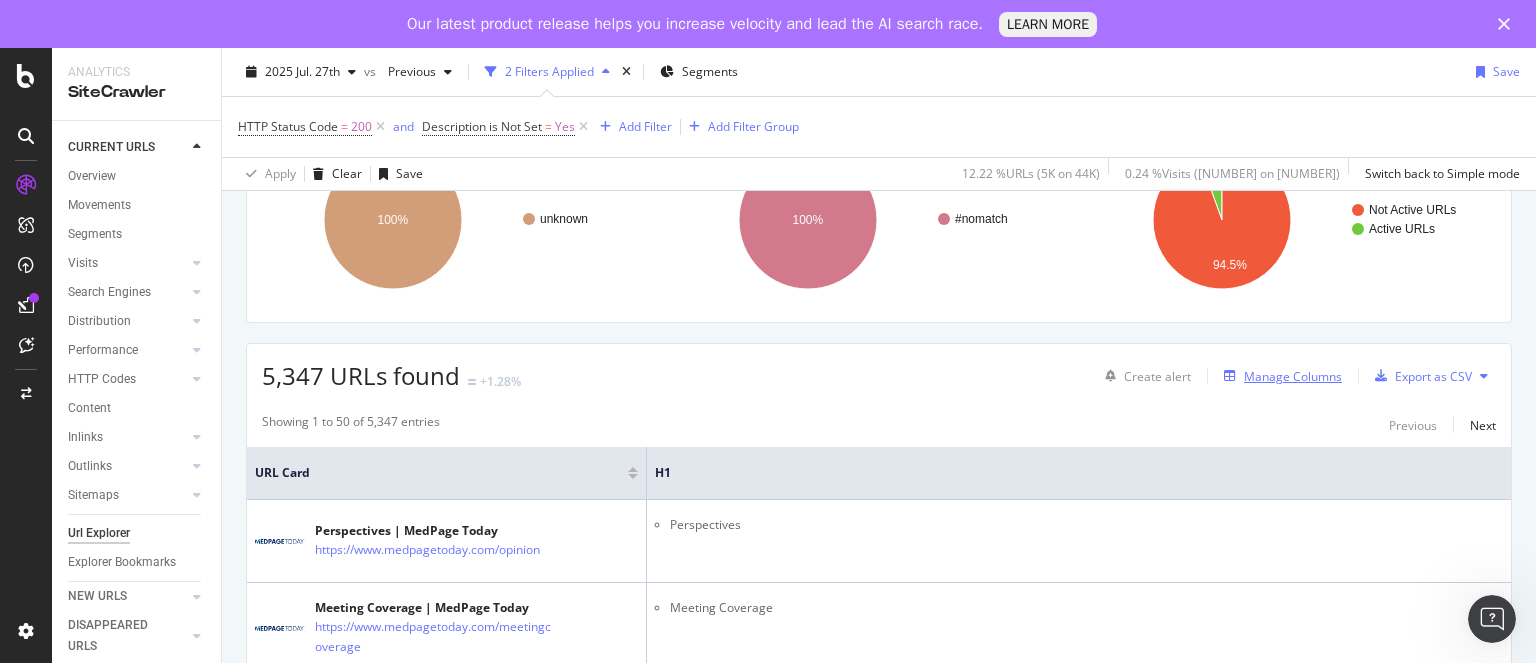 click on "Manage Columns" at bounding box center [1293, 376] 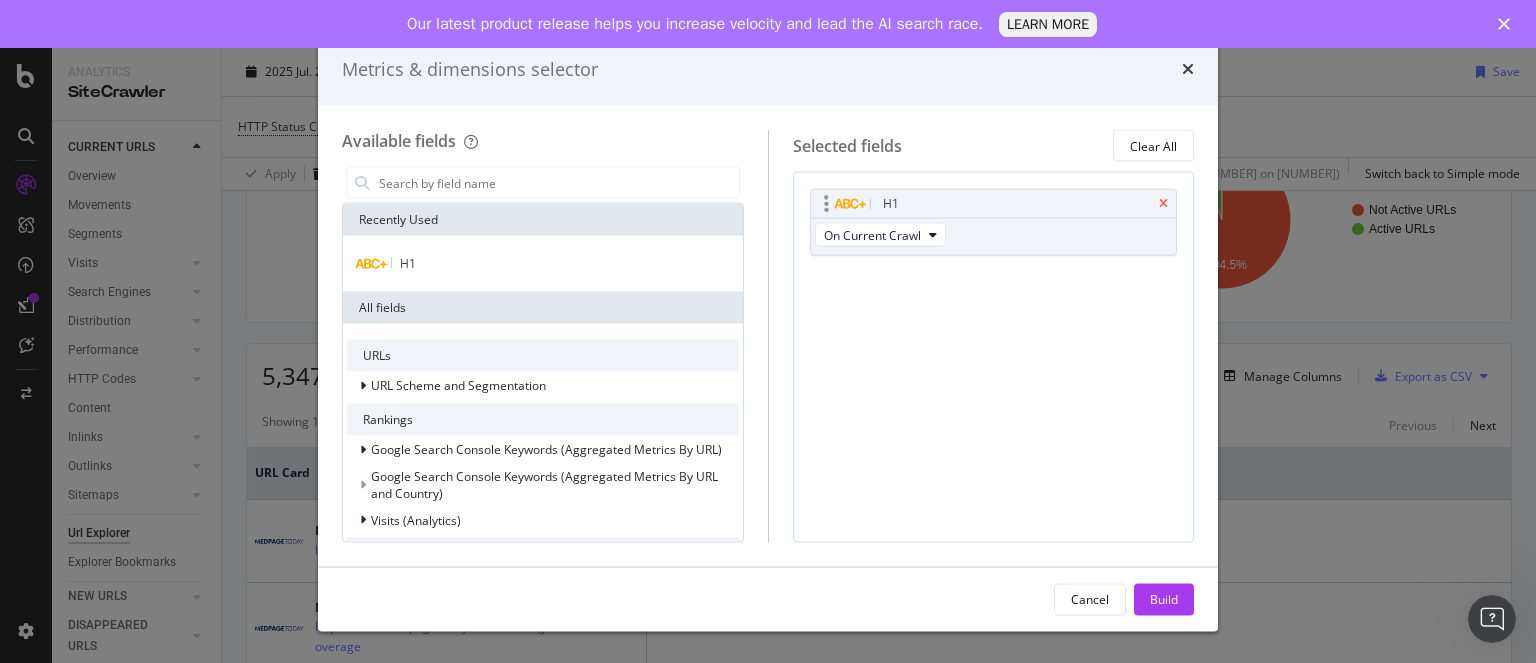 click at bounding box center [1163, 204] 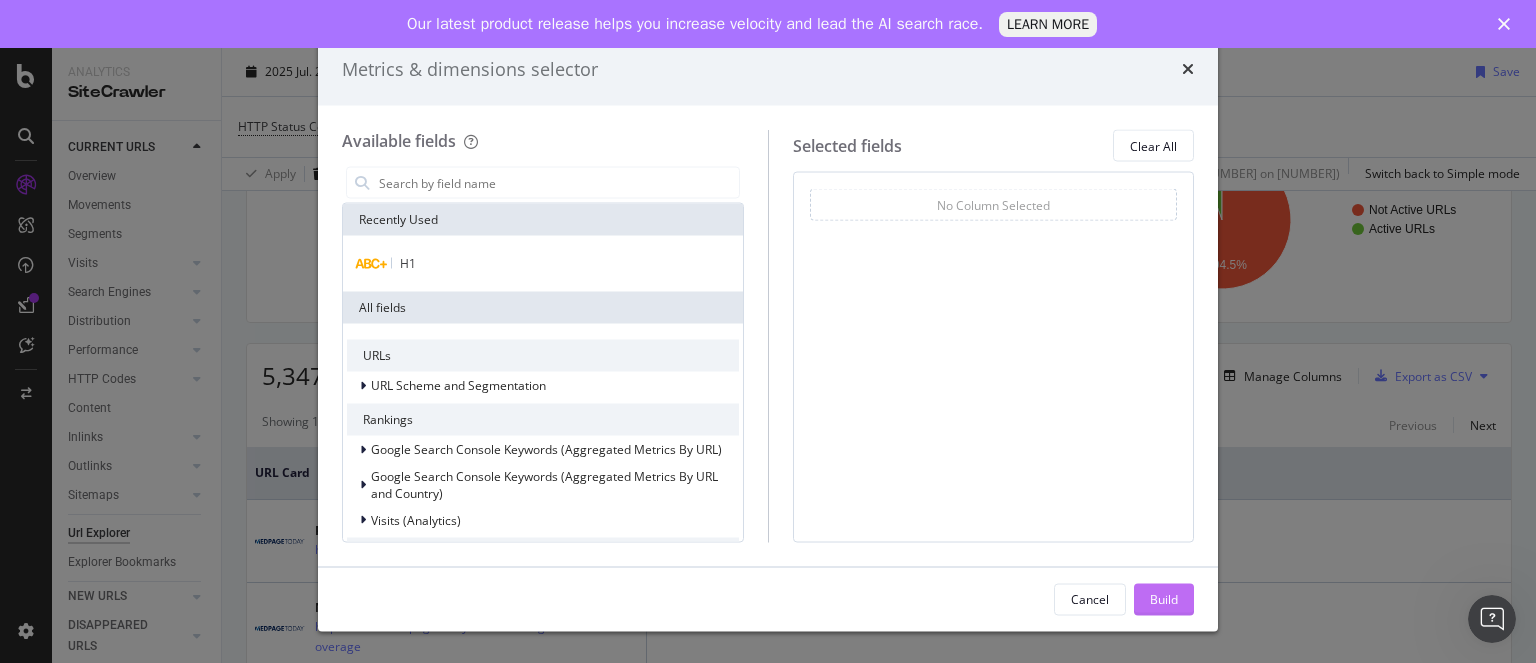 click on "Build" at bounding box center [1164, 598] 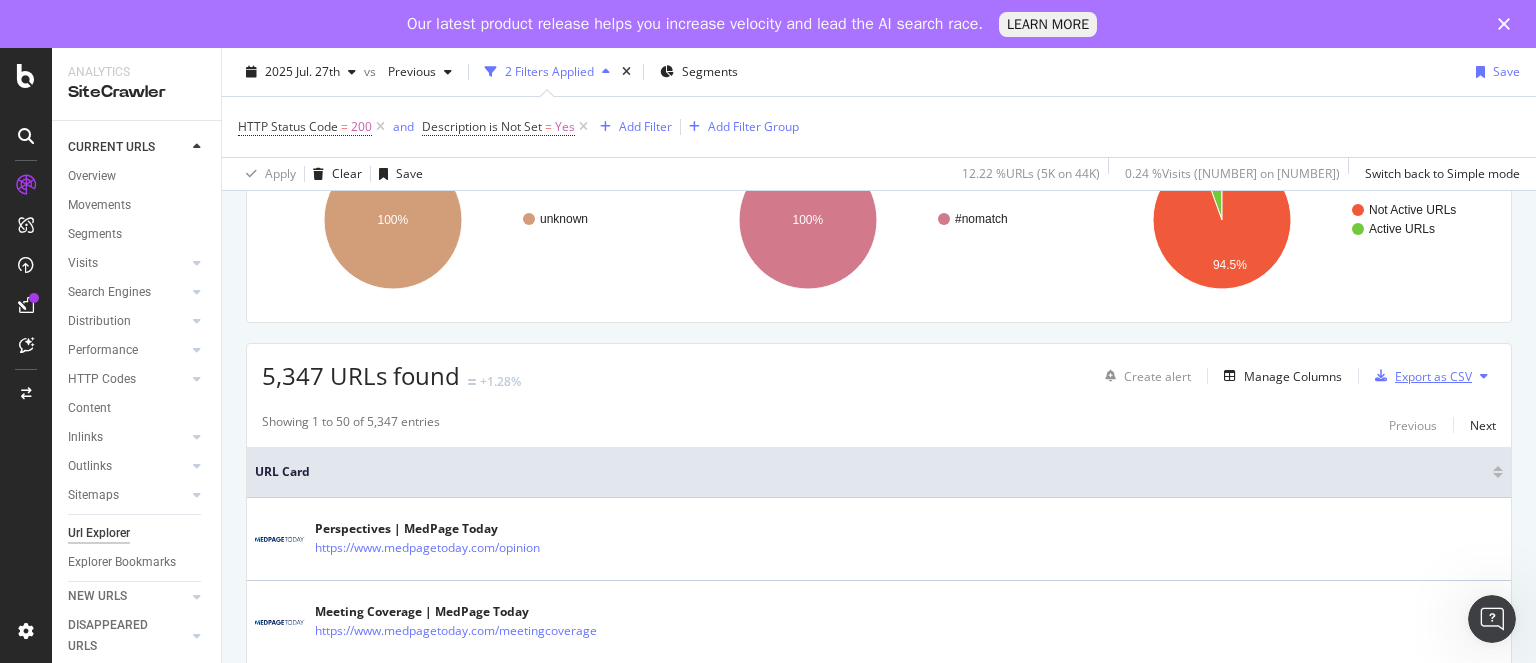 click on "Export as CSV" at bounding box center [1433, 376] 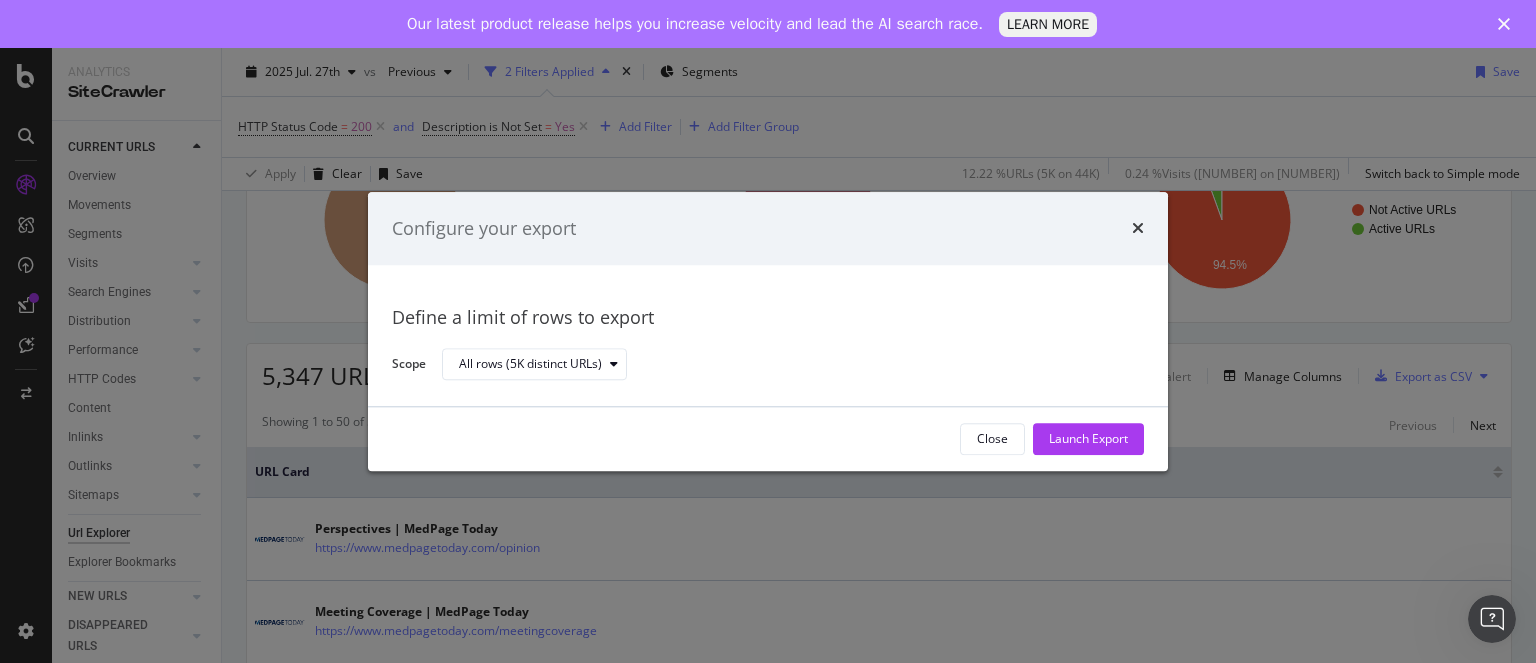 click on "Launch Export" at bounding box center (1088, 439) 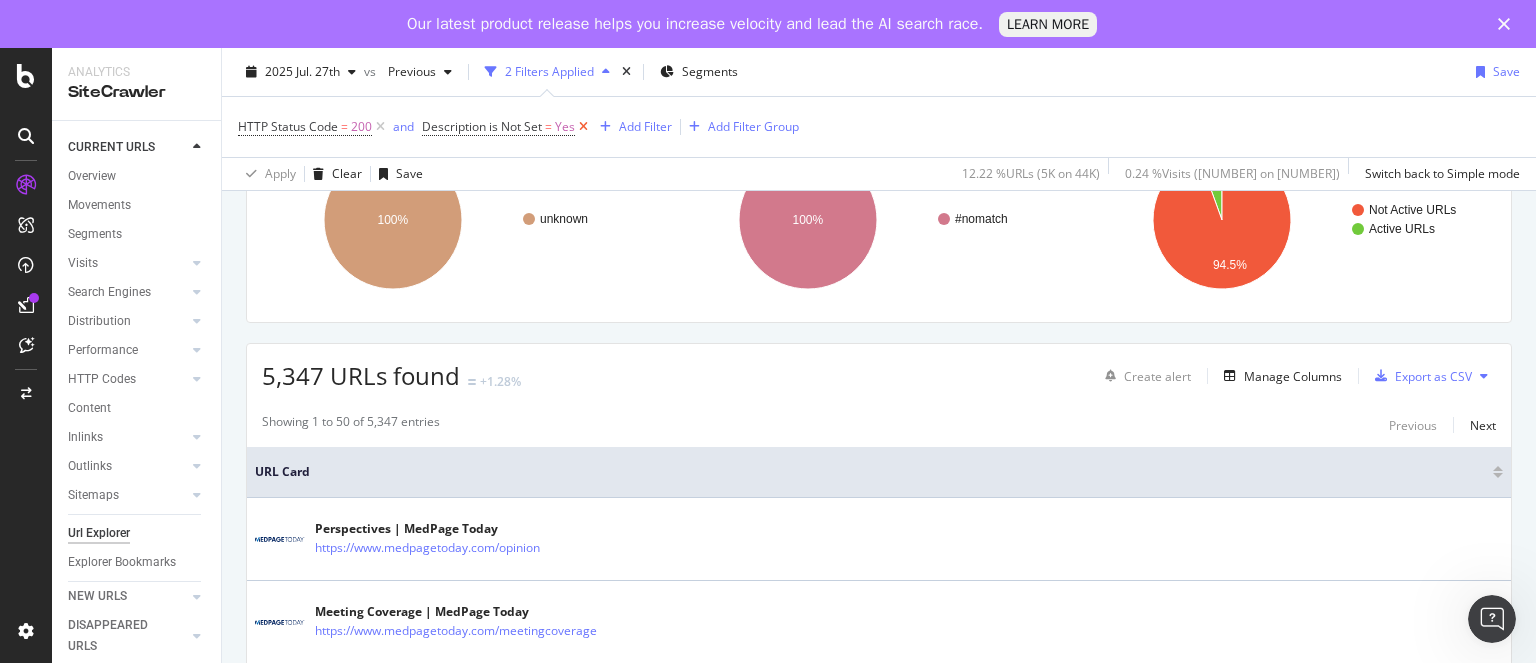 click at bounding box center [583, 127] 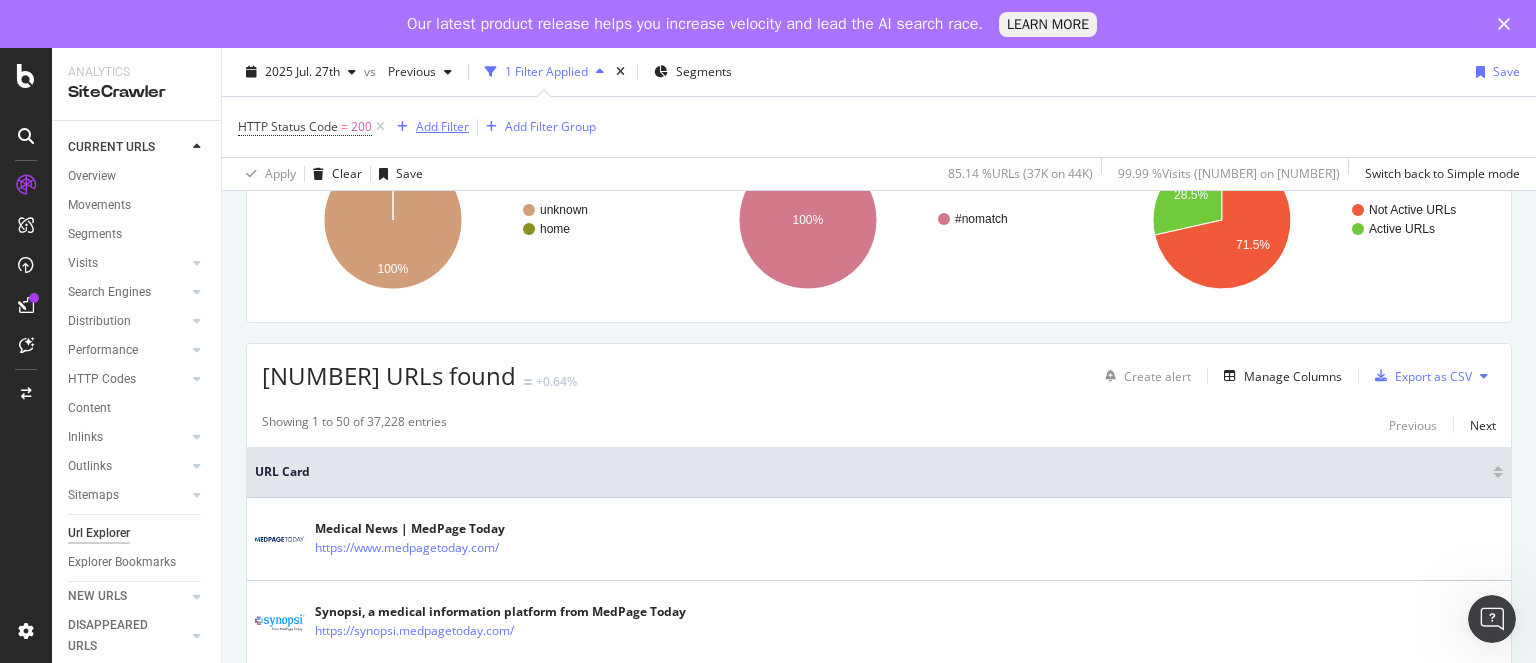 click on "Add Filter" at bounding box center (442, 126) 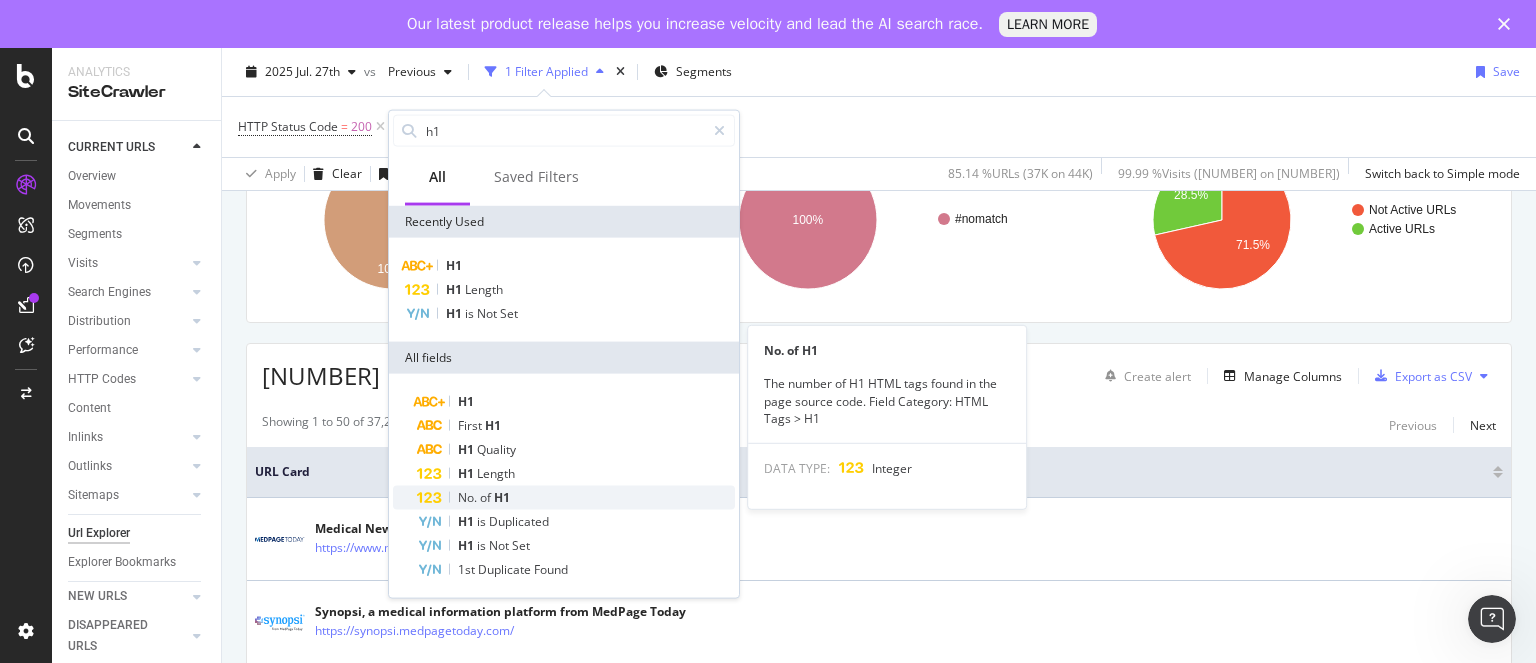 type on "h1" 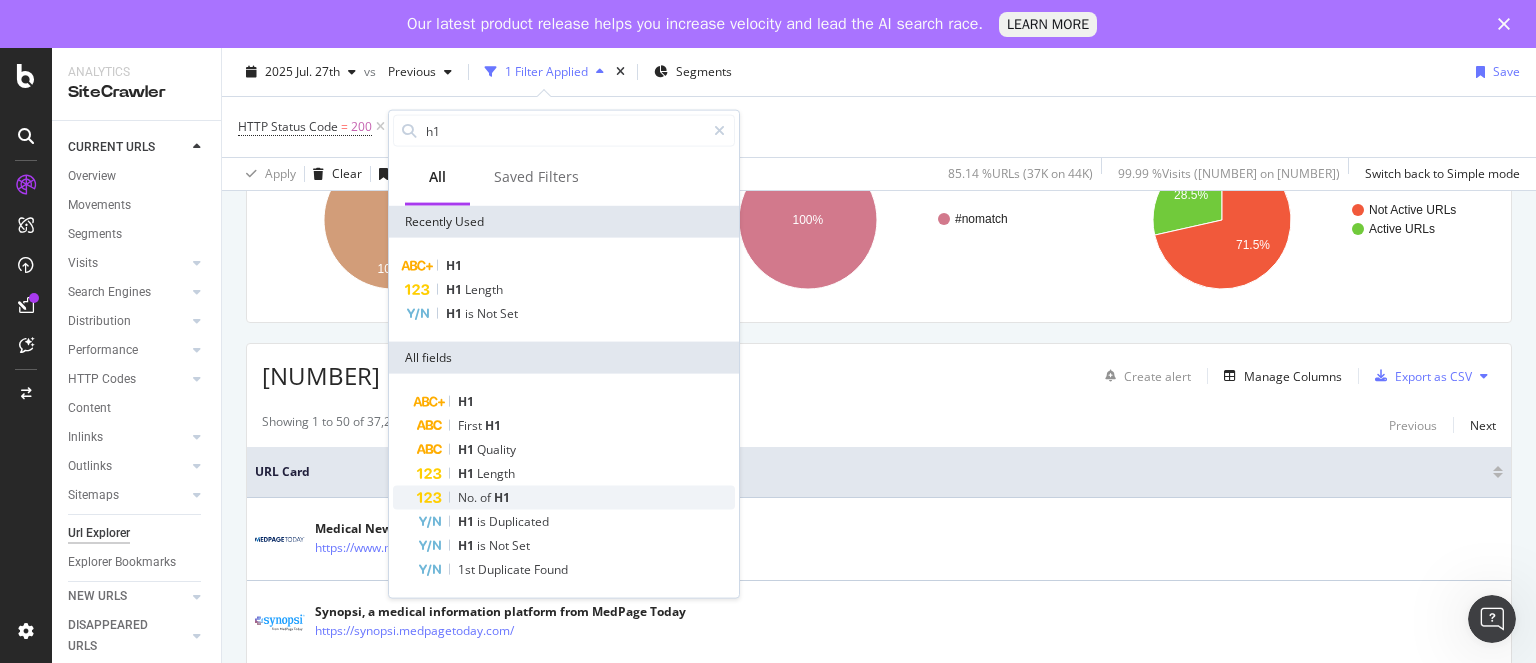click on "H1" at bounding box center (502, 497) 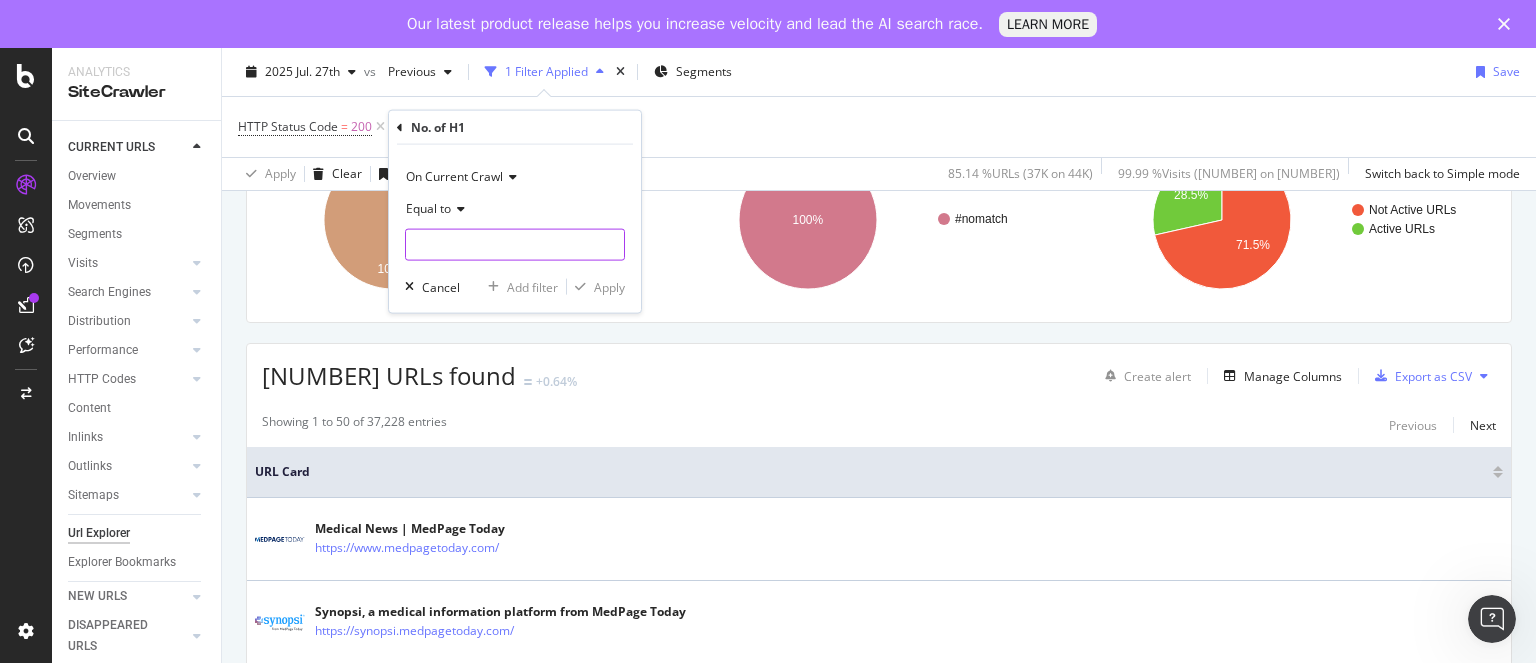 click at bounding box center (515, 245) 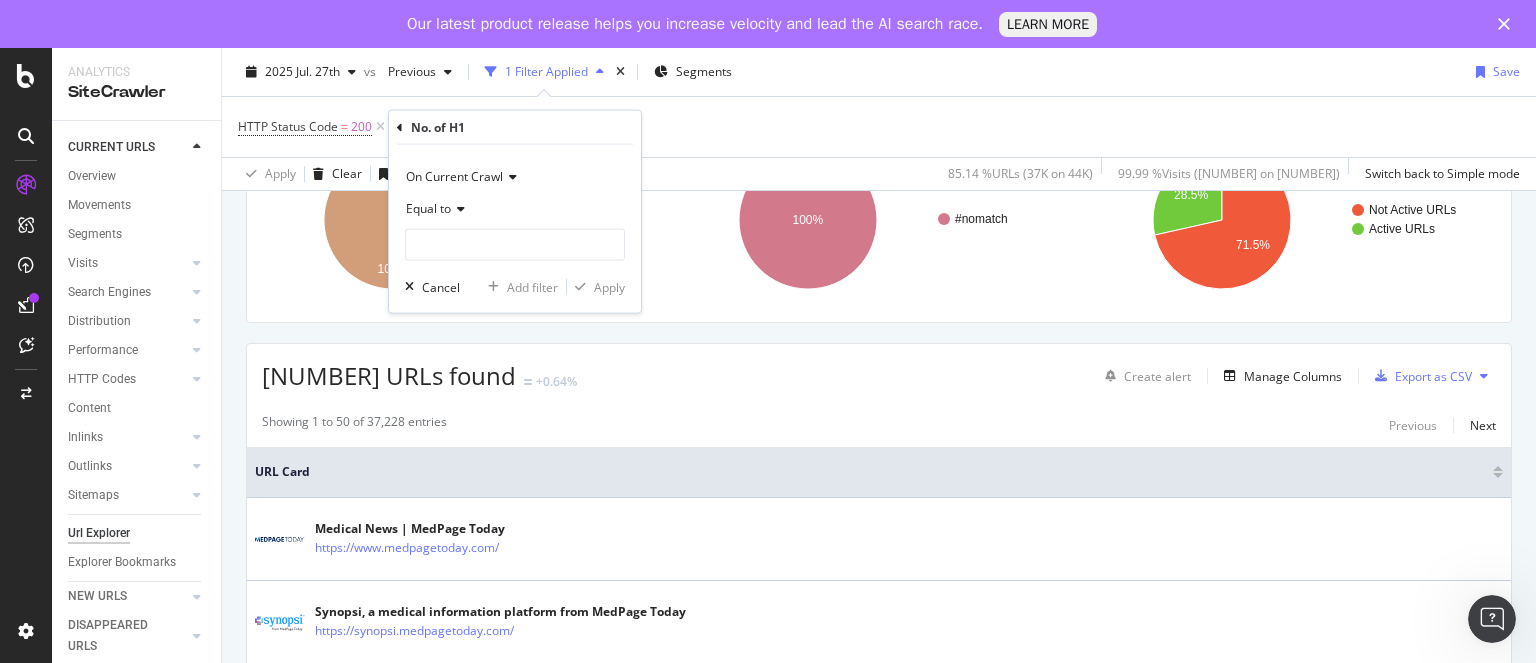 click at bounding box center (458, 209) 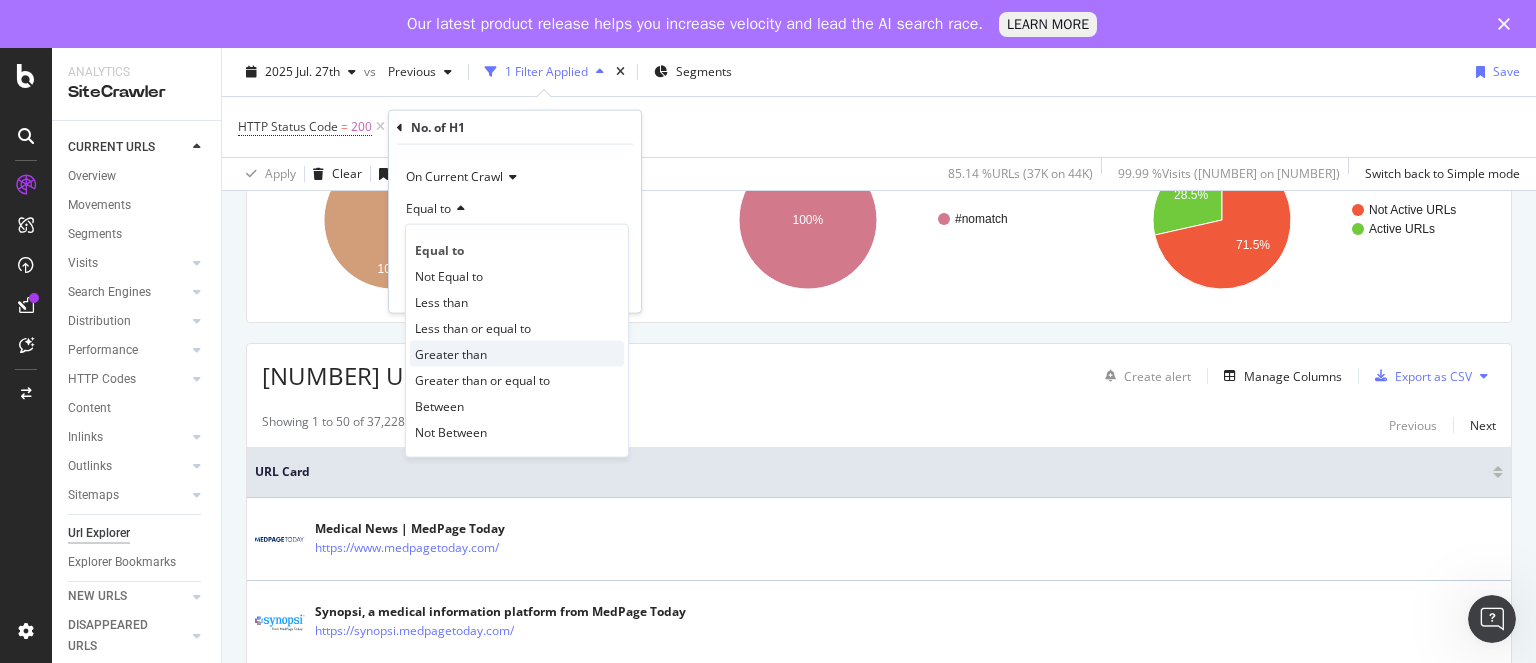 click on "Greater than" at bounding box center (451, 353) 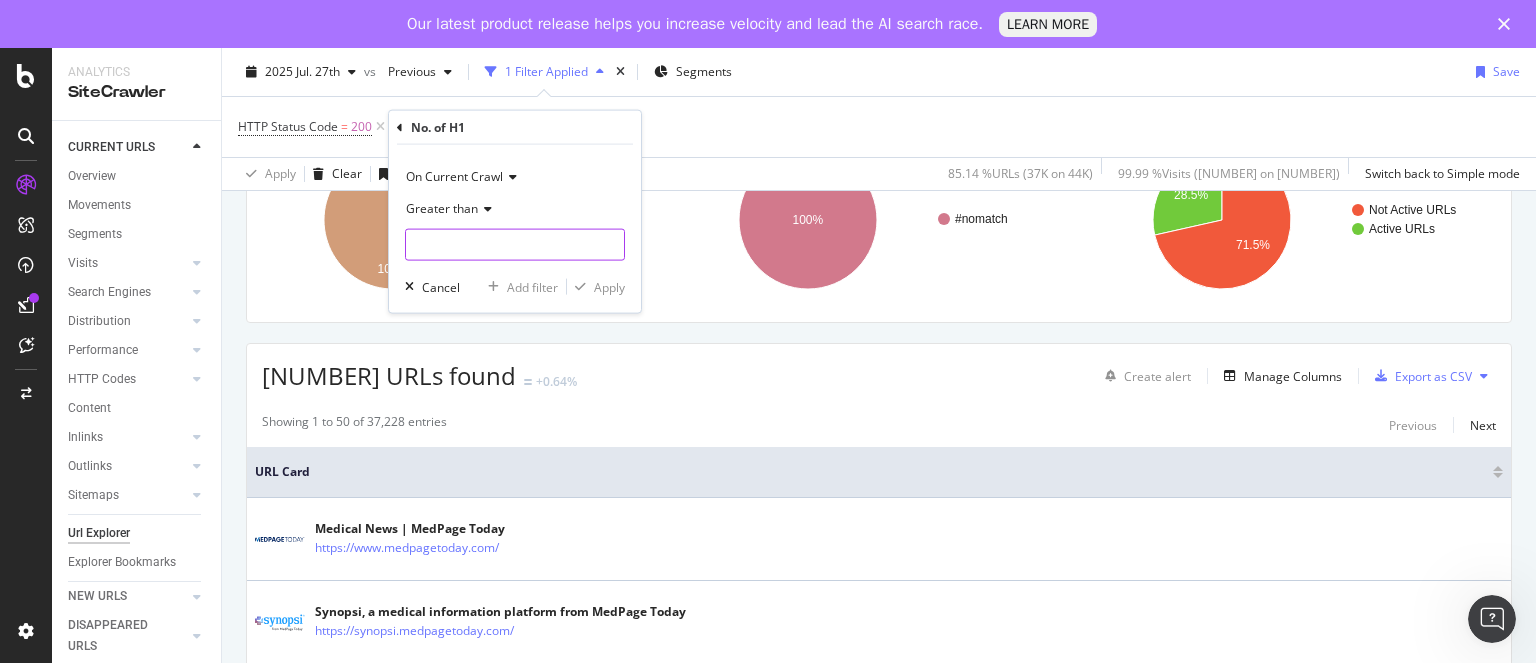 click at bounding box center (515, 245) 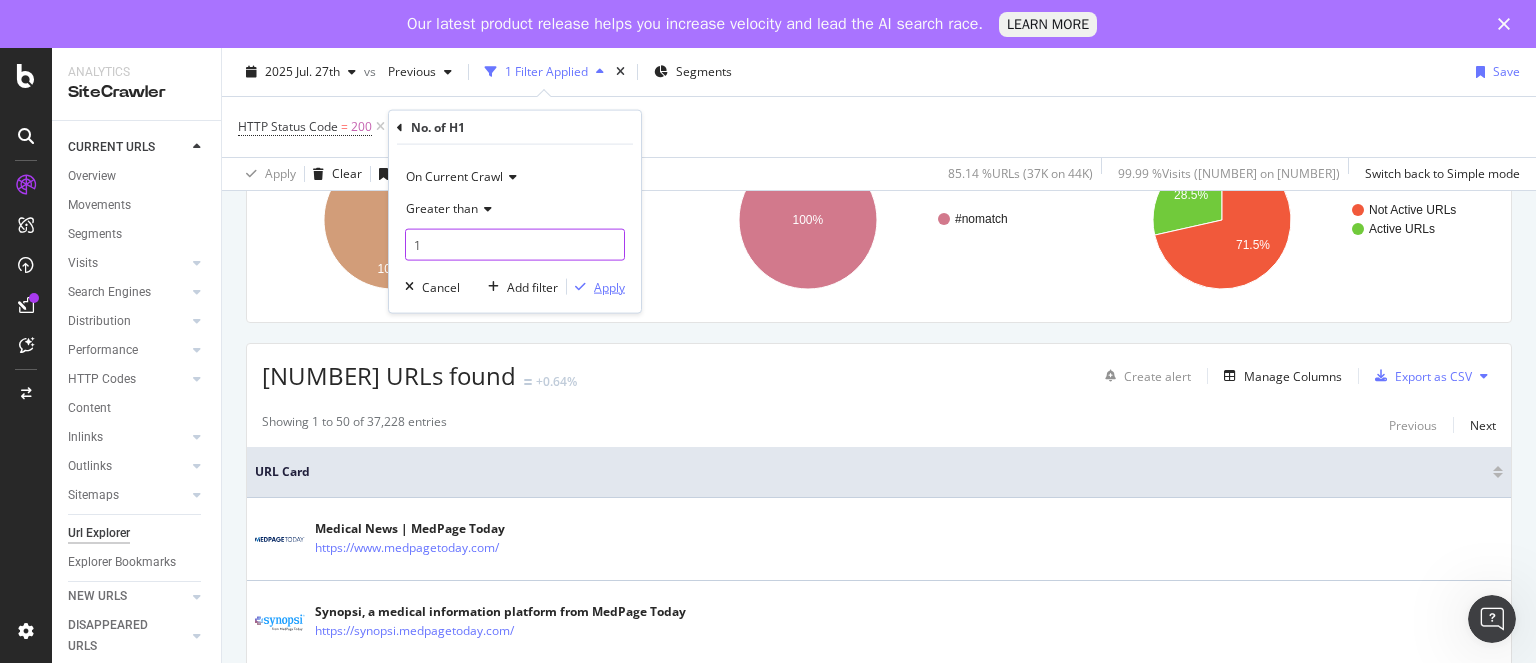 type on "1" 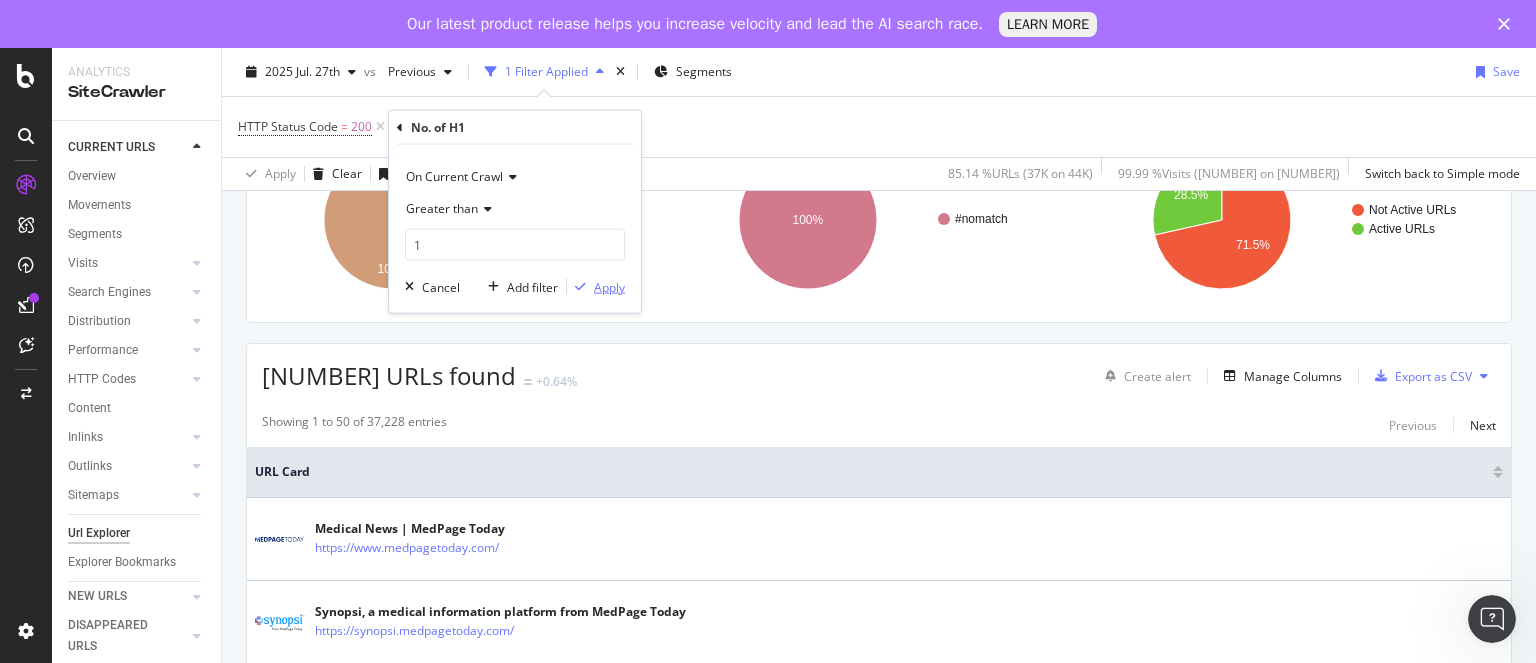click on "Apply" at bounding box center [609, 286] 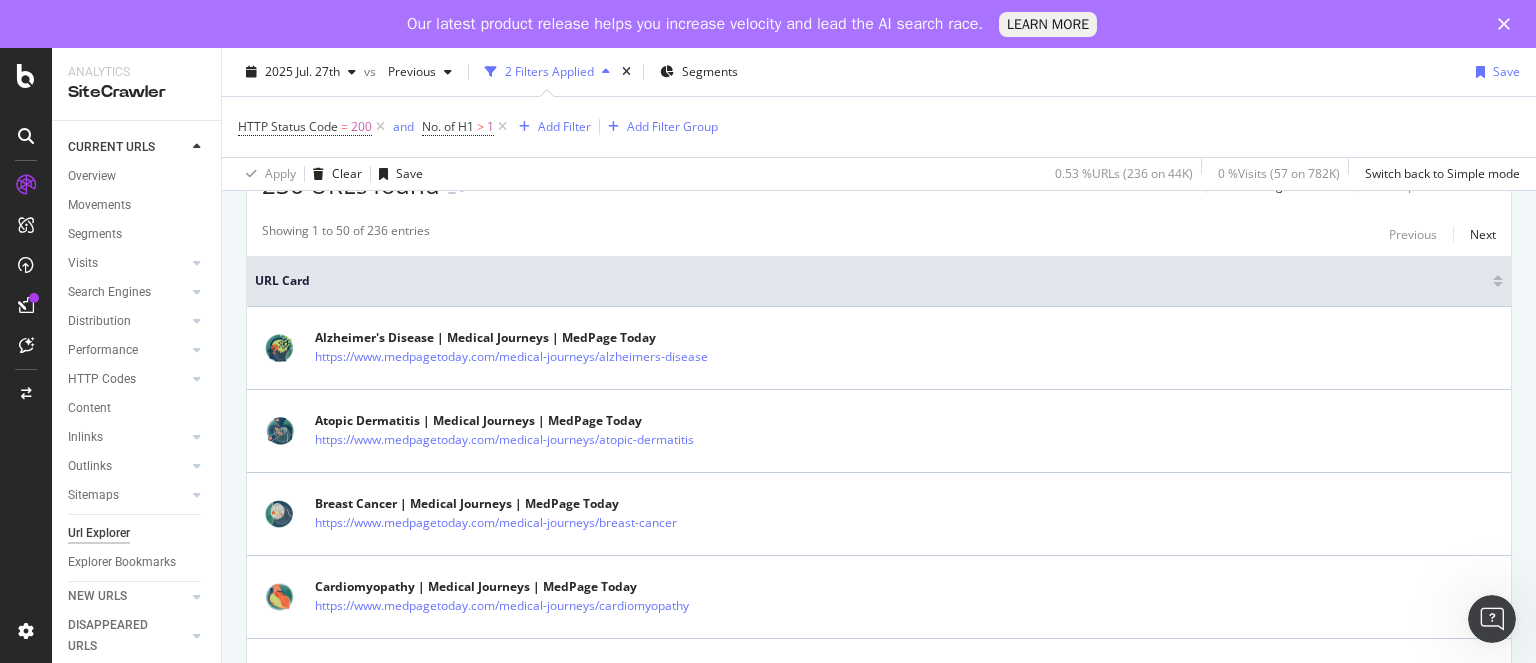 scroll, scrollTop: 396, scrollLeft: 0, axis: vertical 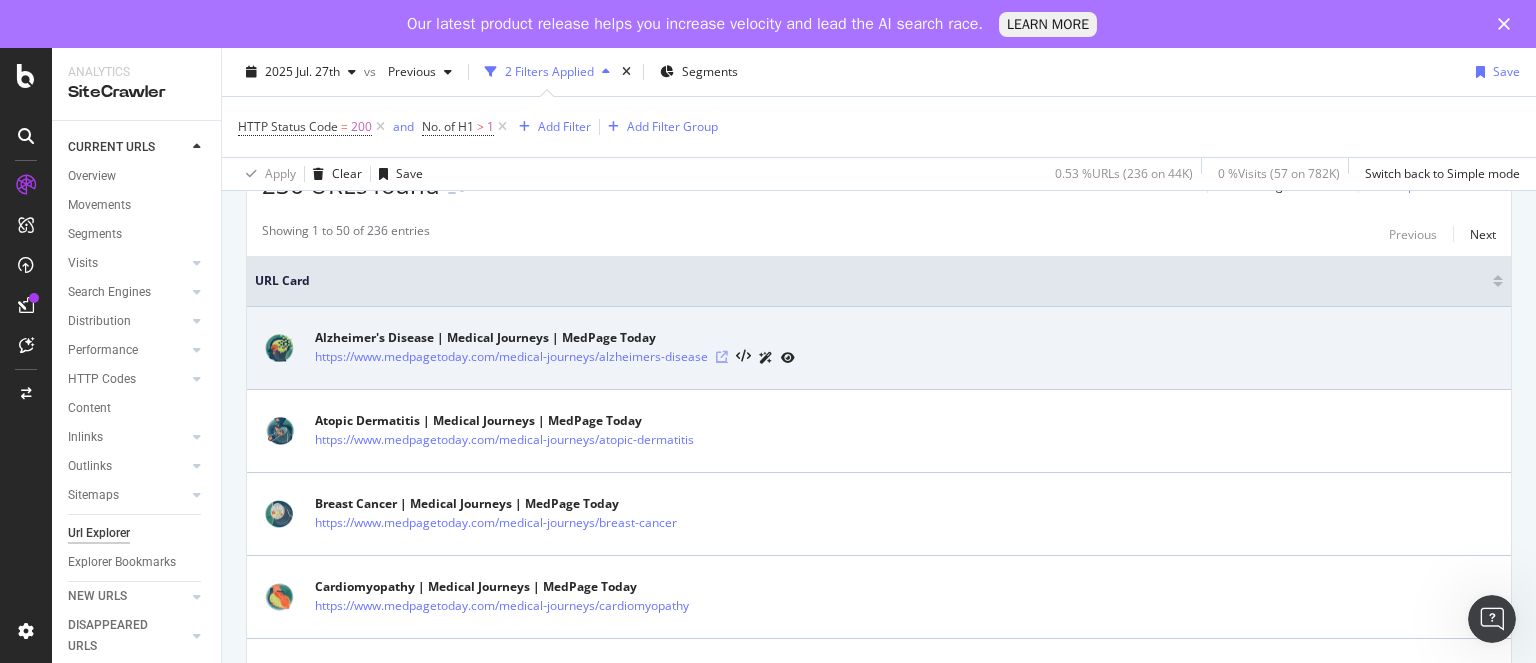 click at bounding box center [722, 357] 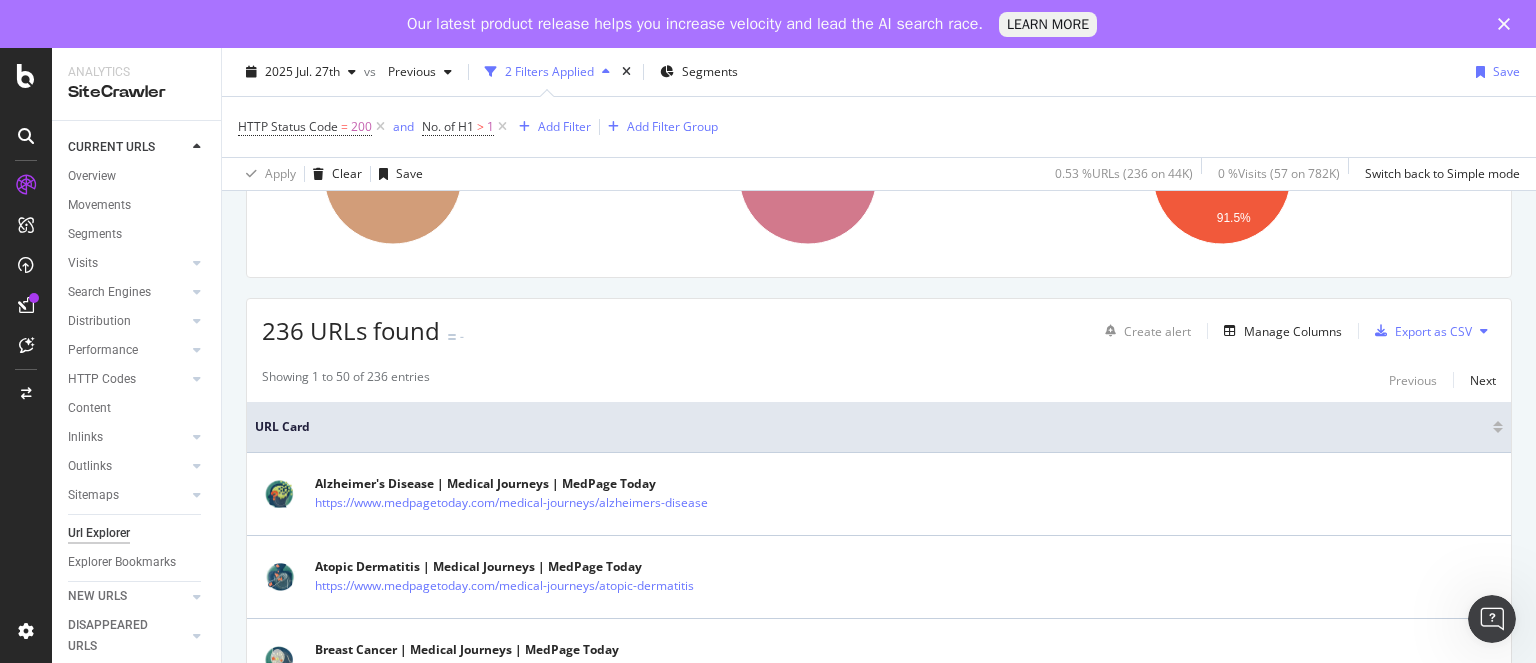 scroll, scrollTop: 249, scrollLeft: 0, axis: vertical 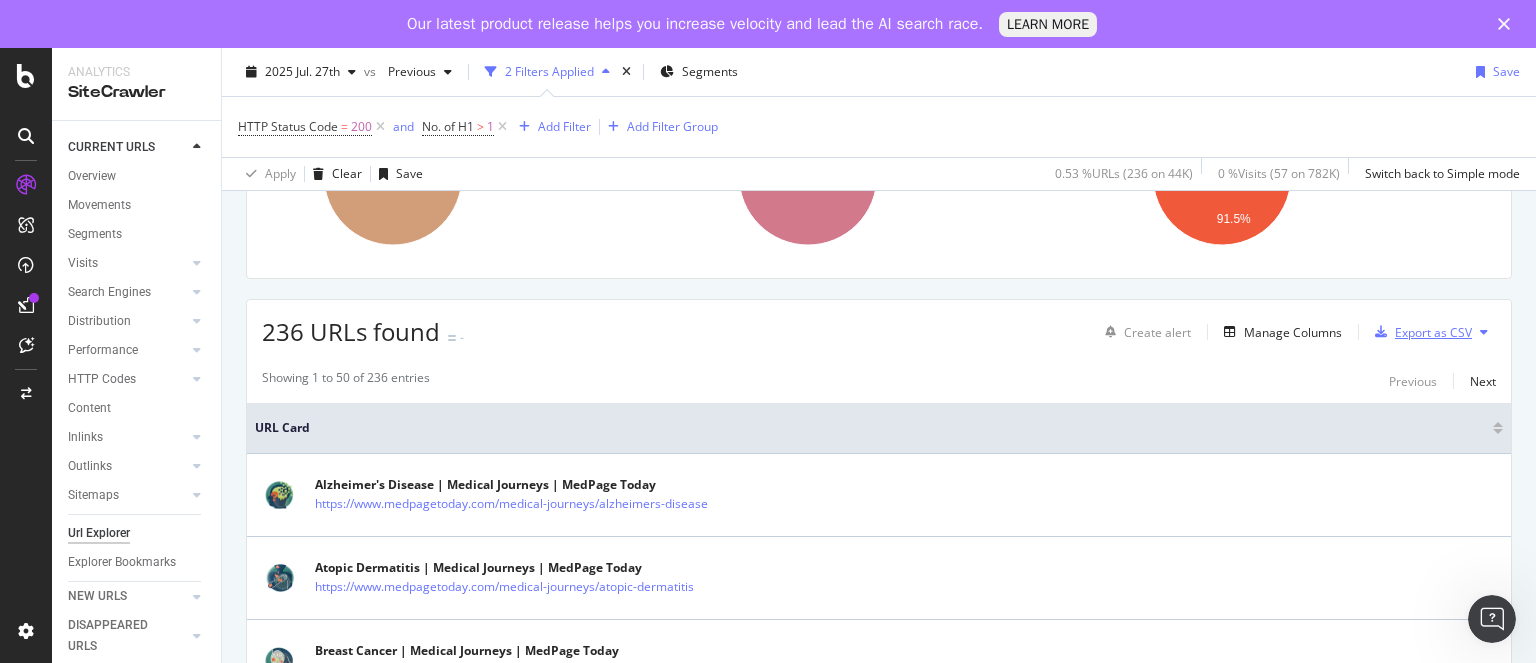 click on "Export as CSV" at bounding box center (1419, 332) 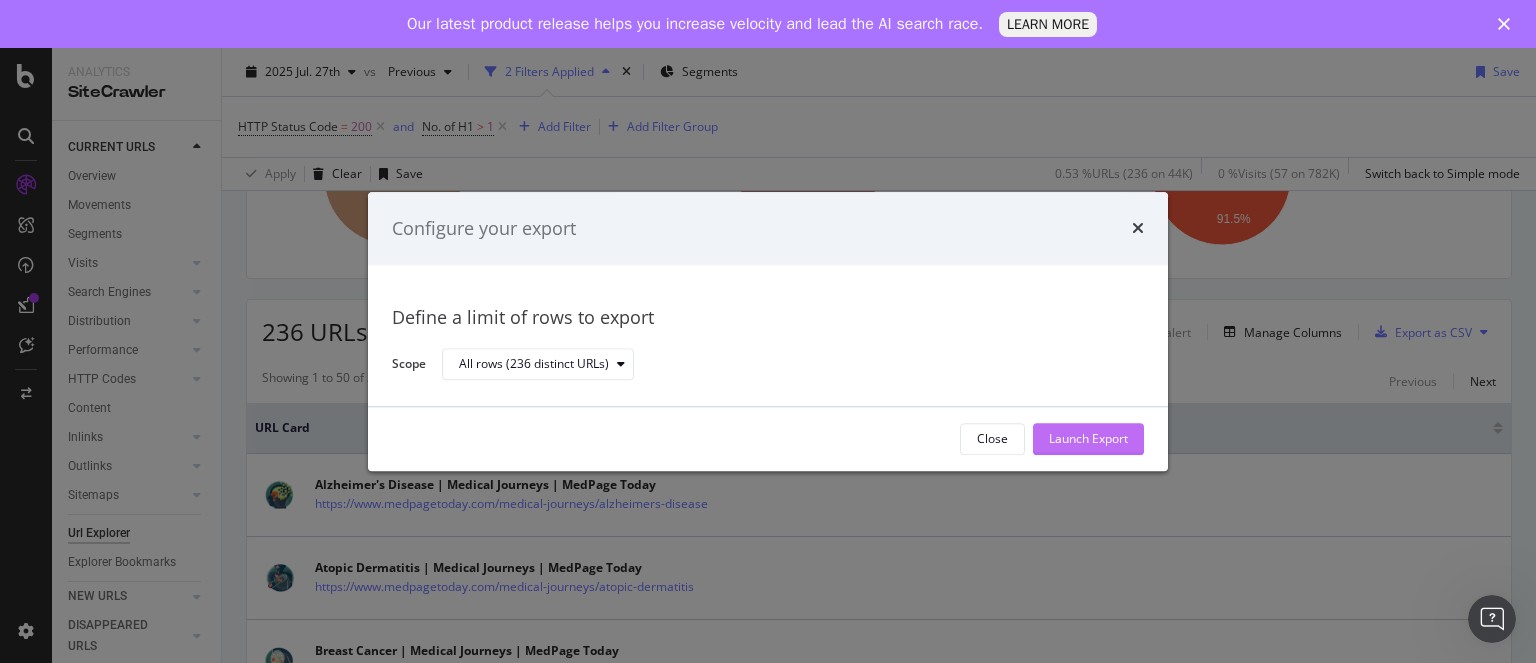 click on "Launch Export" at bounding box center [1088, 439] 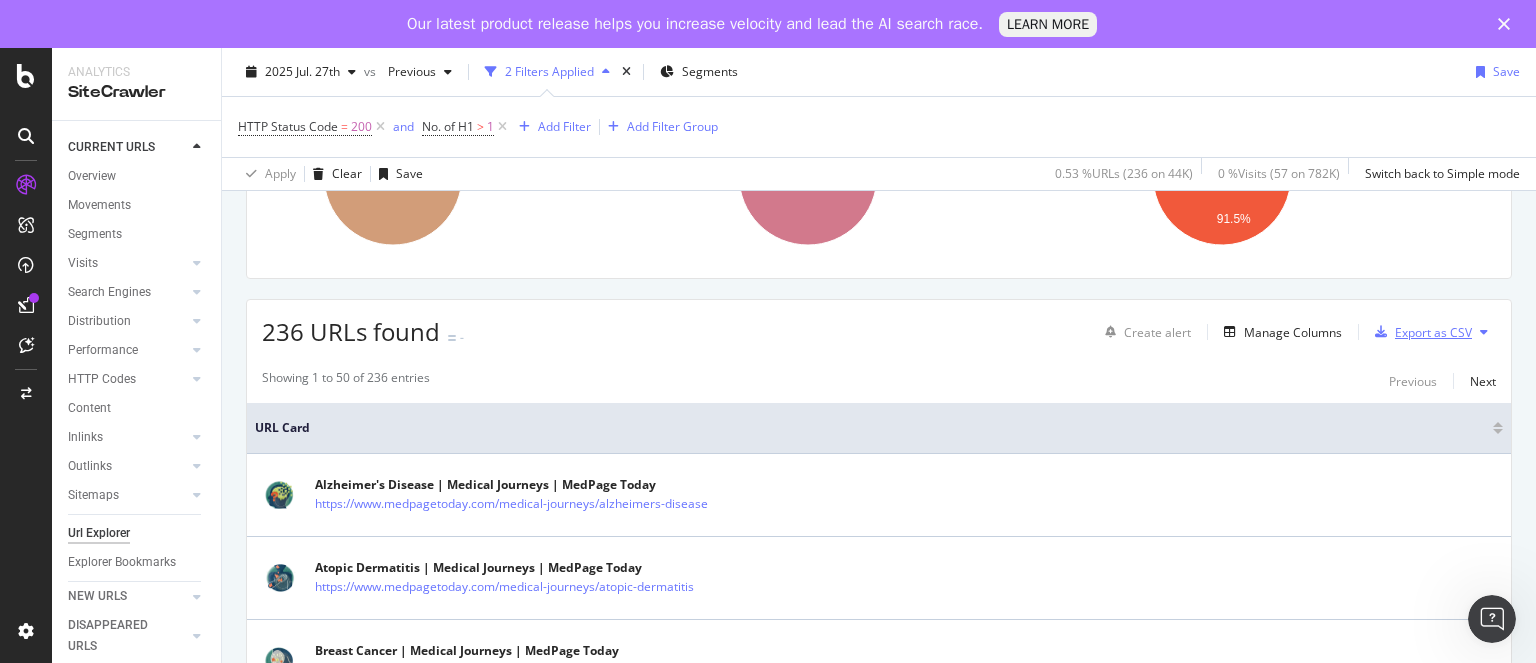 type 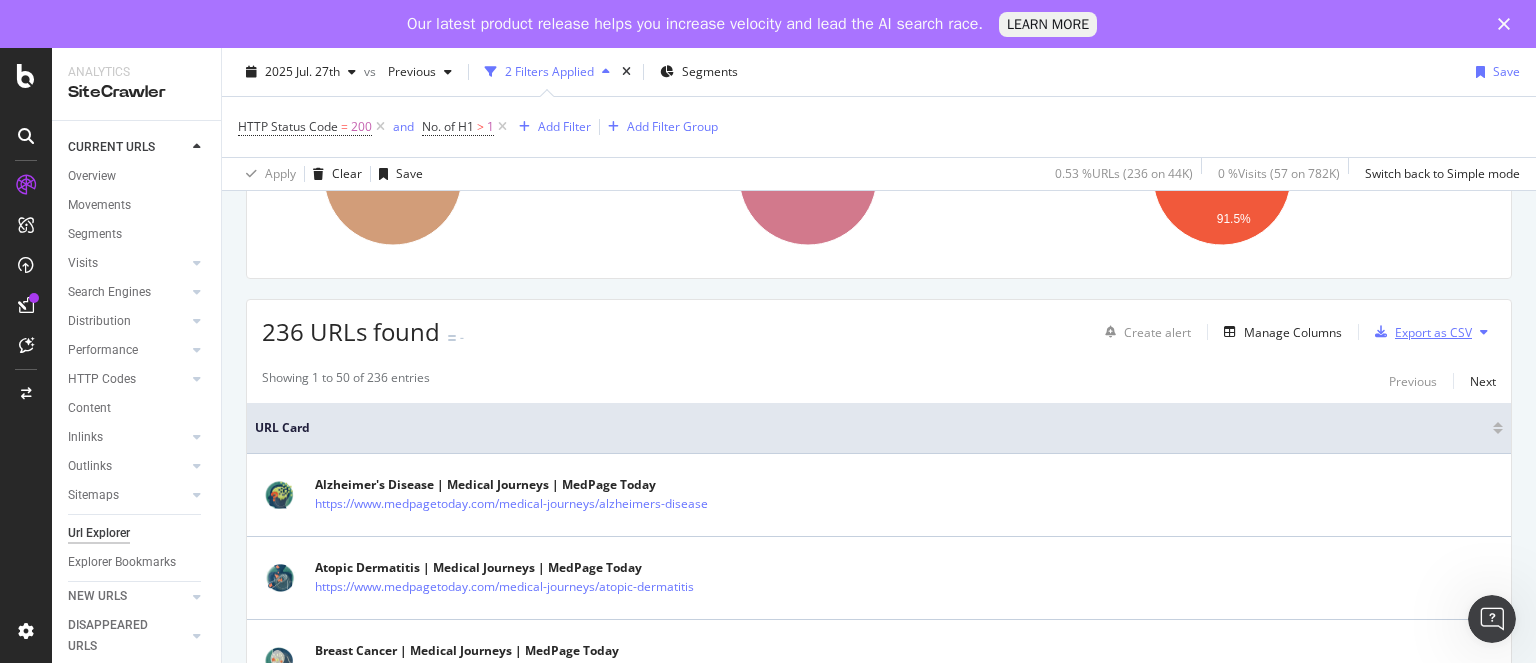 click on "Export as CSV" at bounding box center [1433, 332] 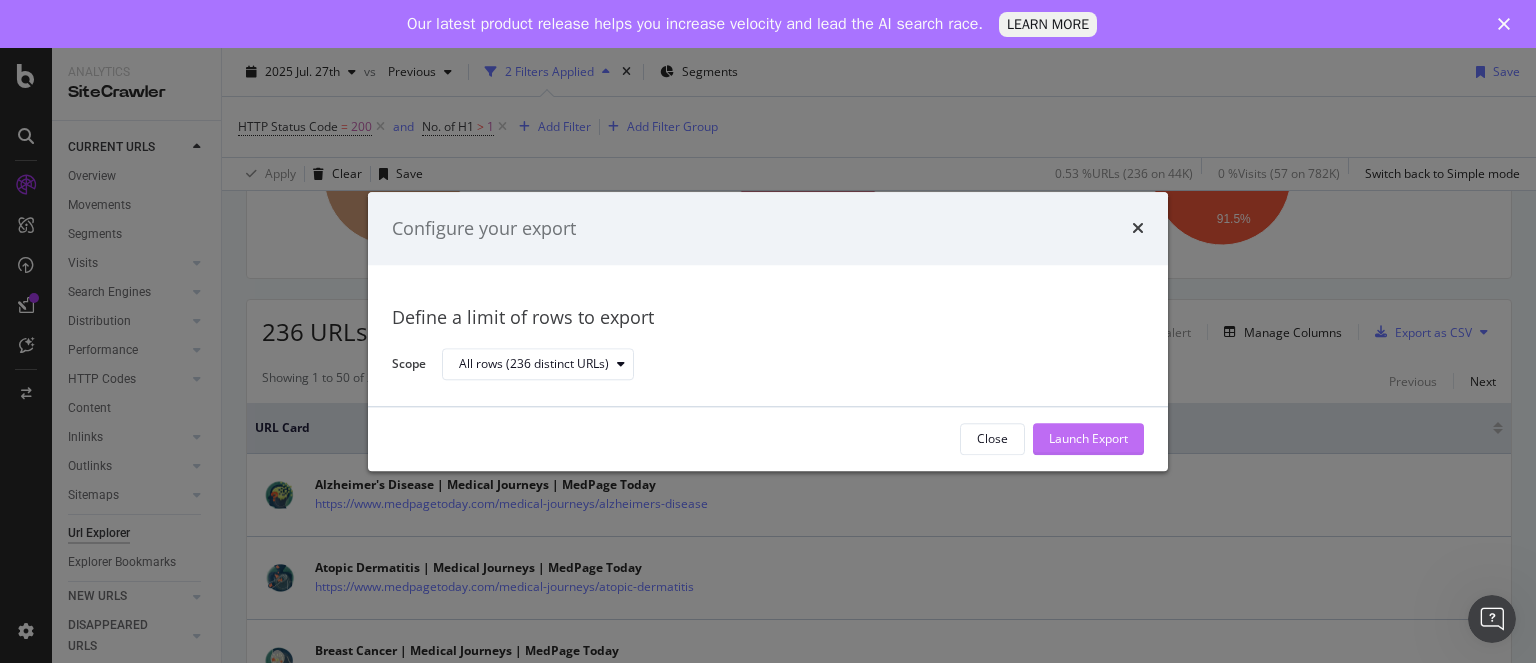 click on "Launch Export" at bounding box center (1088, 439) 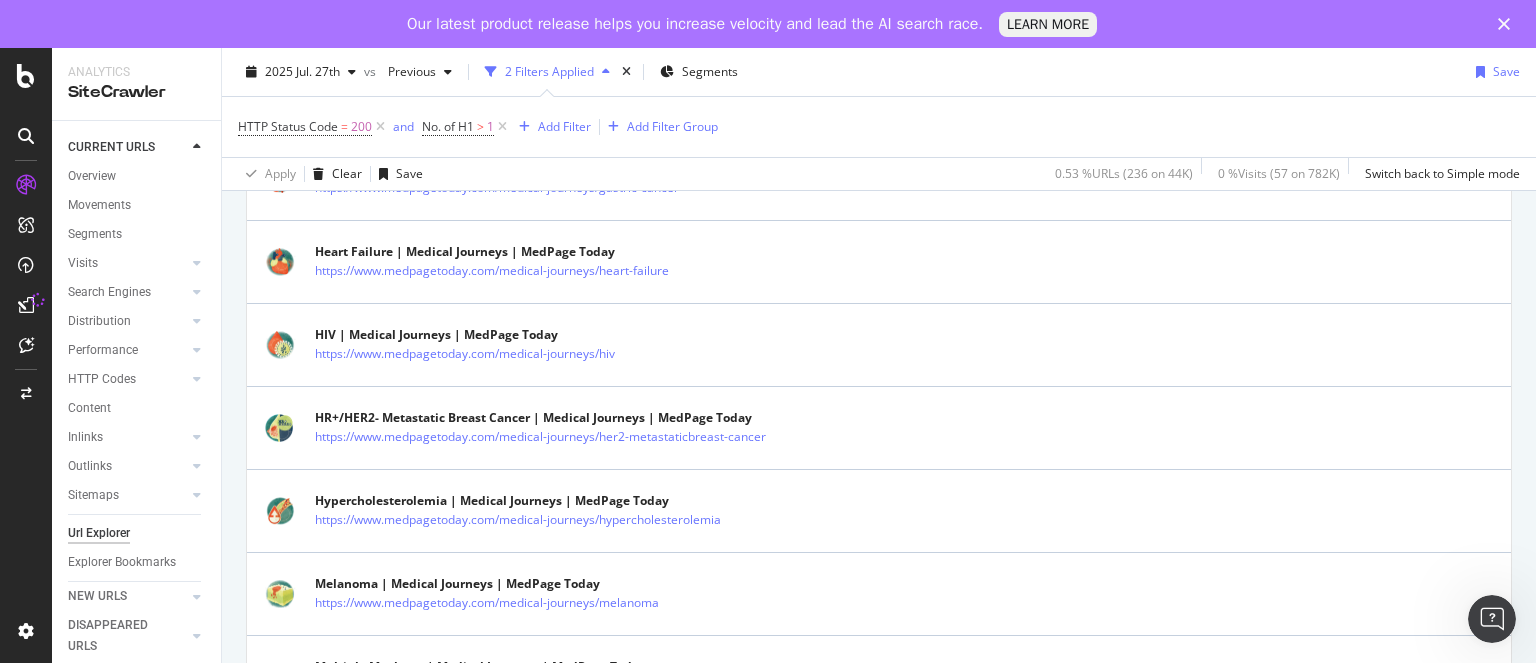 scroll, scrollTop: 982, scrollLeft: 0, axis: vertical 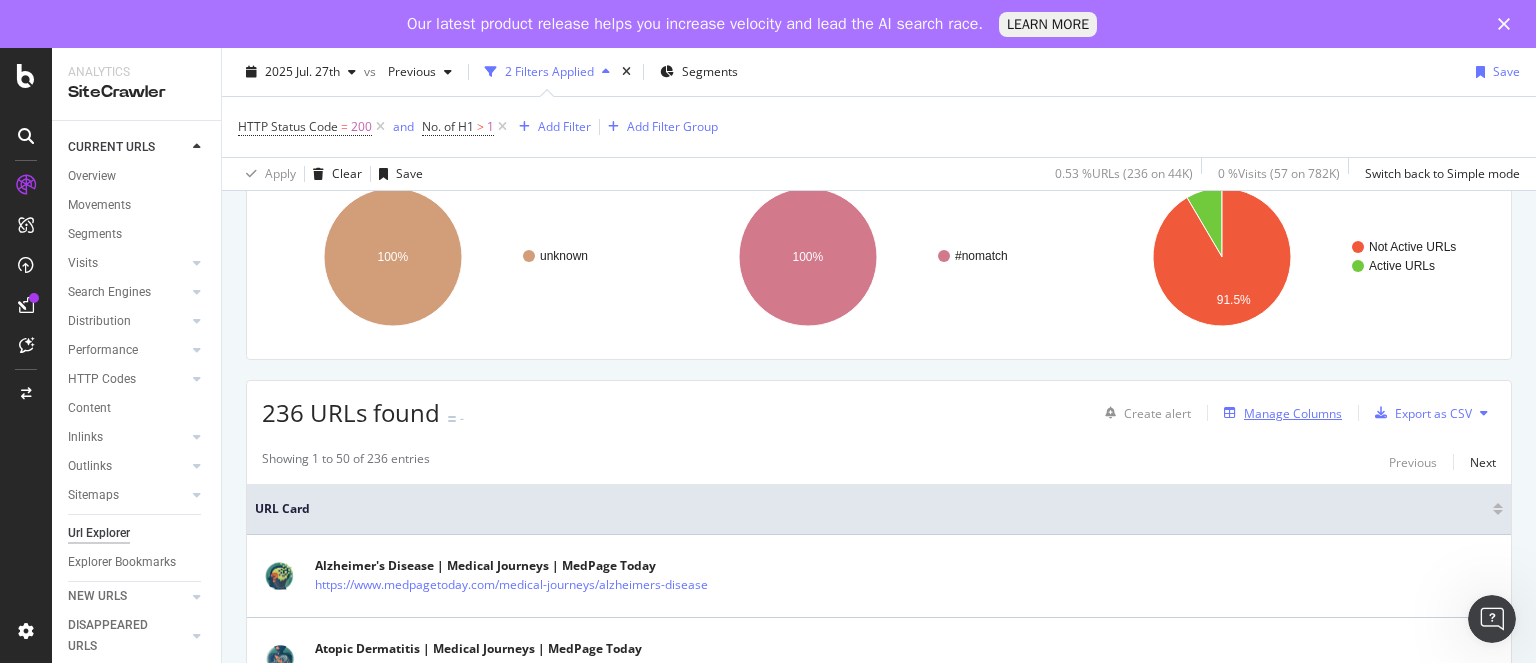 click on "Manage Columns" at bounding box center [1293, 413] 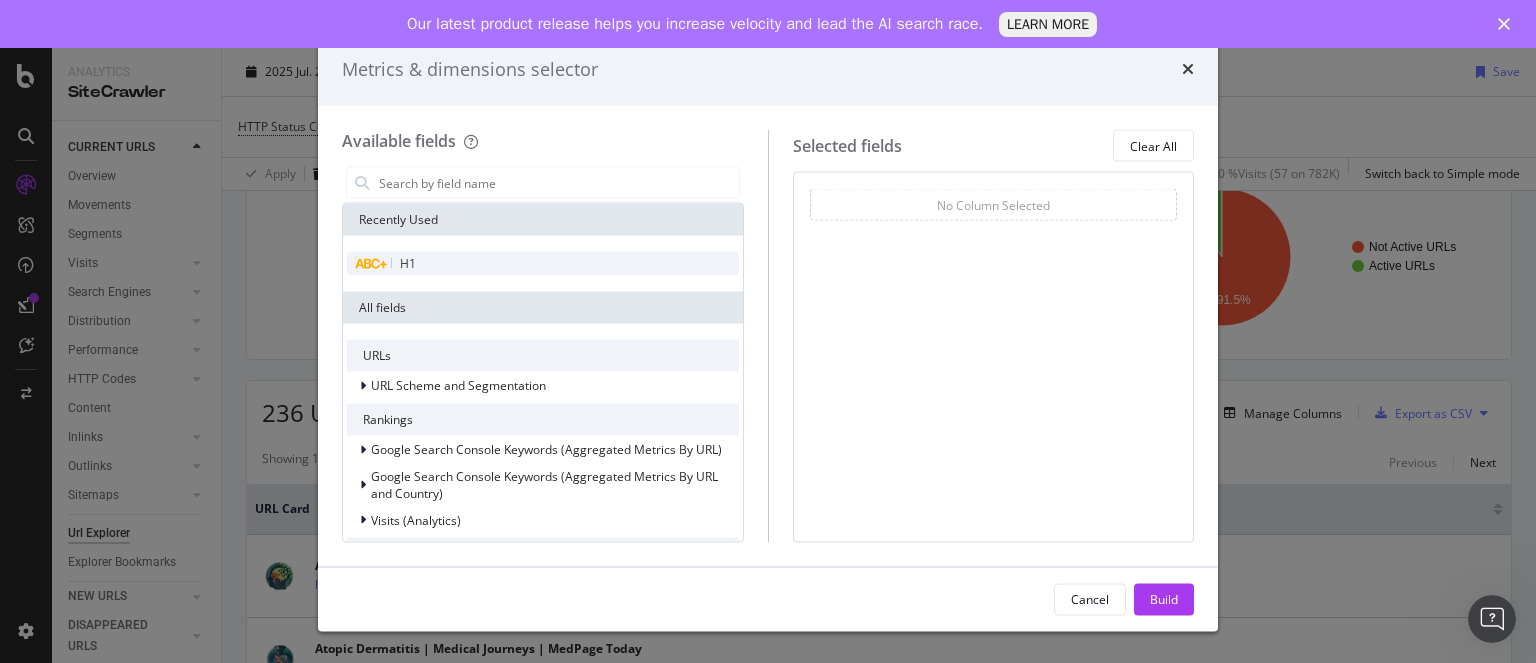 click on "H1" at bounding box center (543, 264) 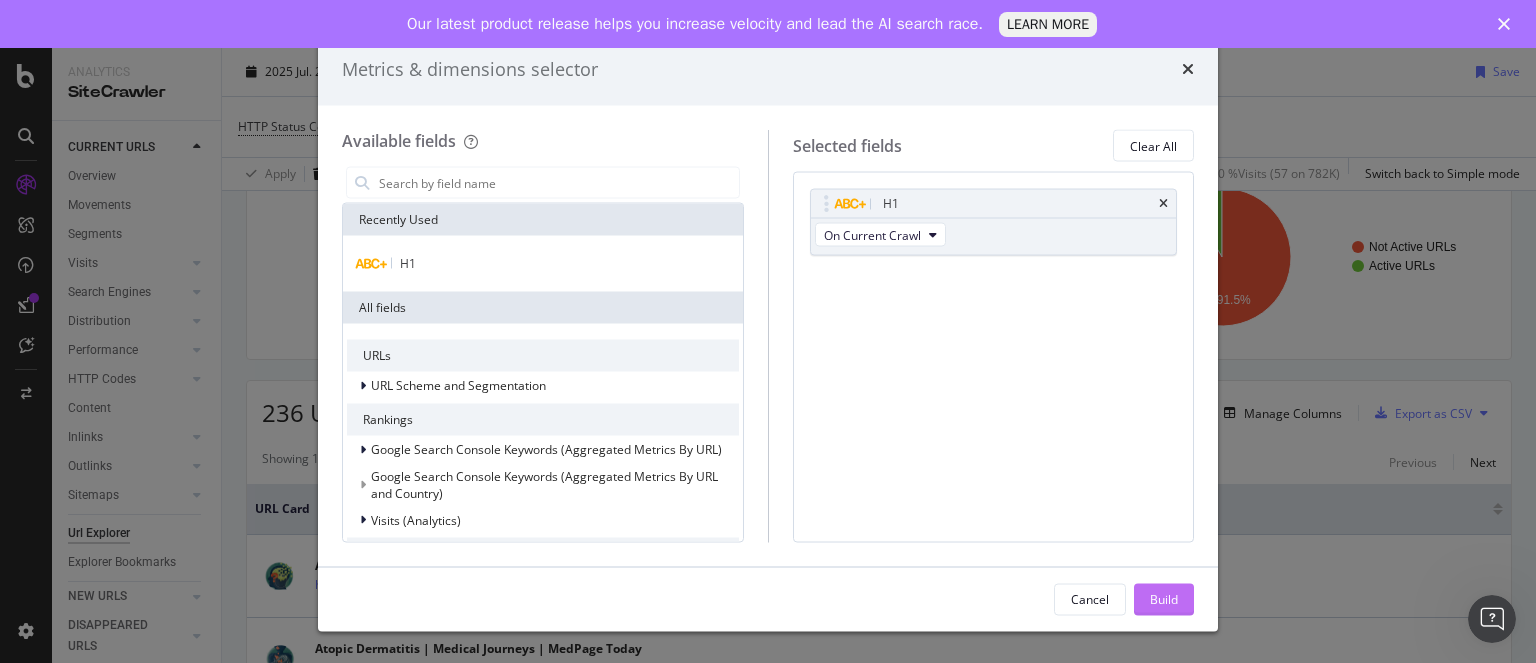 click on "Build" at bounding box center (1164, 599) 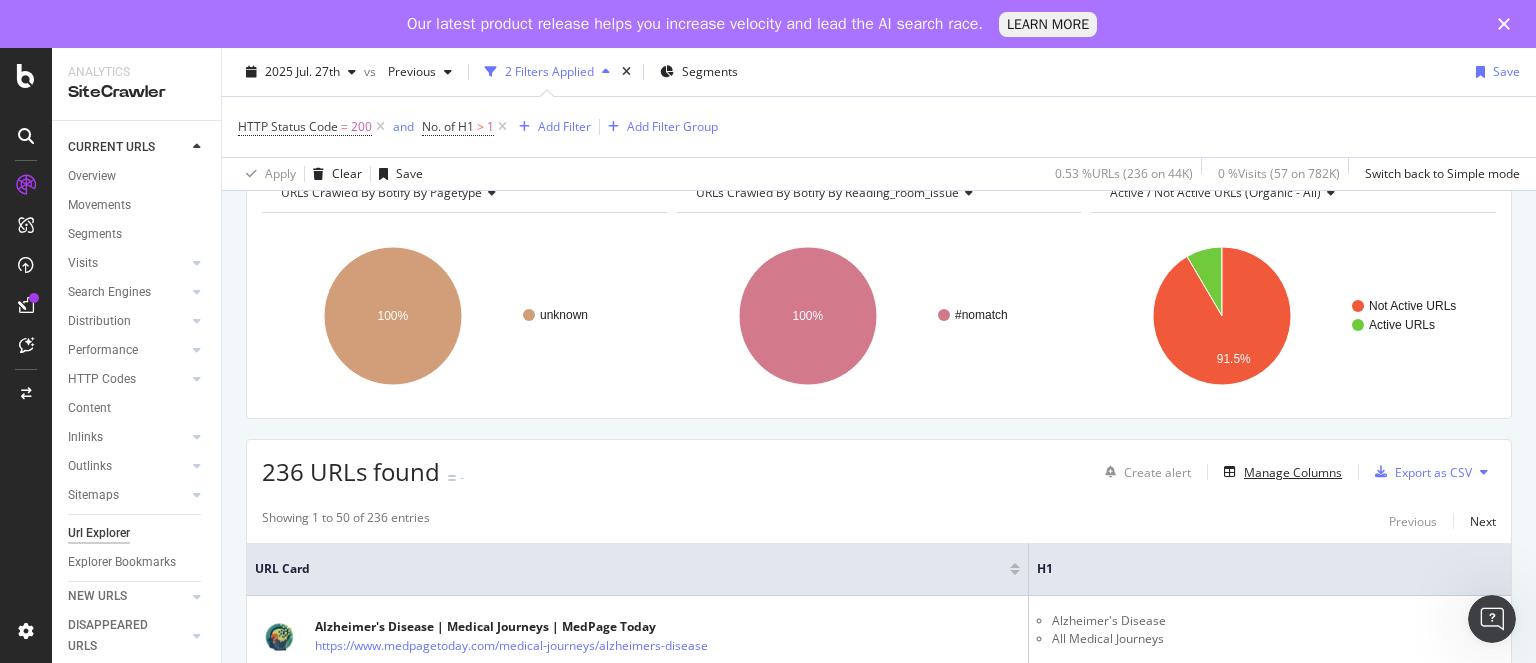 scroll, scrollTop: 104, scrollLeft: 0, axis: vertical 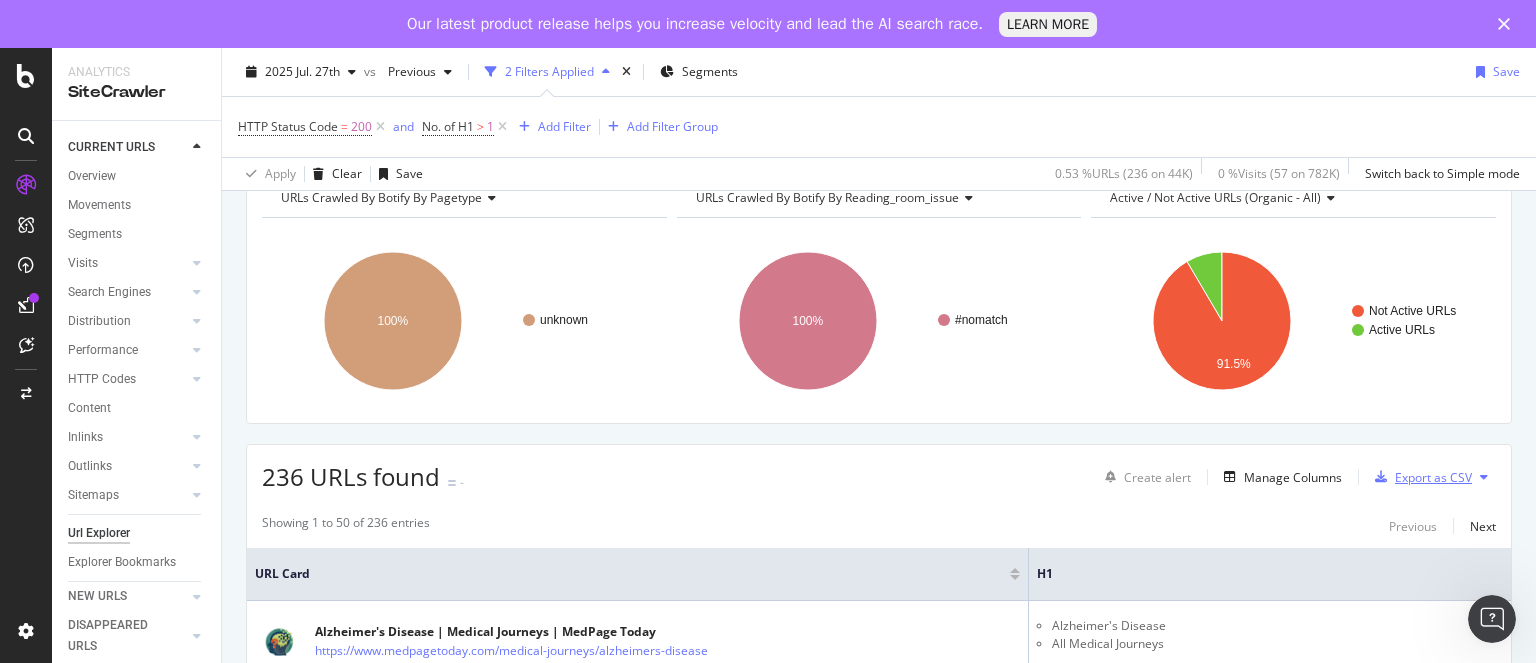 click on "Export as CSV" at bounding box center (1419, 477) 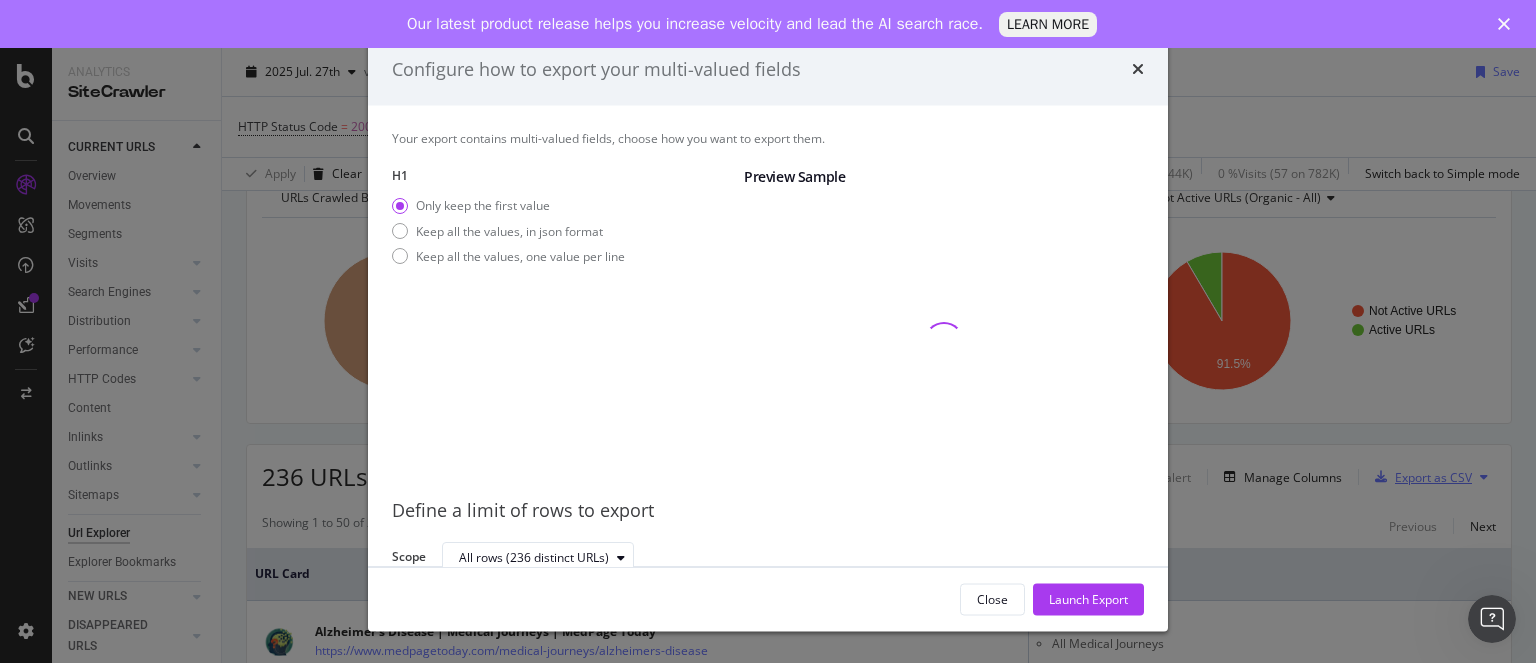 scroll, scrollTop: 7, scrollLeft: 0, axis: vertical 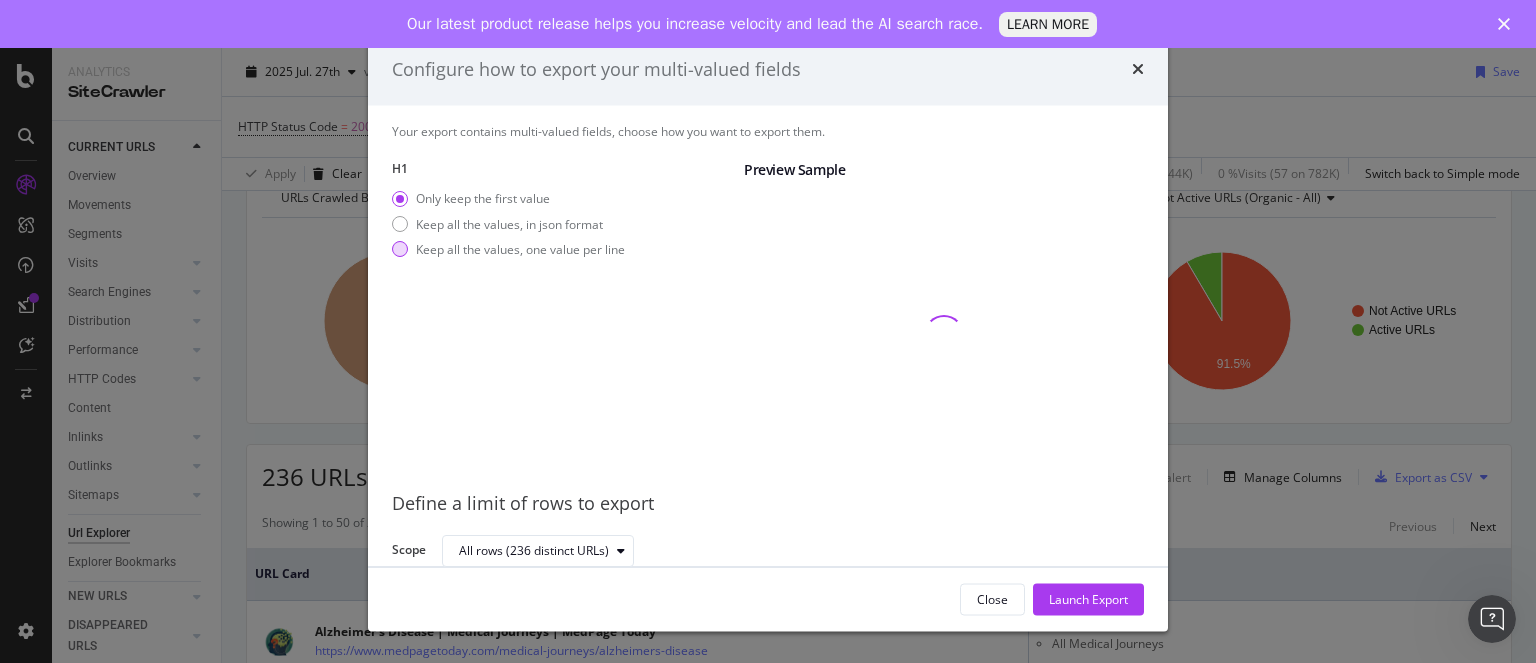 click on "Keep all the values, one value per line" at bounding box center [520, 248] 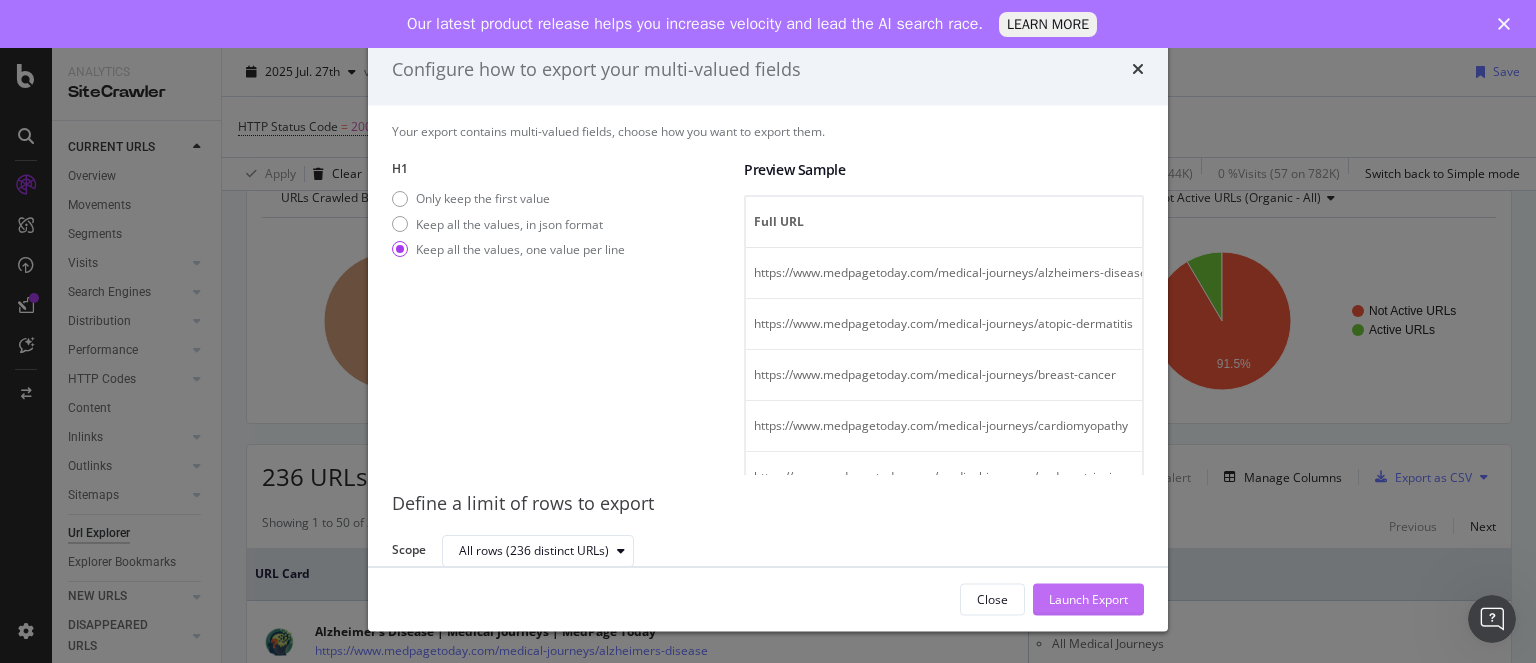 click on "Launch Export" at bounding box center (1088, 598) 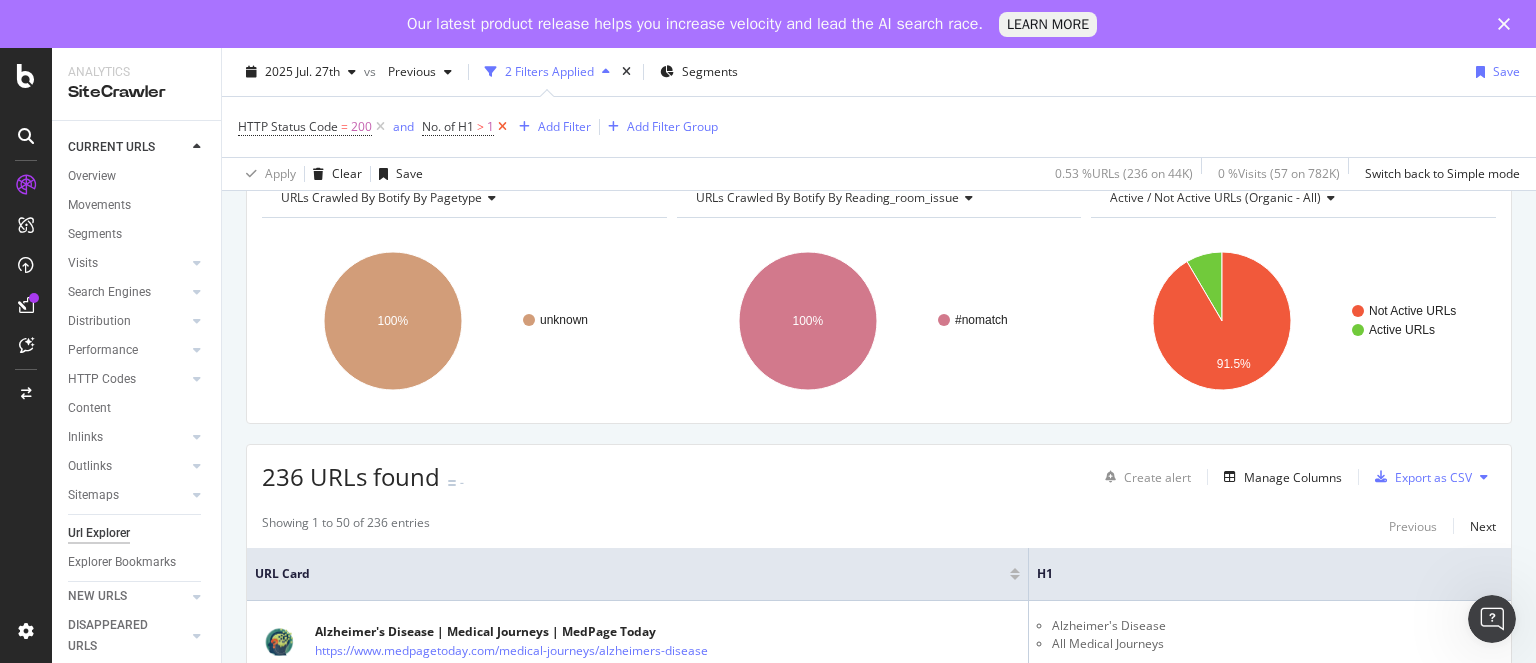 click at bounding box center (502, 127) 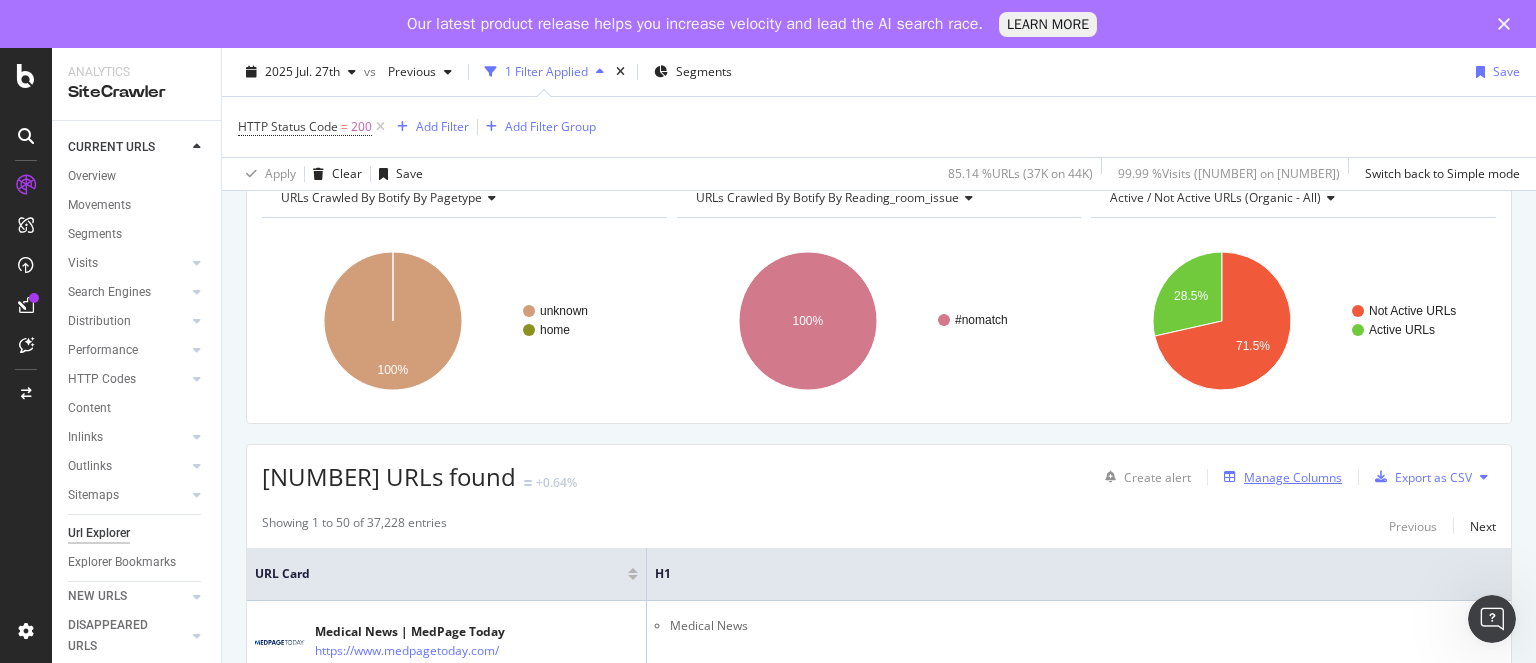 click on "Manage Columns" at bounding box center (1293, 477) 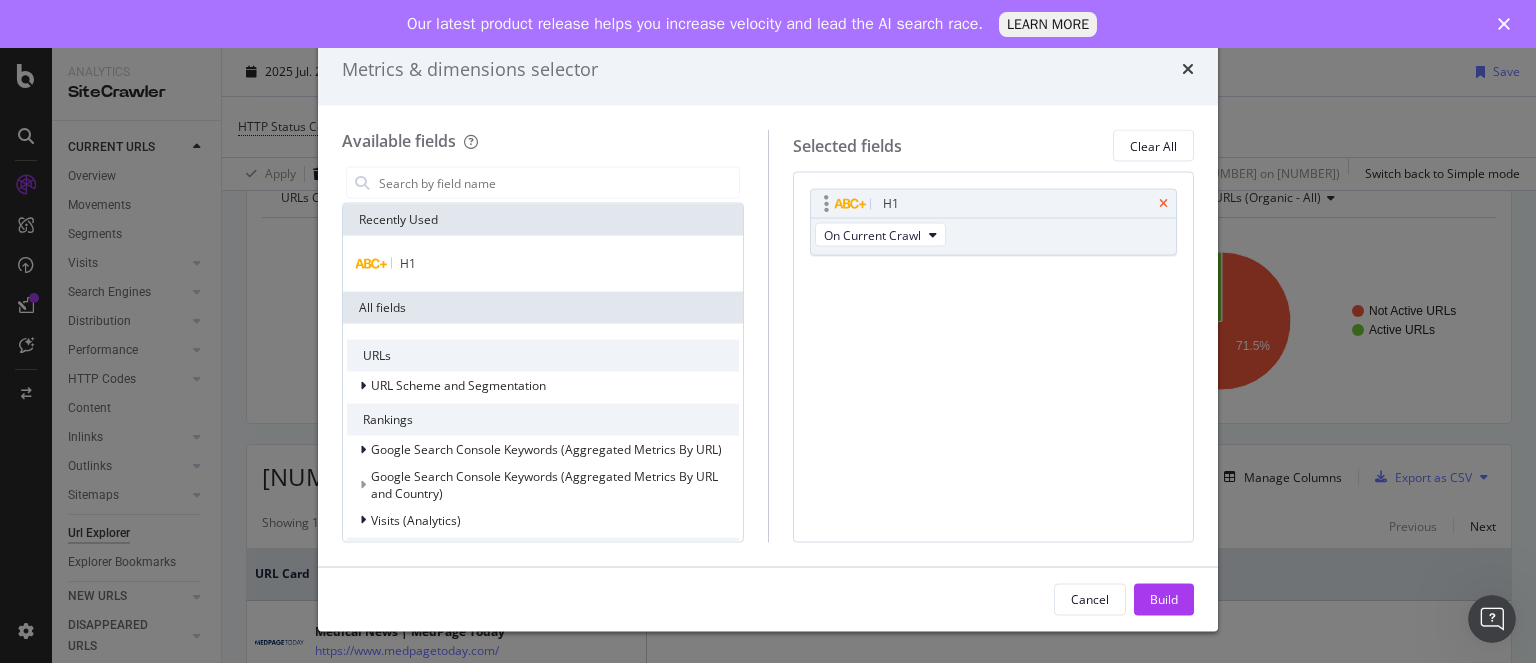 click at bounding box center (1163, 204) 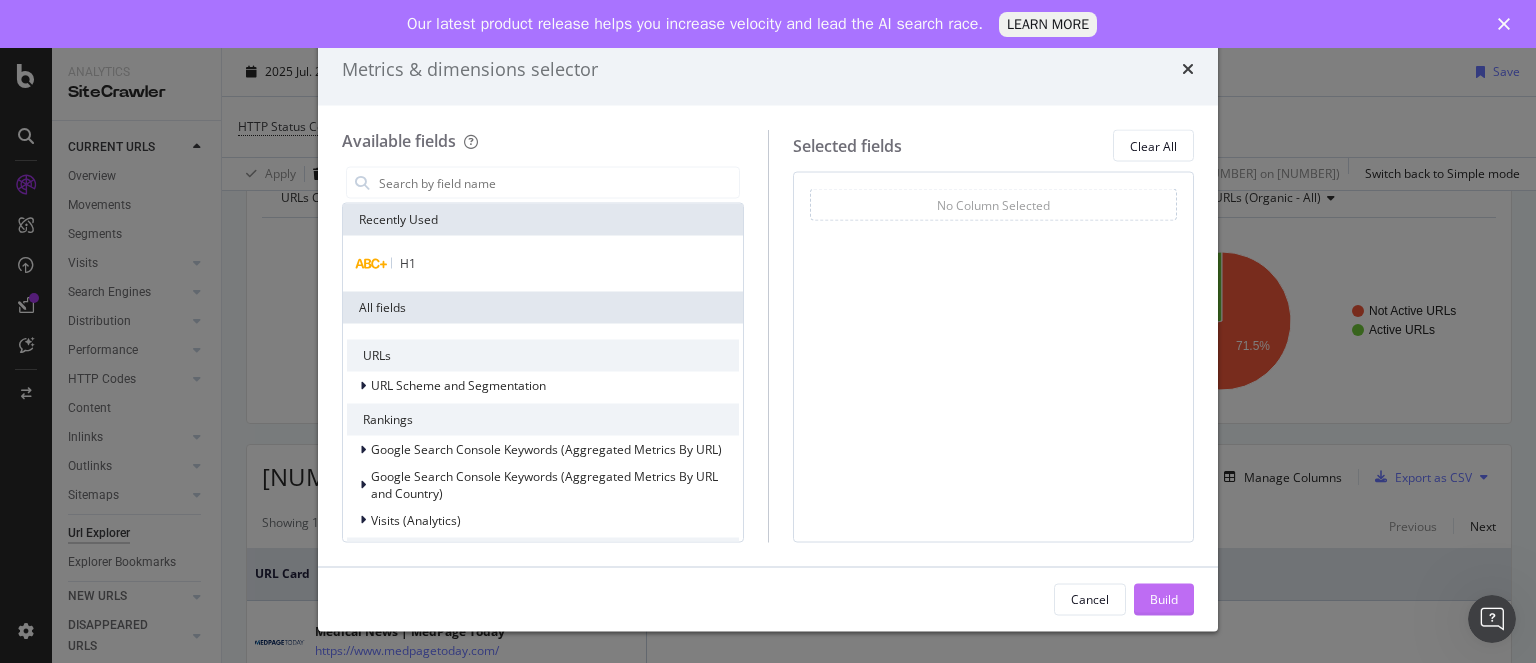 click on "Build" at bounding box center [1164, 598] 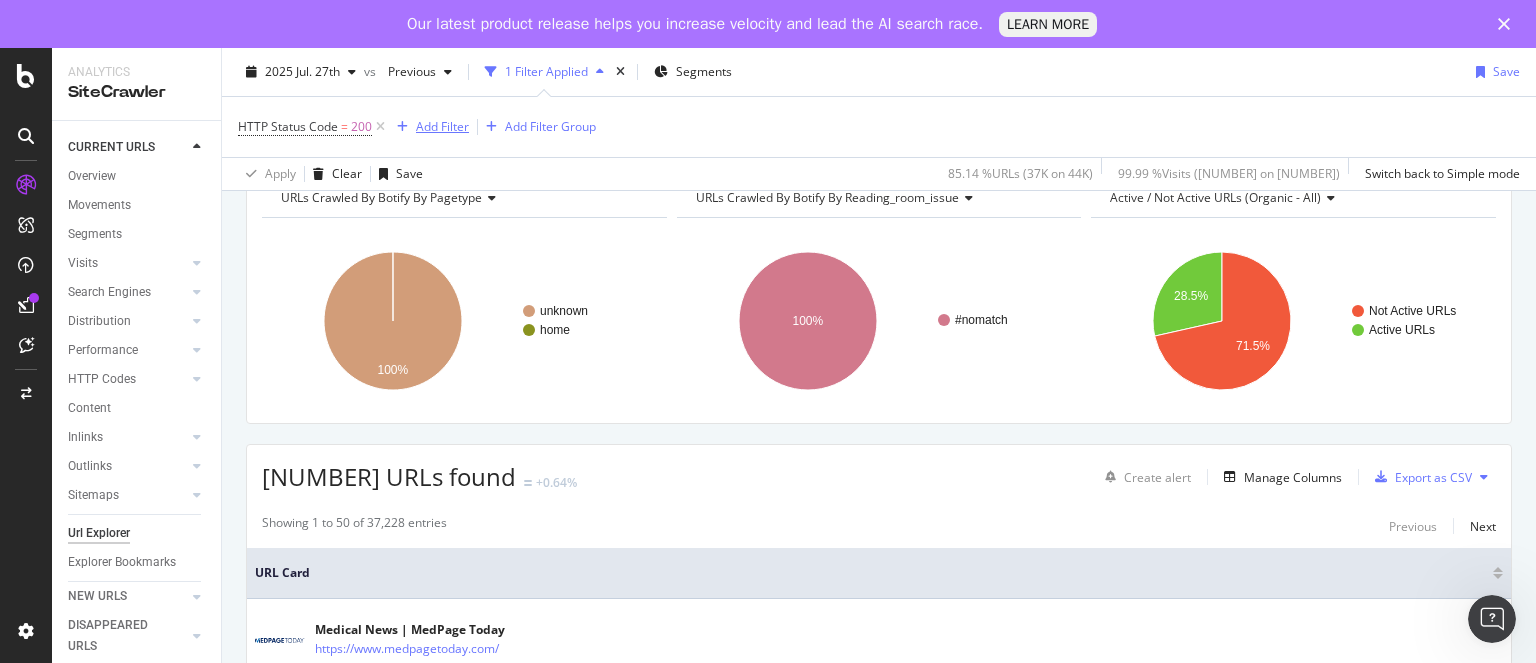 click on "Add Filter" at bounding box center [442, 126] 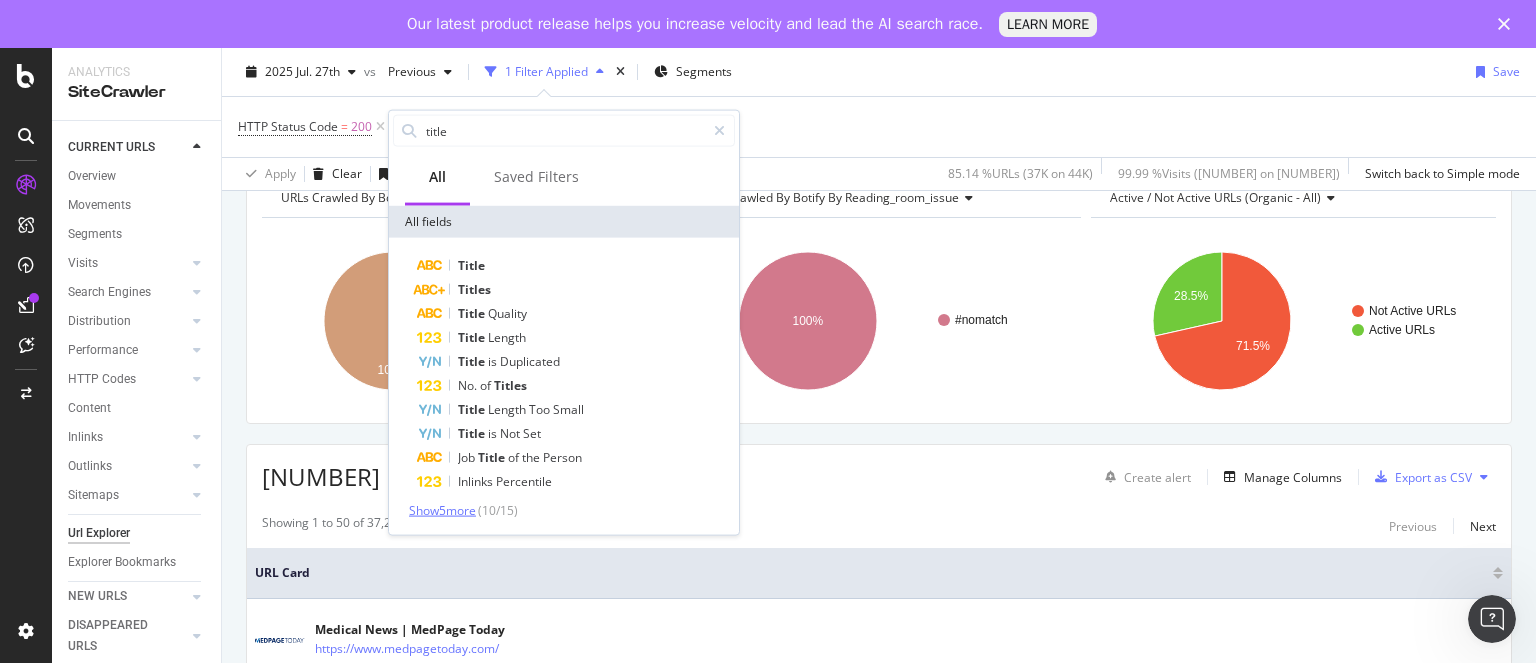 type on "title" 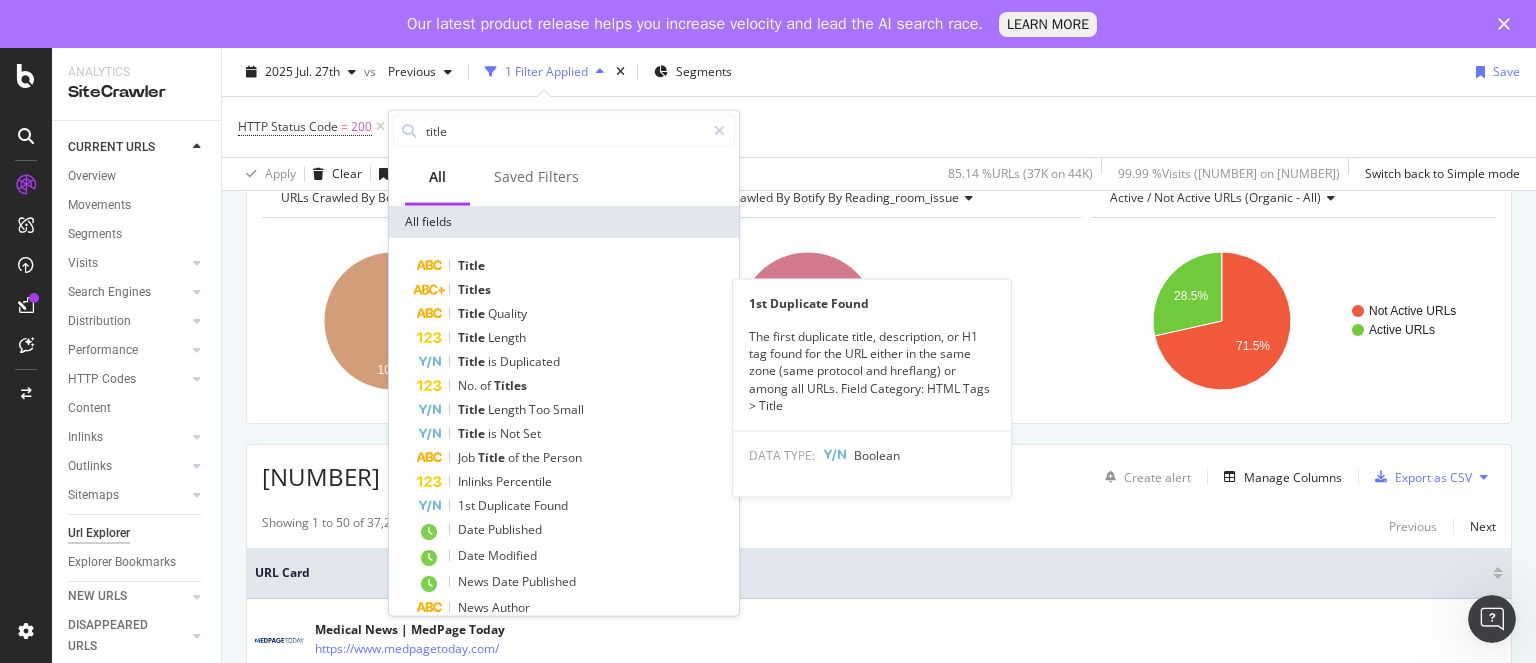 scroll, scrollTop: 19, scrollLeft: 0, axis: vertical 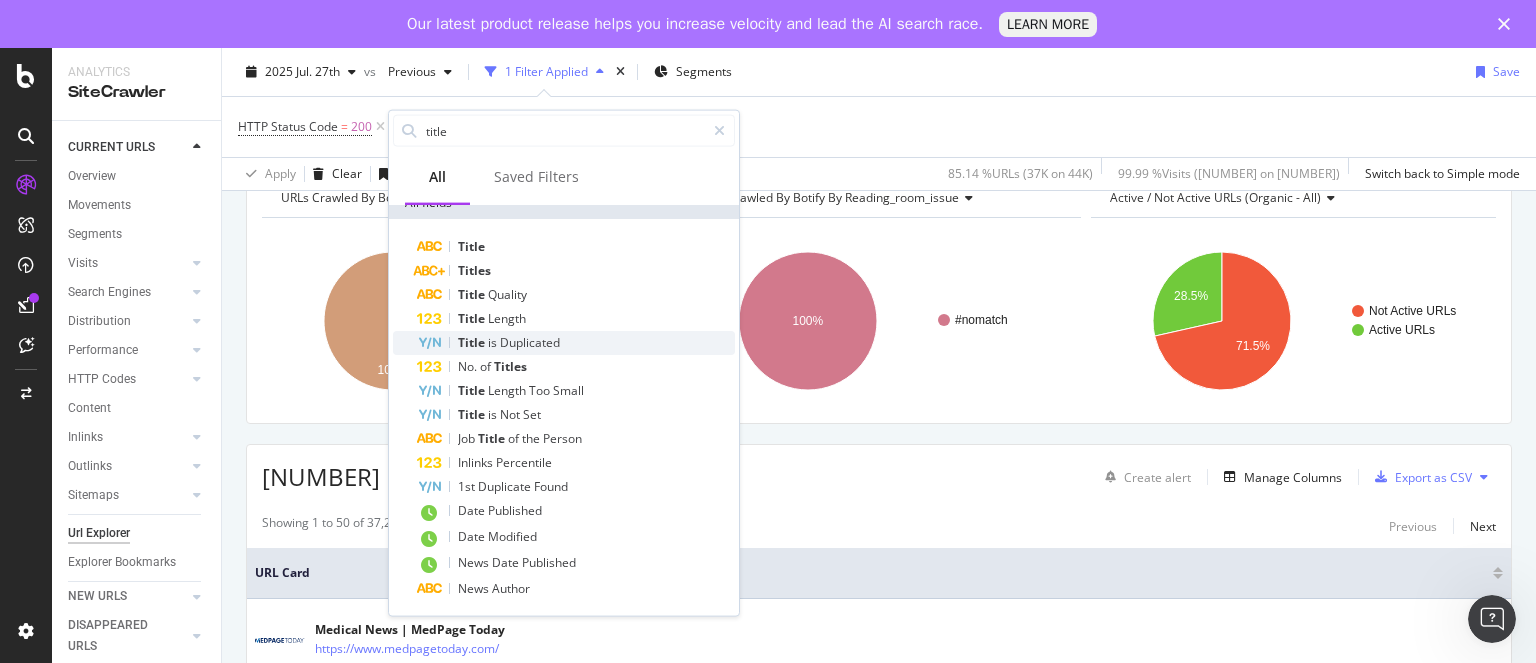 click on "is" at bounding box center [494, 342] 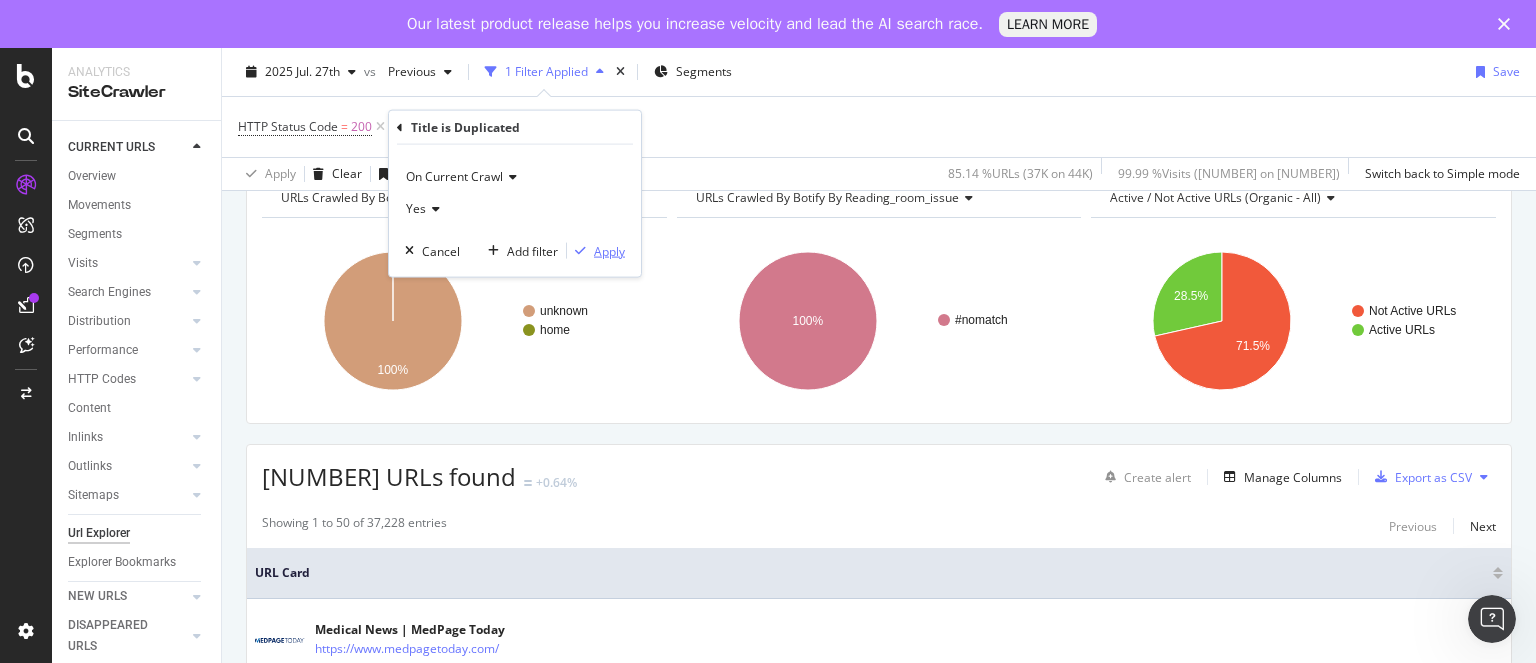 click on "Apply" at bounding box center (609, 250) 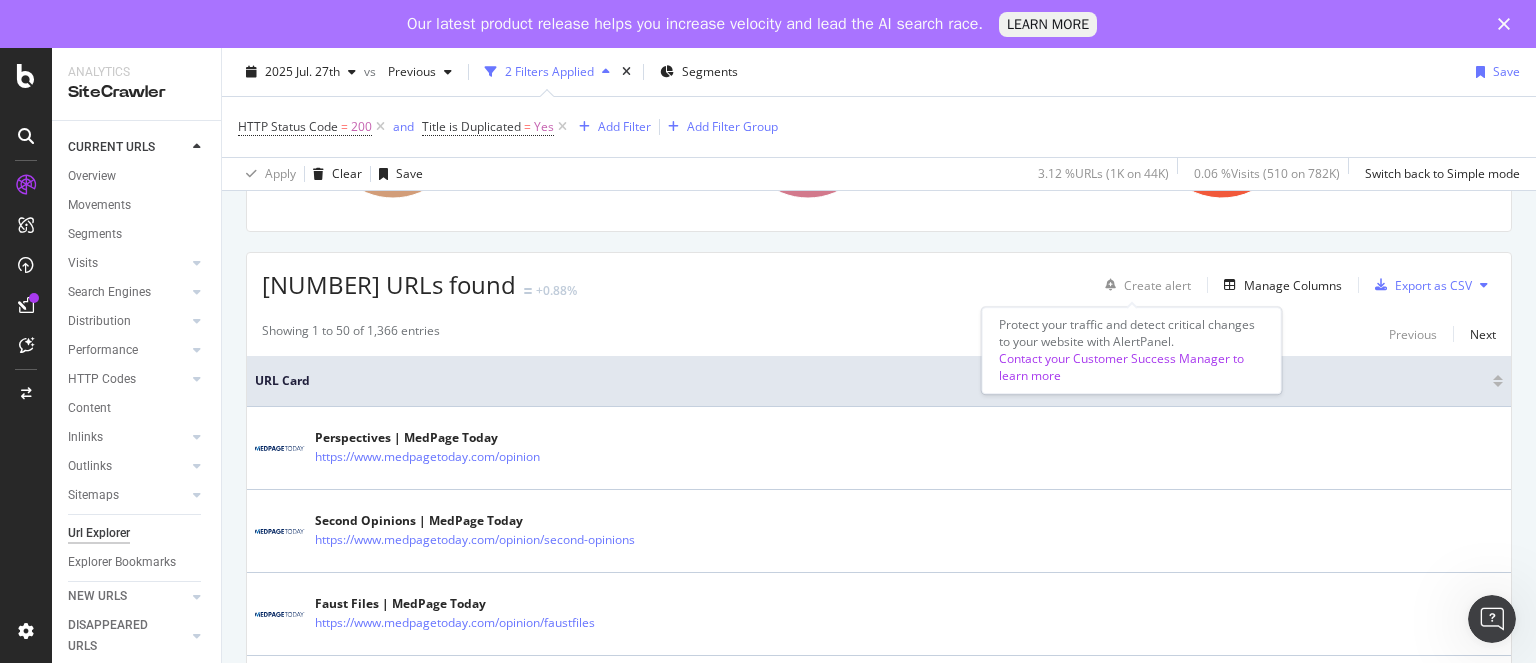 scroll, scrollTop: 312, scrollLeft: 0, axis: vertical 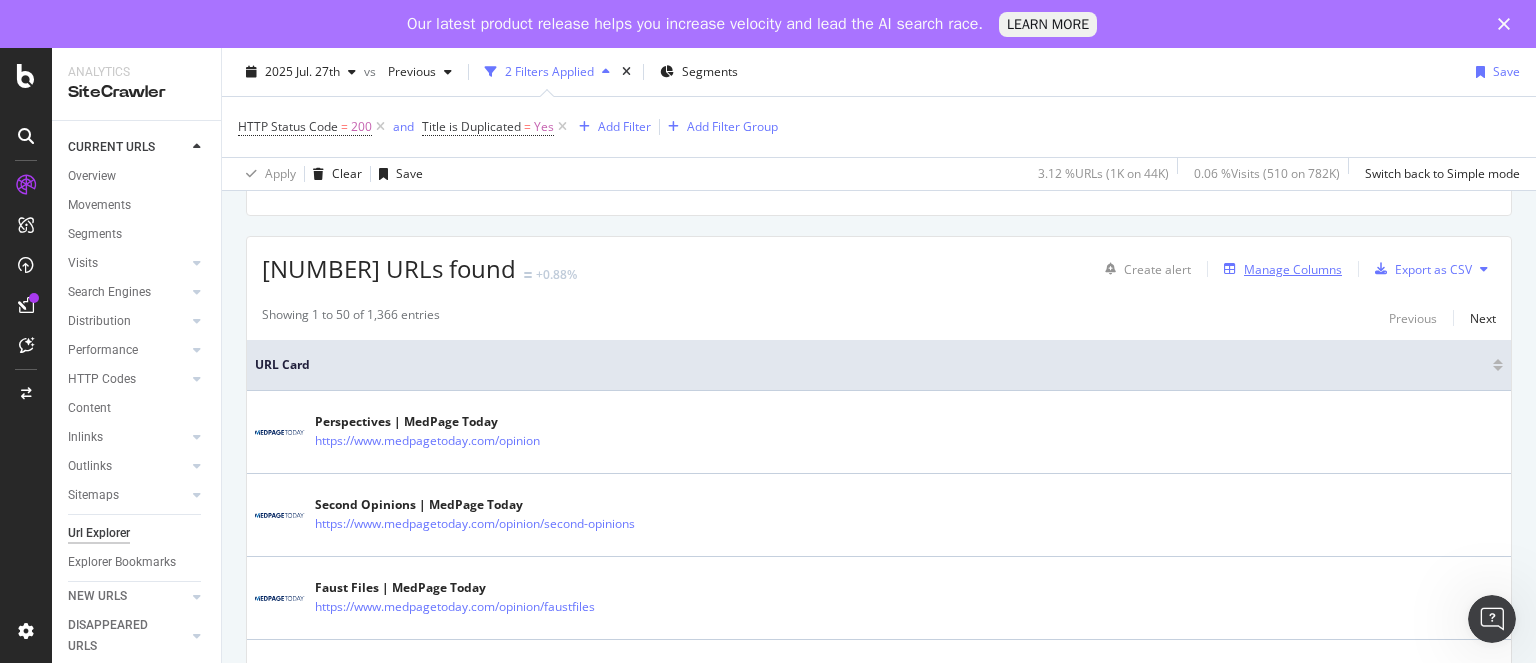 click on "Manage Columns" at bounding box center [1293, 269] 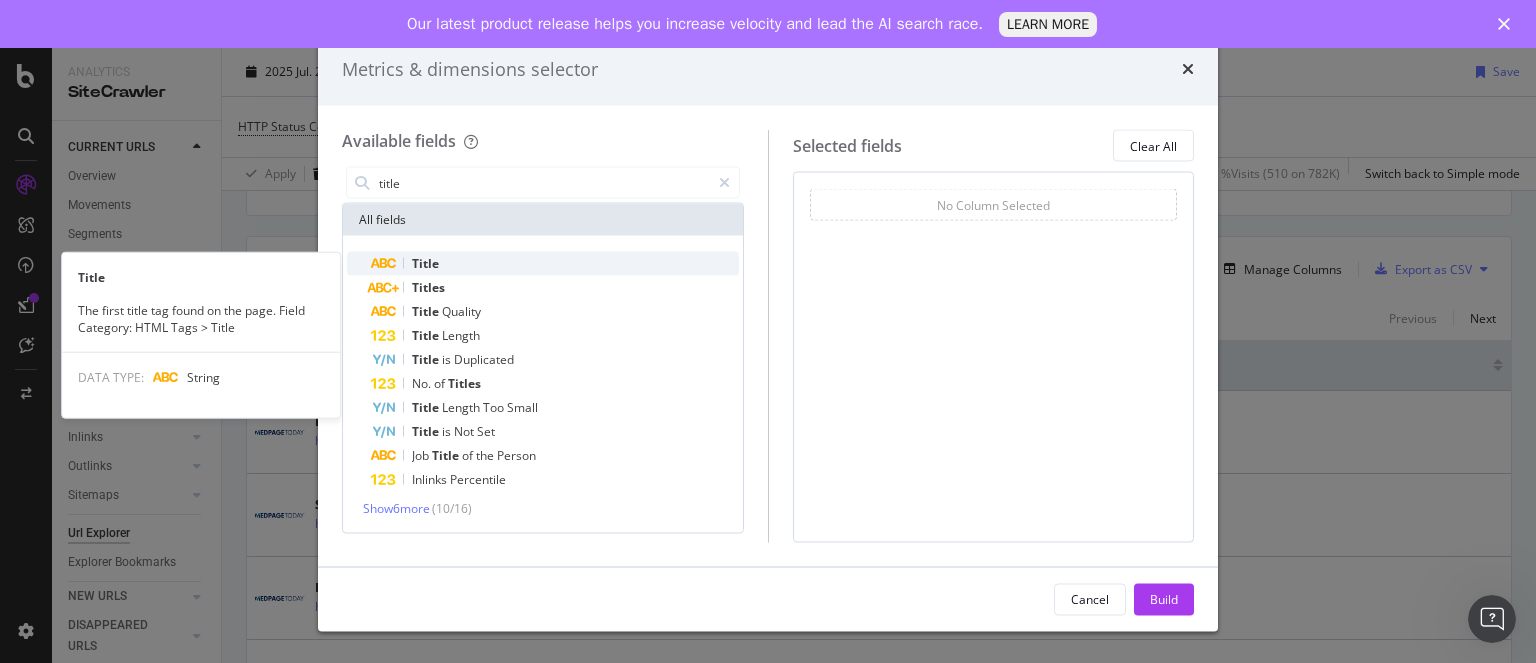 type on "title" 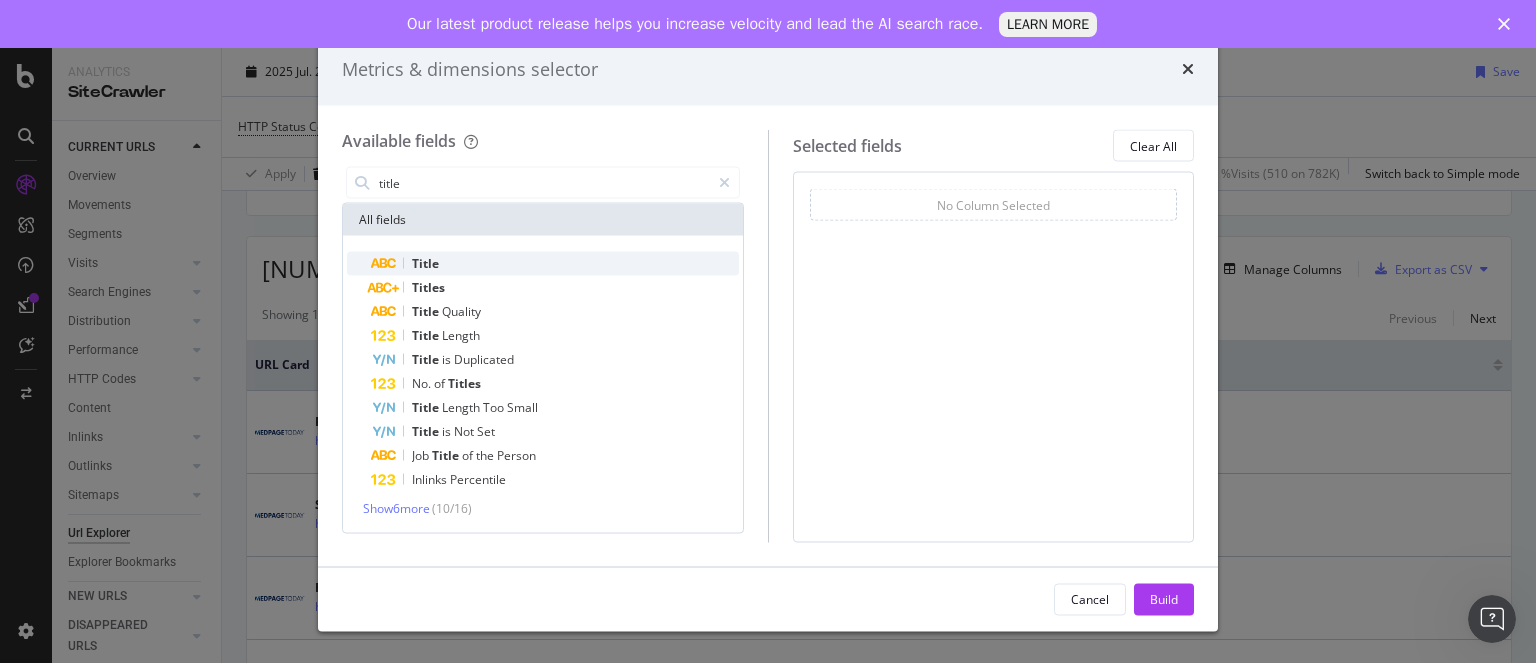 click on "Title" at bounding box center (555, 264) 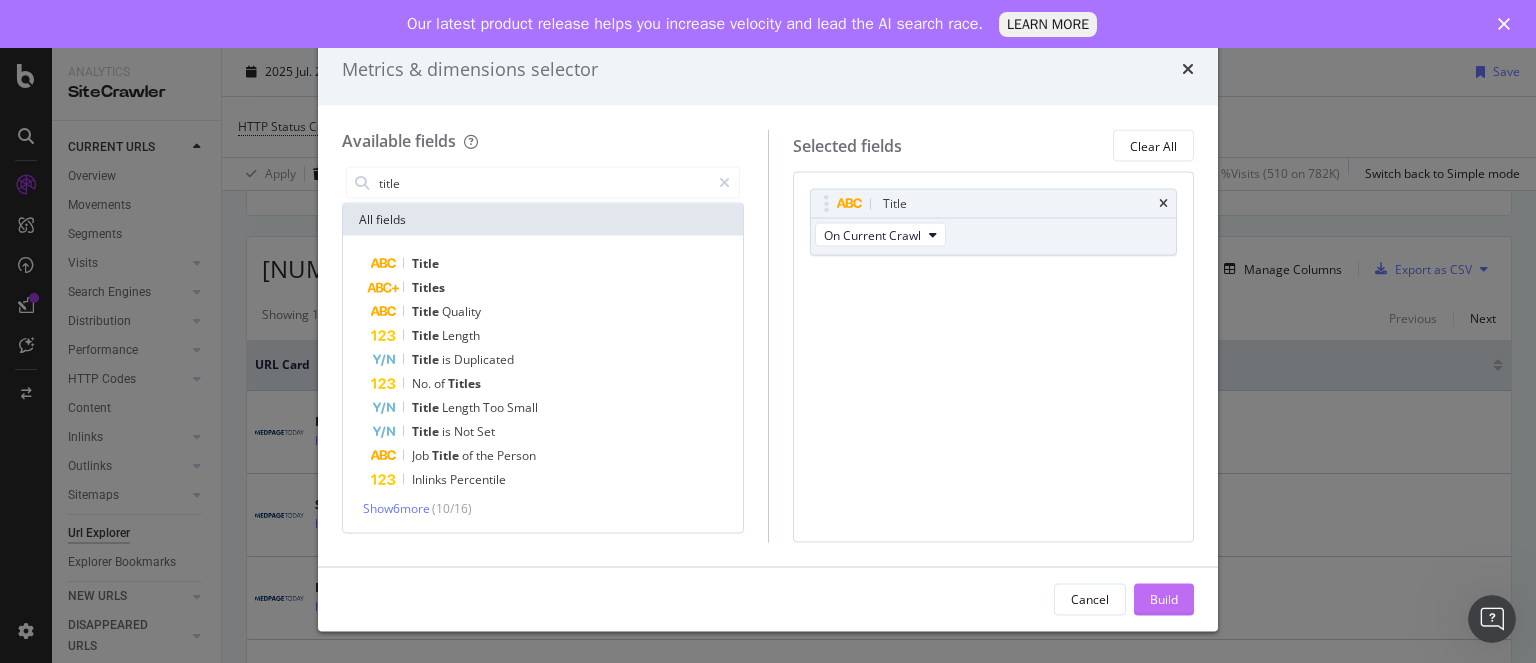 click on "Build" at bounding box center (1164, 598) 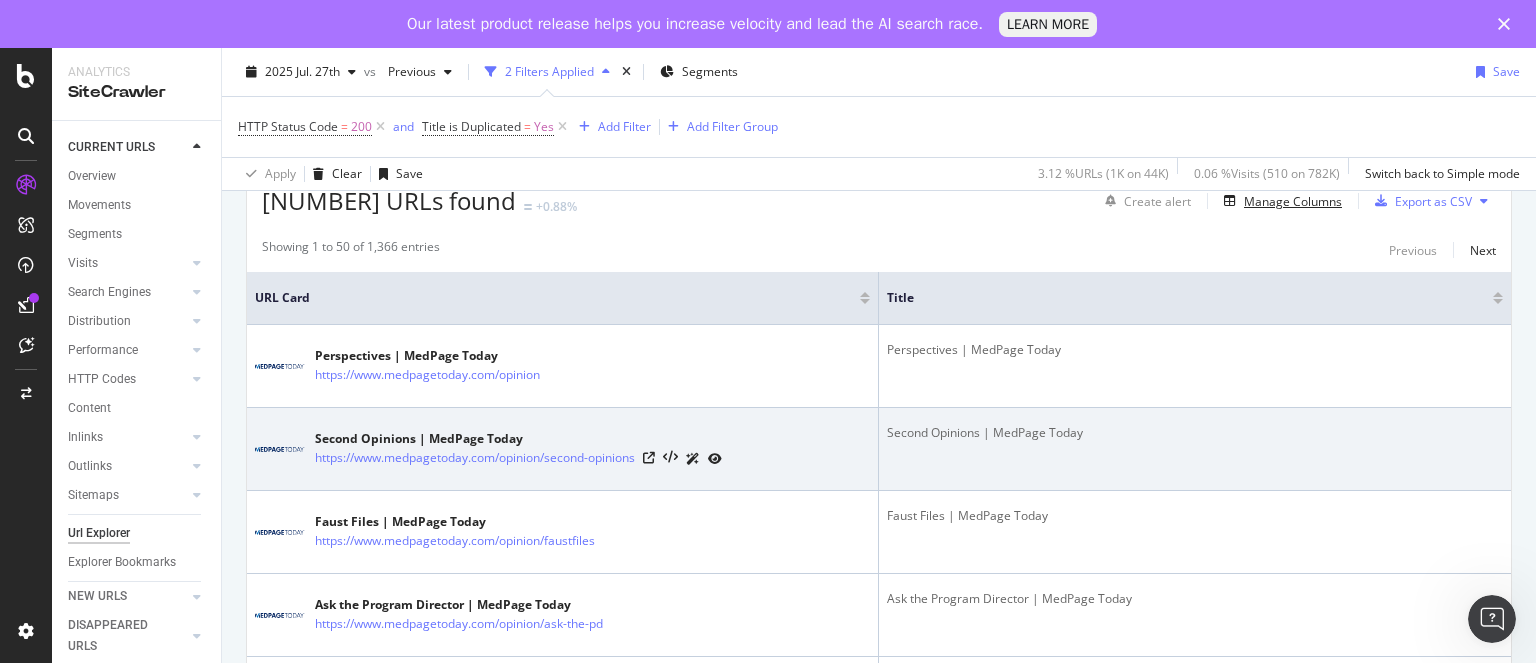 scroll, scrollTop: 379, scrollLeft: 0, axis: vertical 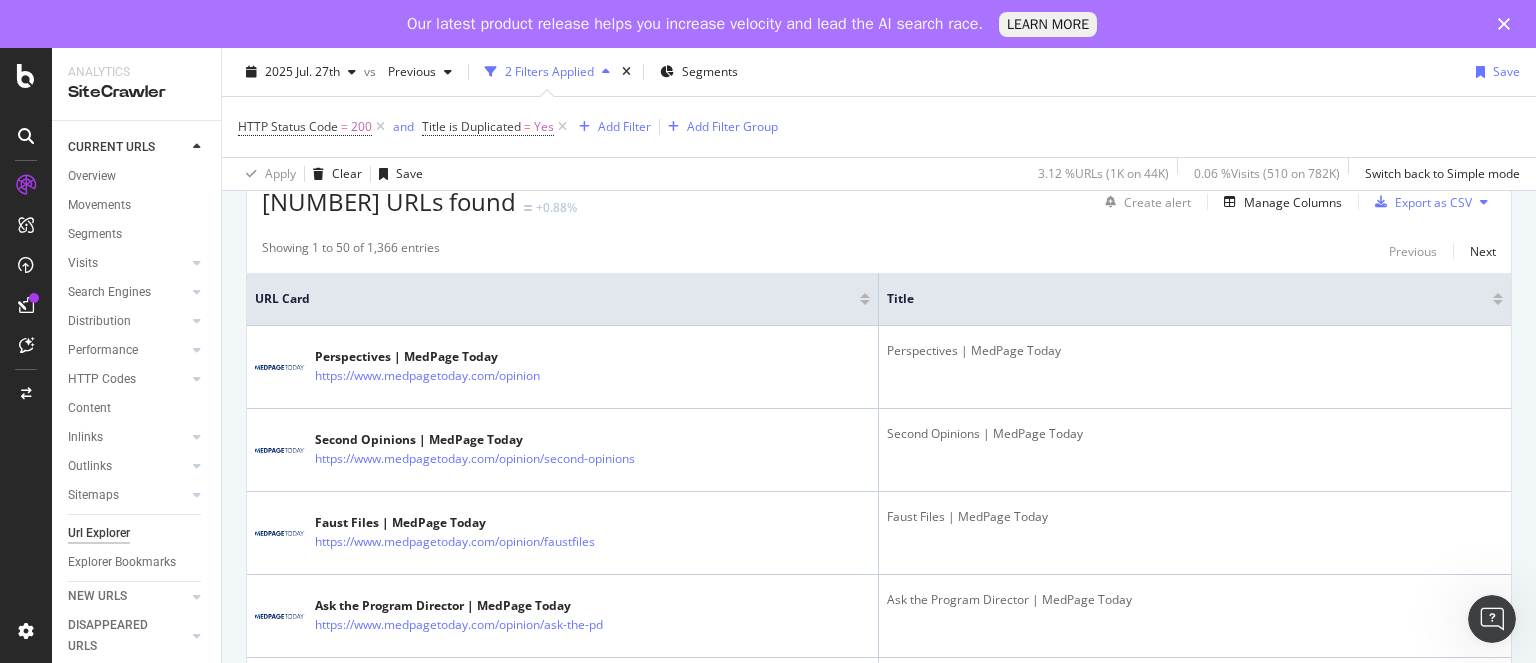 click on "Title" at bounding box center (1195, 299) 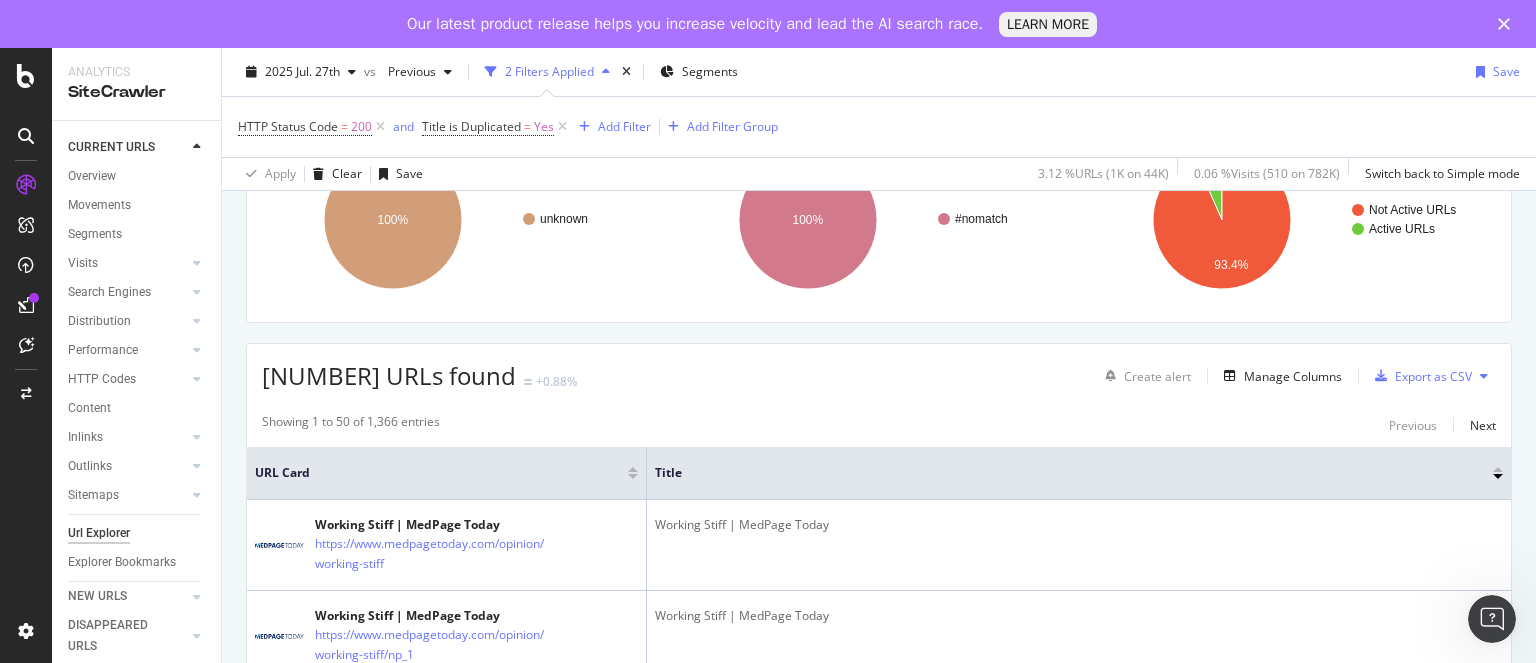 scroll, scrollTop: 608, scrollLeft: 0, axis: vertical 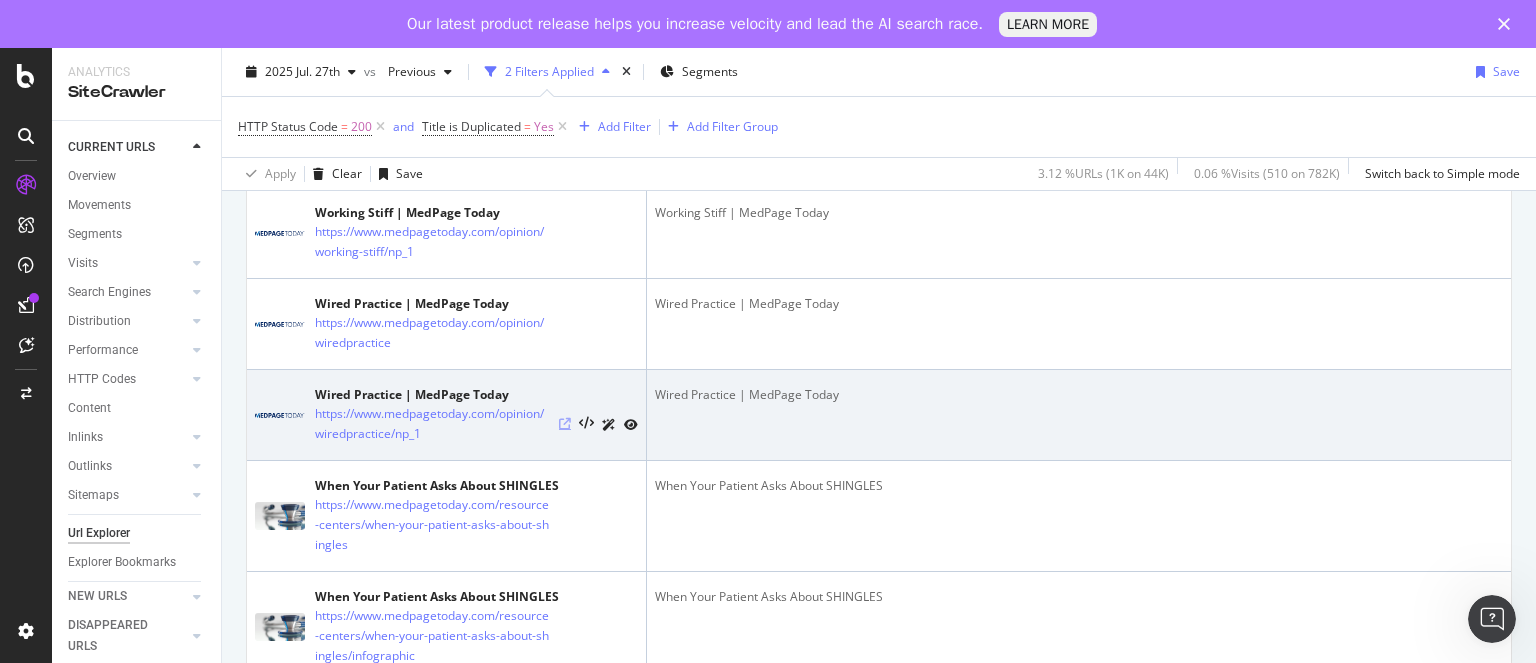 click at bounding box center (565, 424) 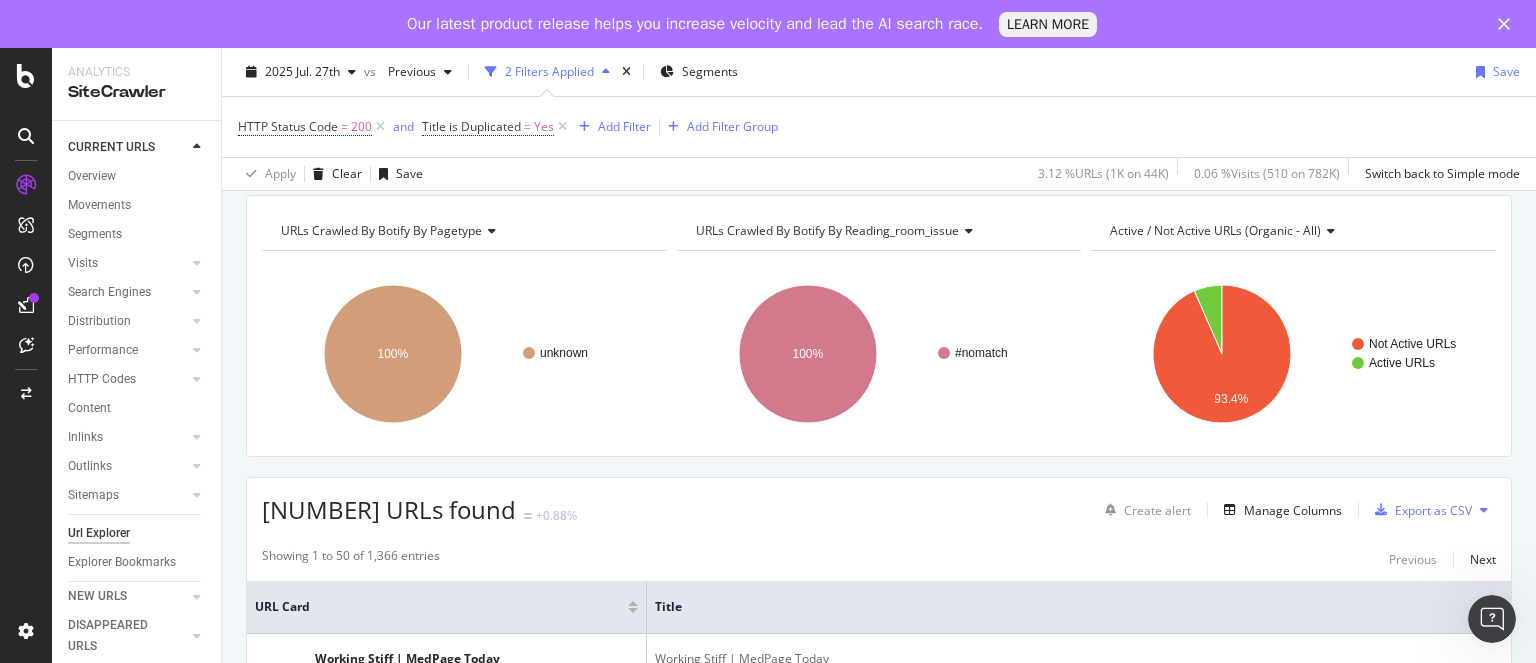 scroll, scrollTop: 0, scrollLeft: 0, axis: both 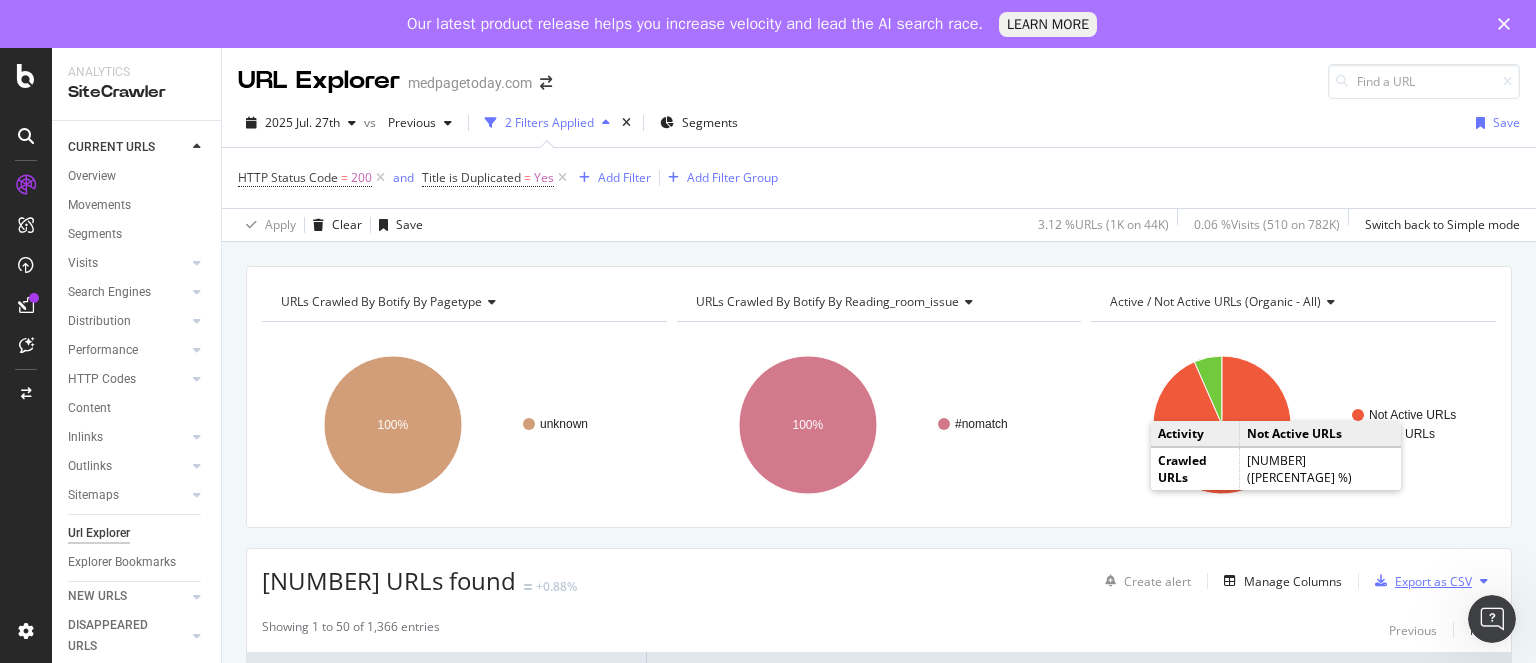 click on "Export as CSV" at bounding box center [1433, 581] 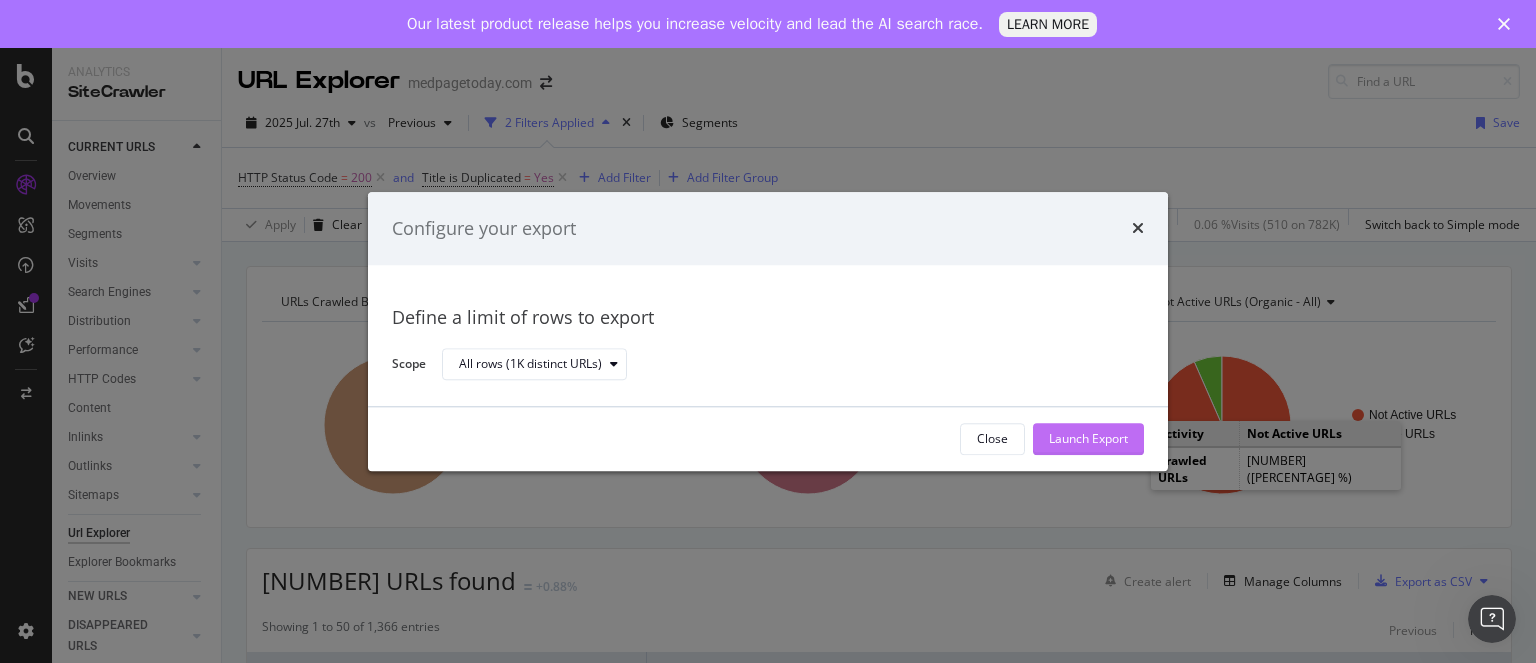 click on "Launch Export" at bounding box center [1088, 439] 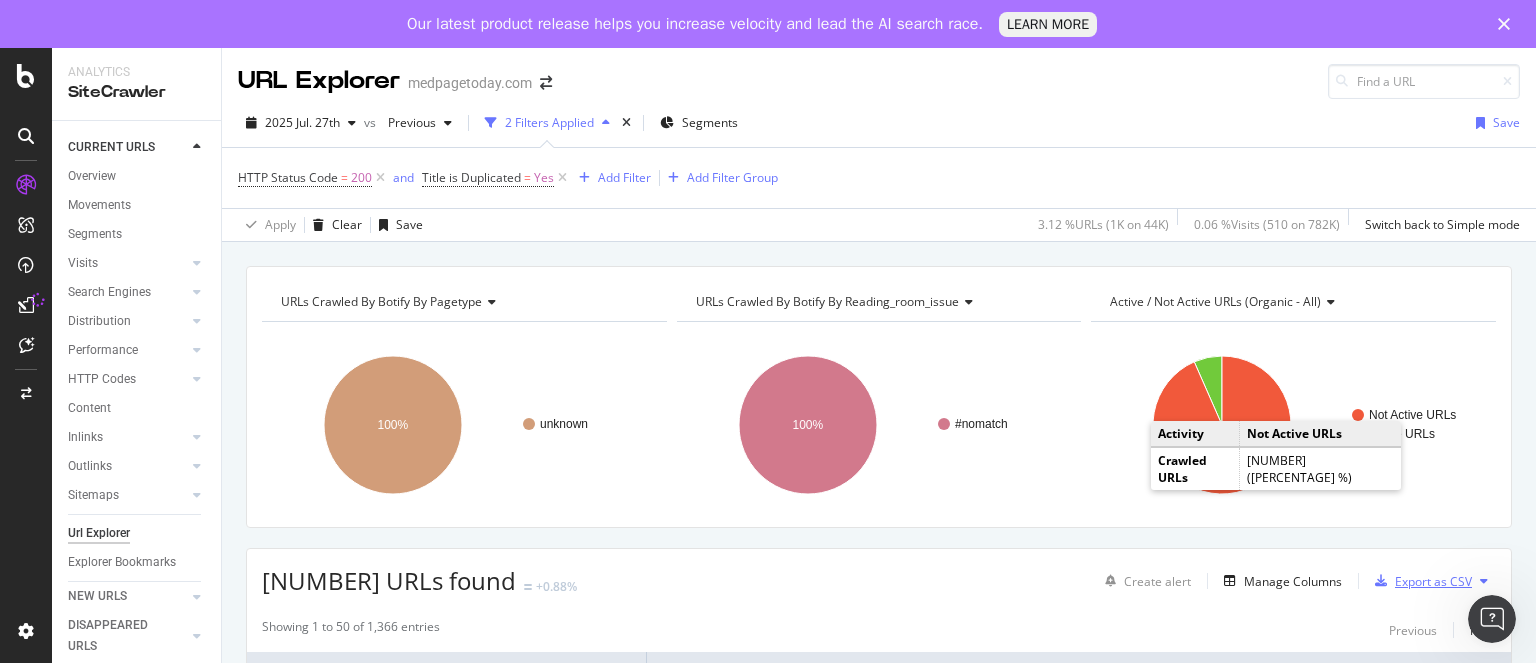 type 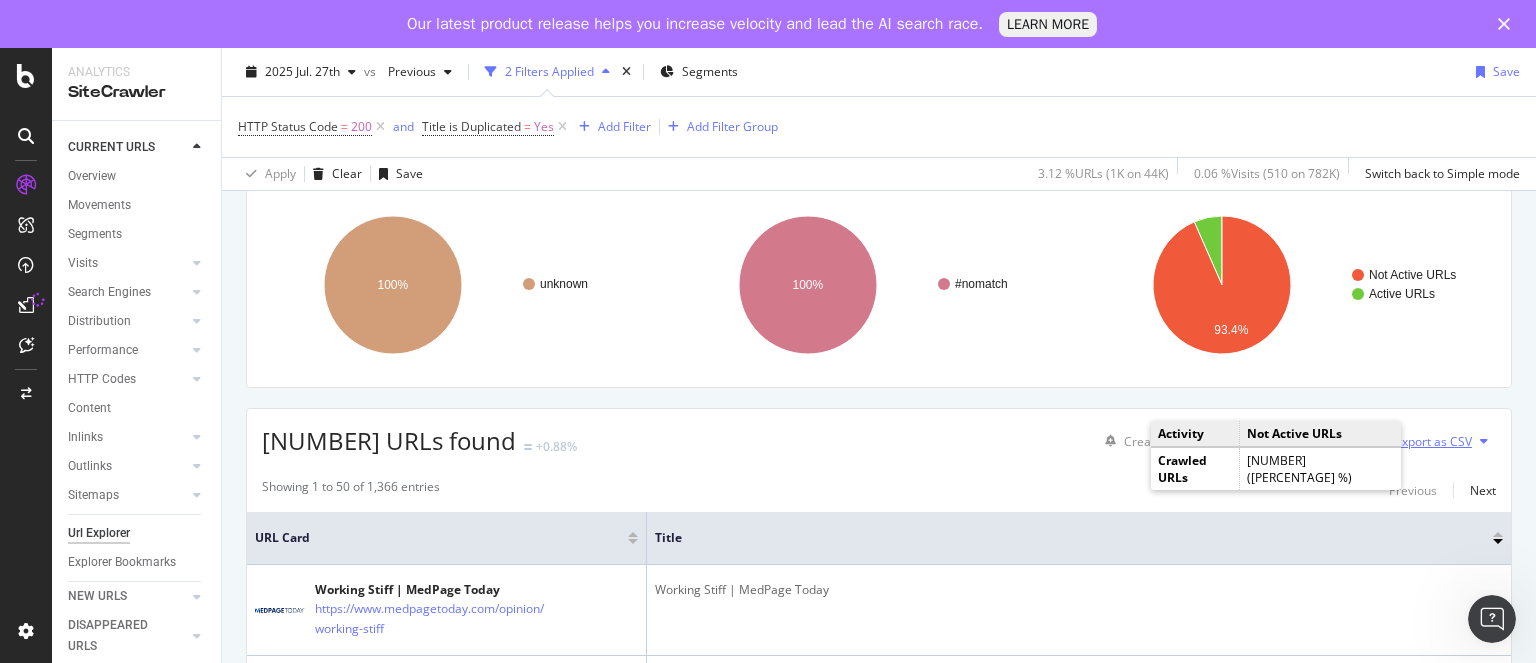 scroll, scrollTop: 168, scrollLeft: 0, axis: vertical 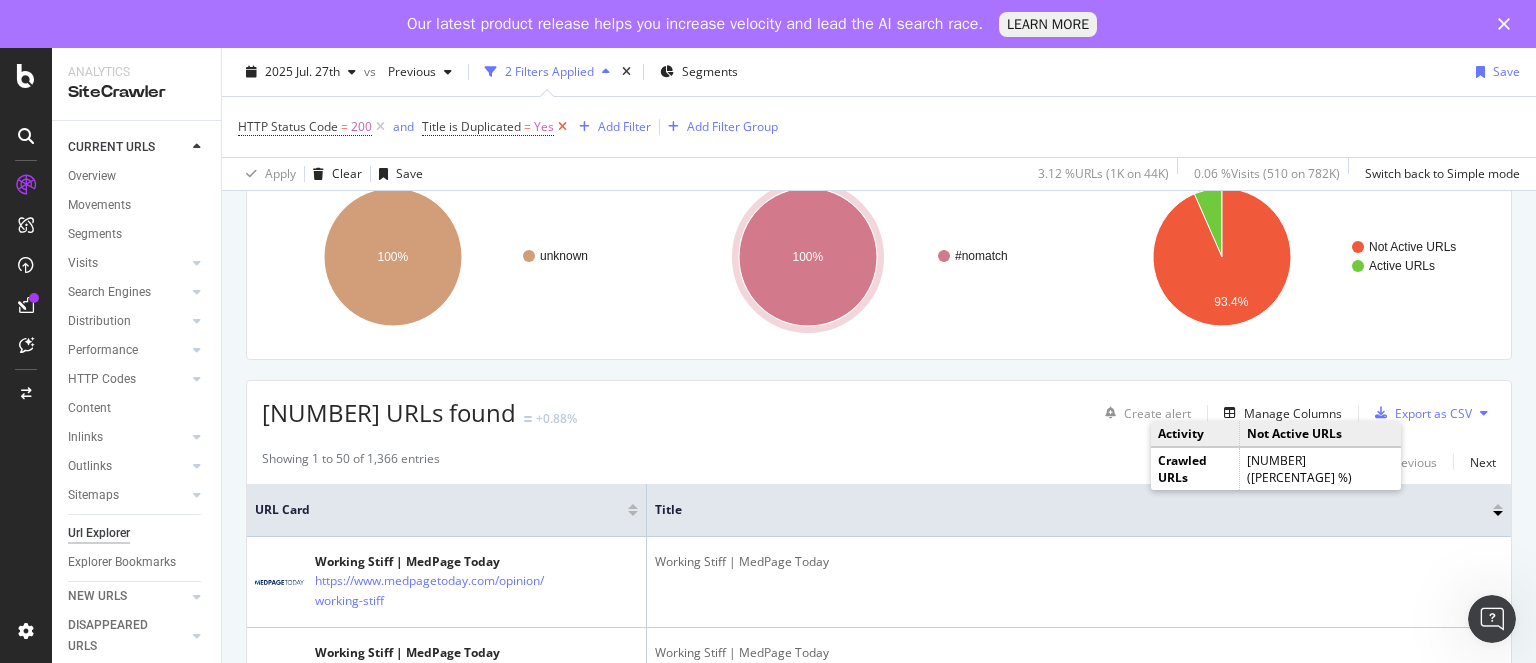 click at bounding box center [562, 127] 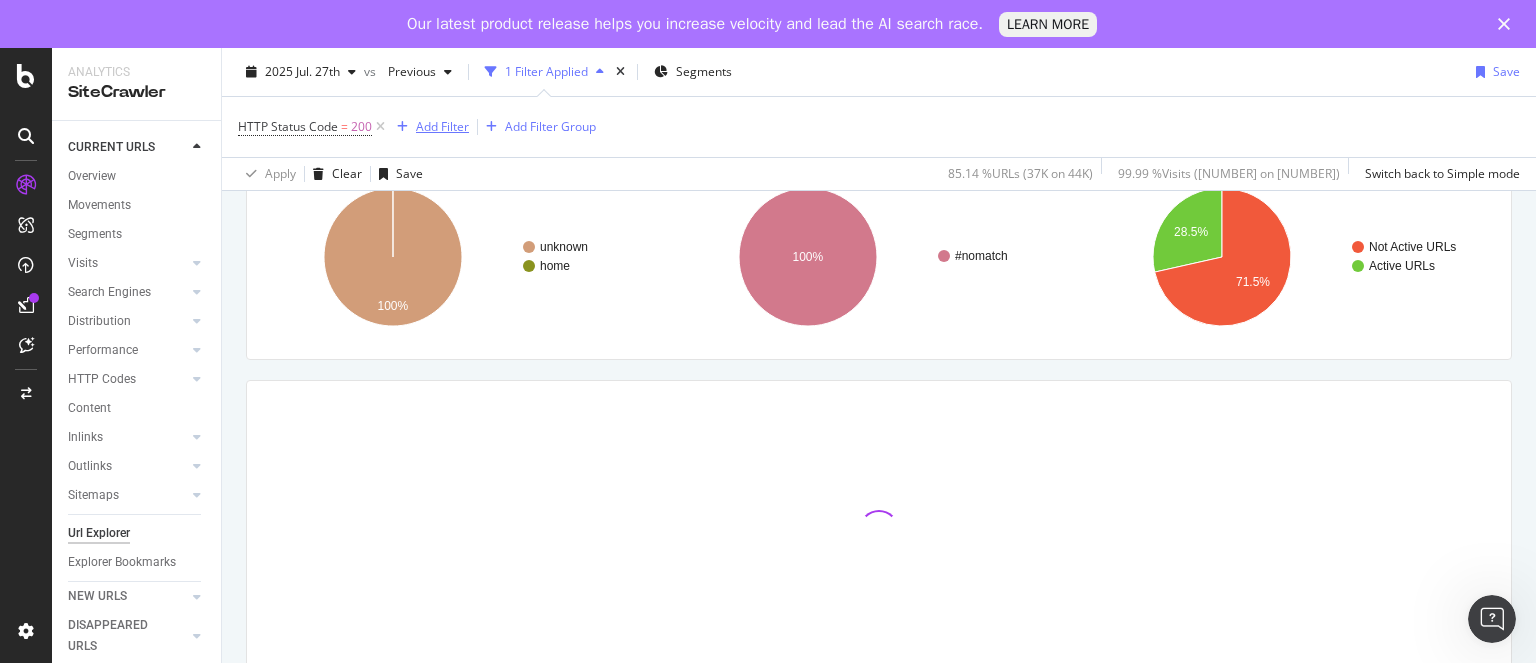click on "Add Filter" at bounding box center [442, 126] 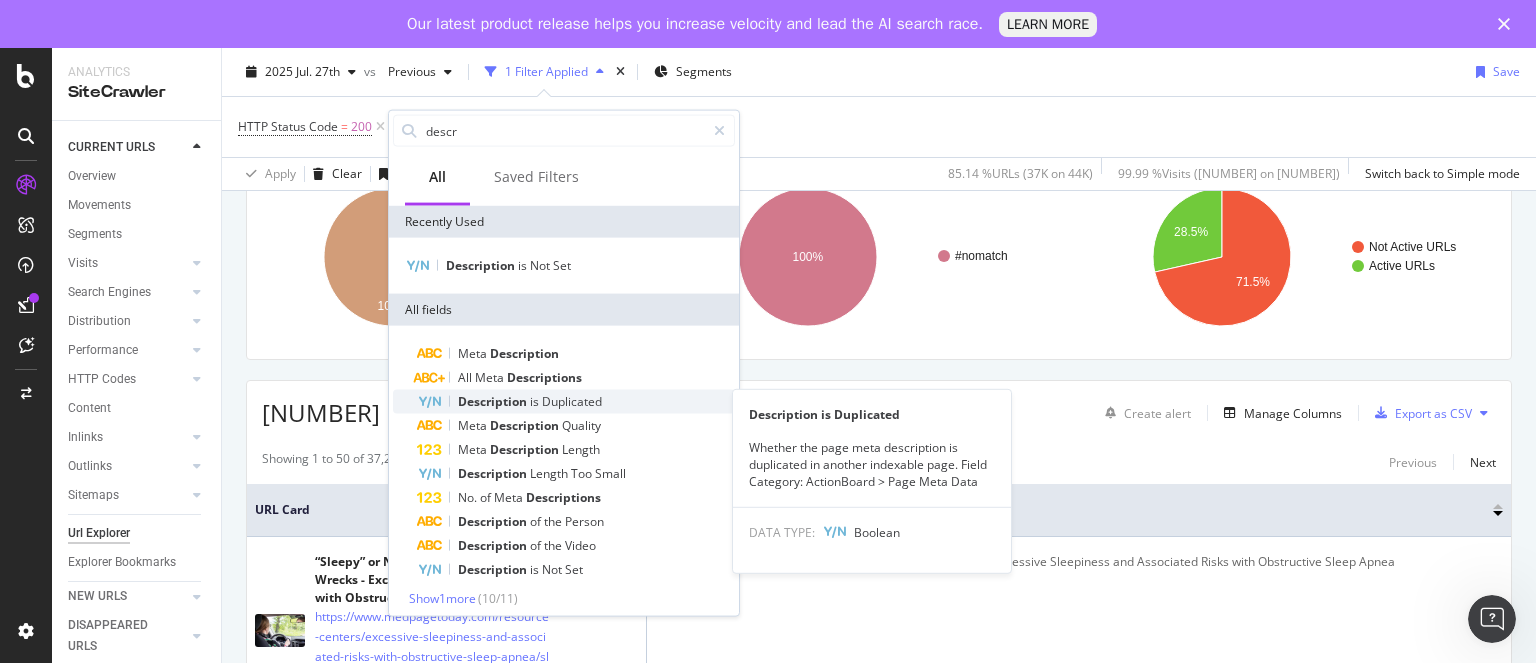 type on "descr" 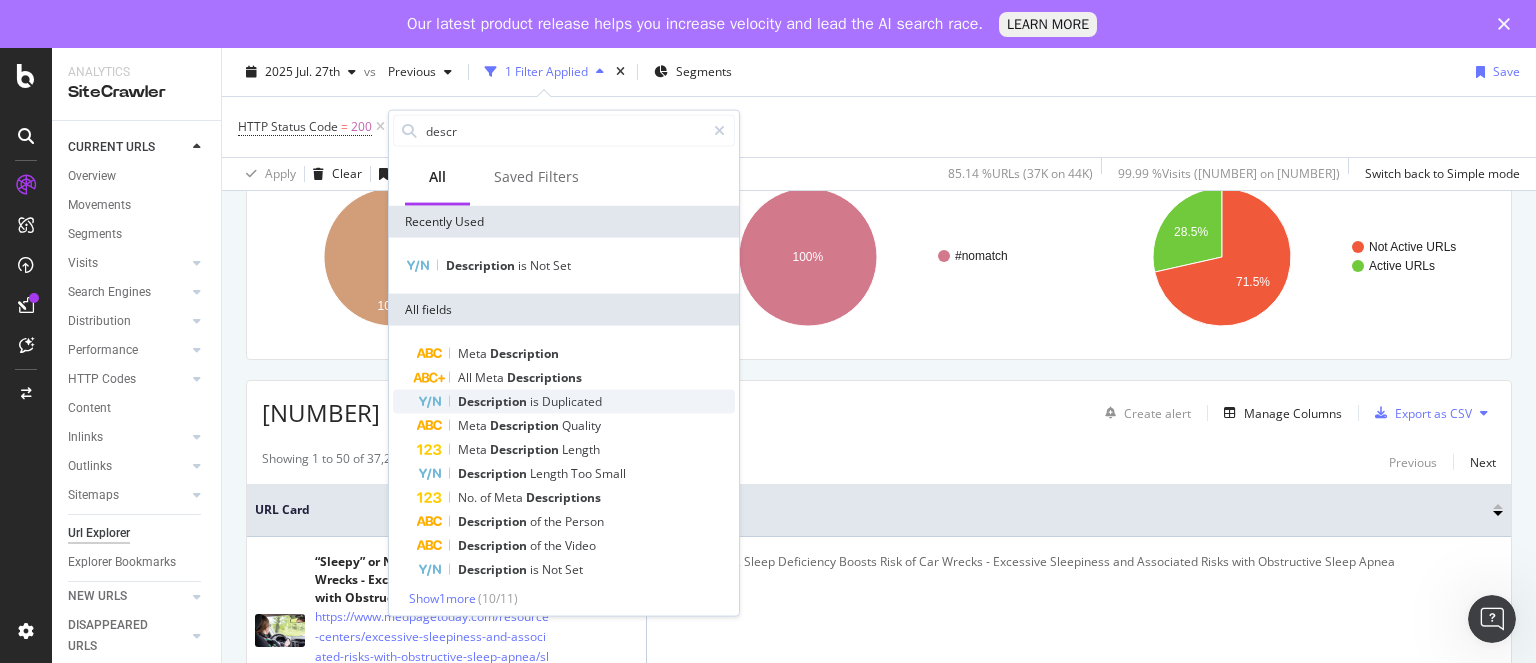 click on "is" at bounding box center [536, 401] 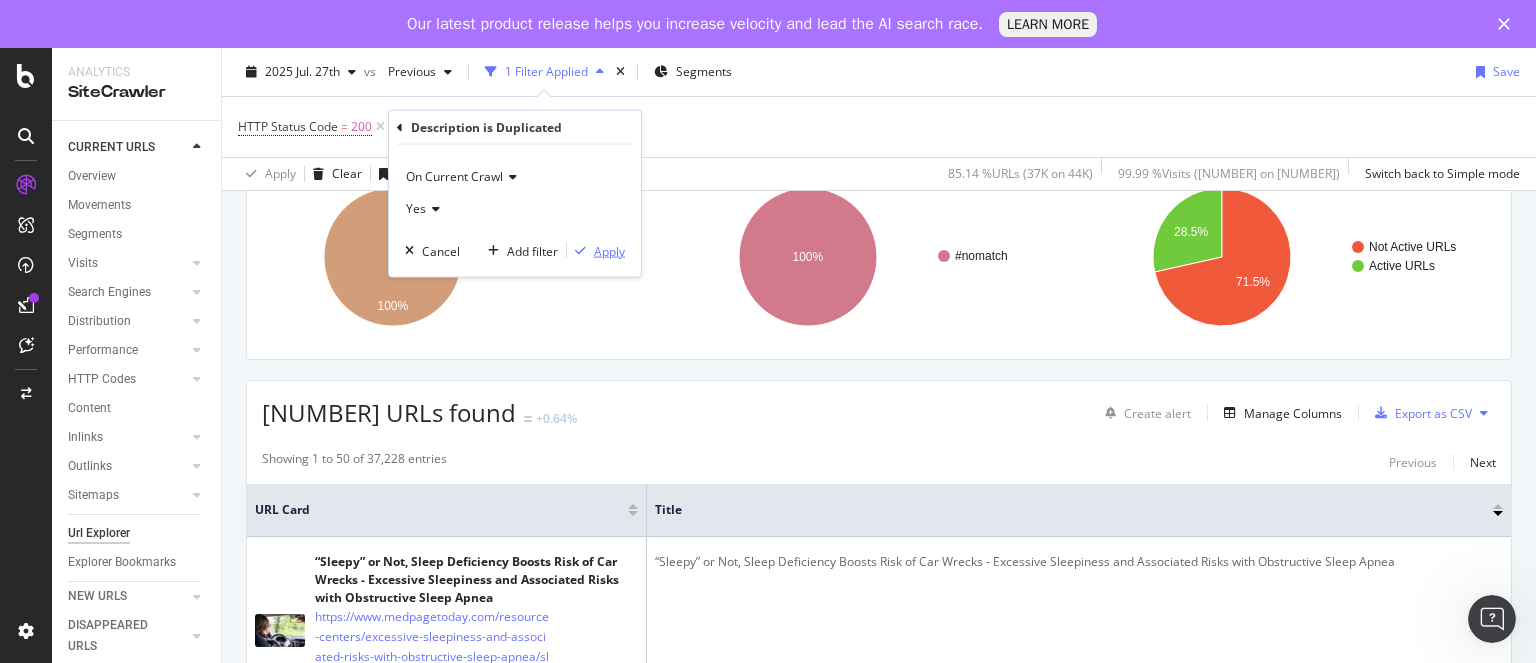 click on "Apply" at bounding box center [596, 251] 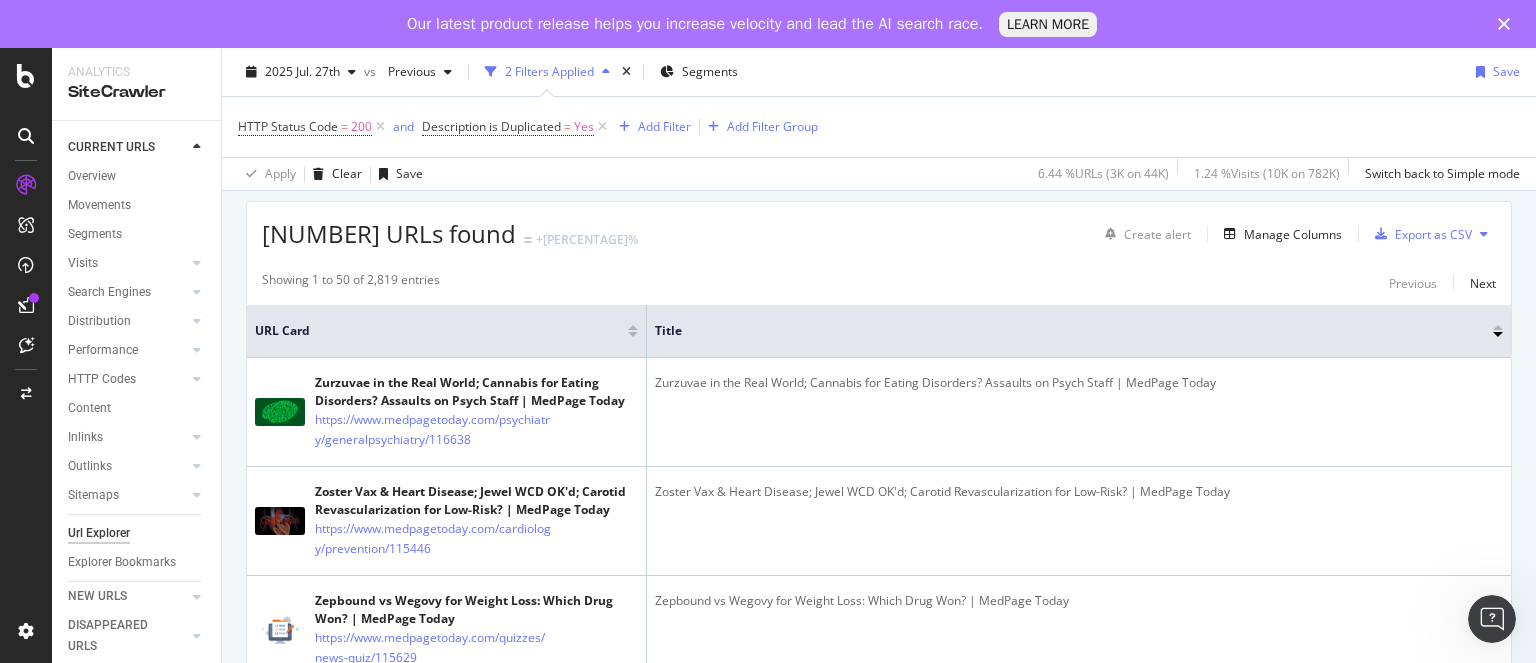 scroll, scrollTop: 348, scrollLeft: 0, axis: vertical 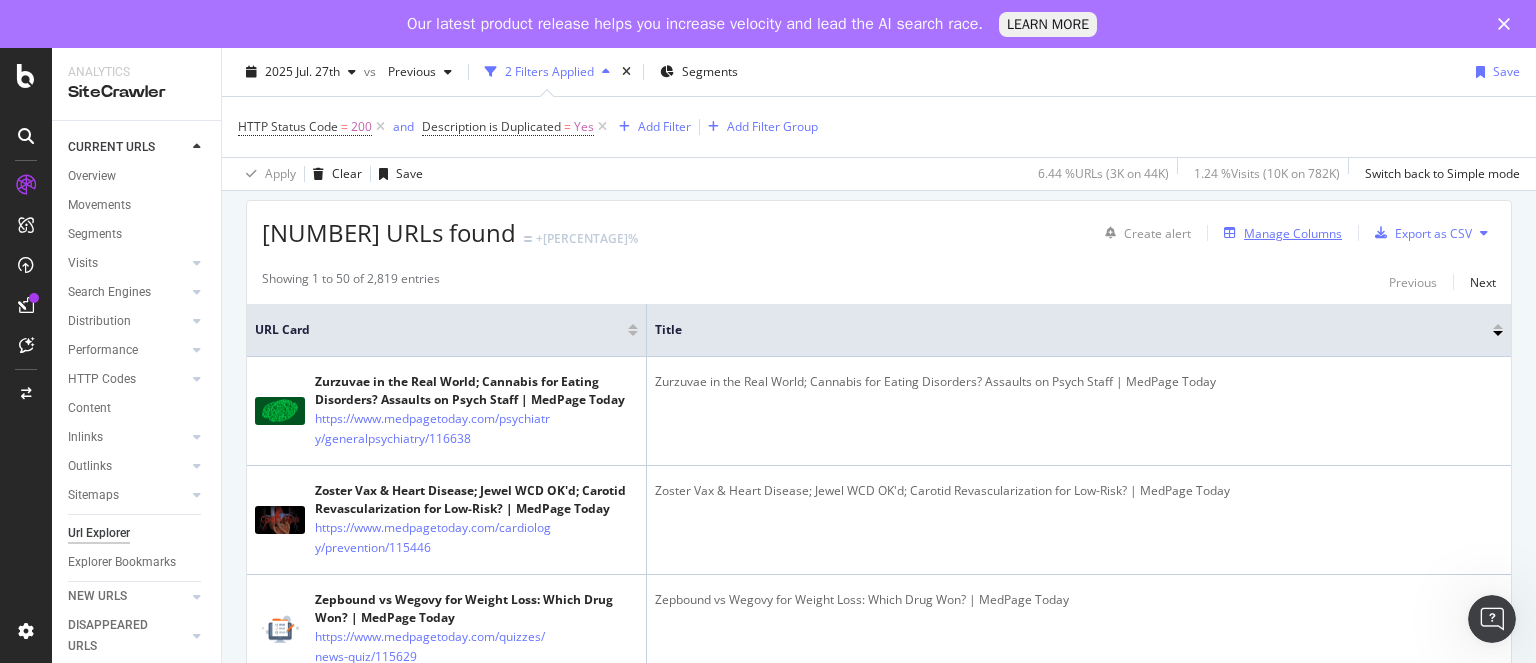 click on "Manage Columns" at bounding box center [1293, 233] 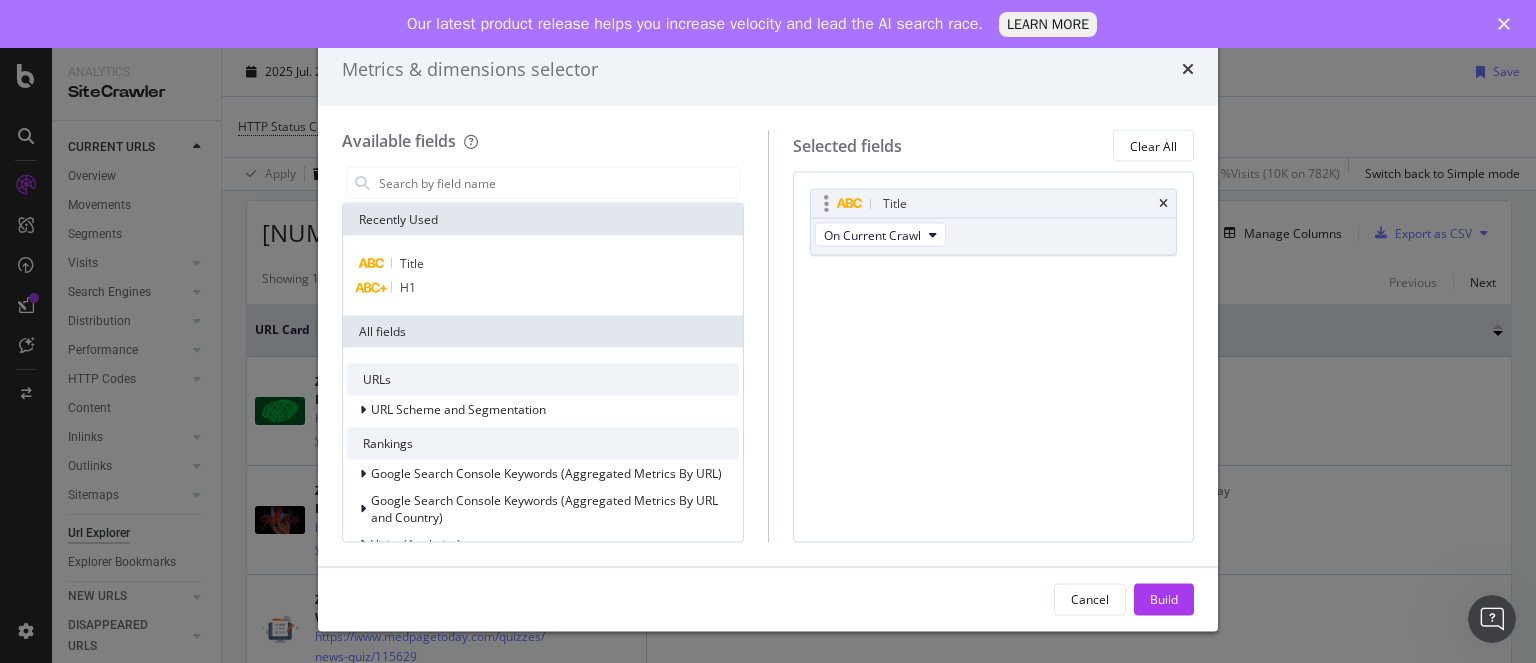 click on "Title" at bounding box center [994, 204] 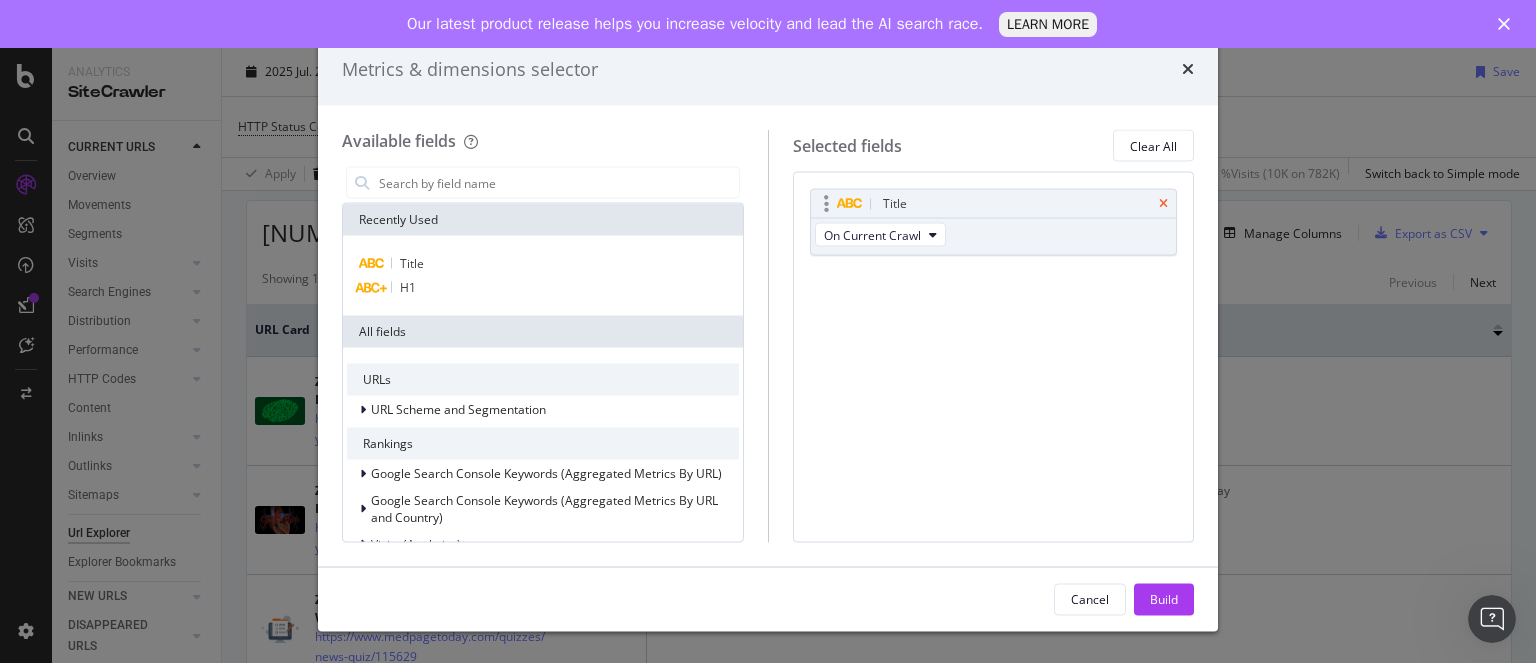 click at bounding box center (1163, 204) 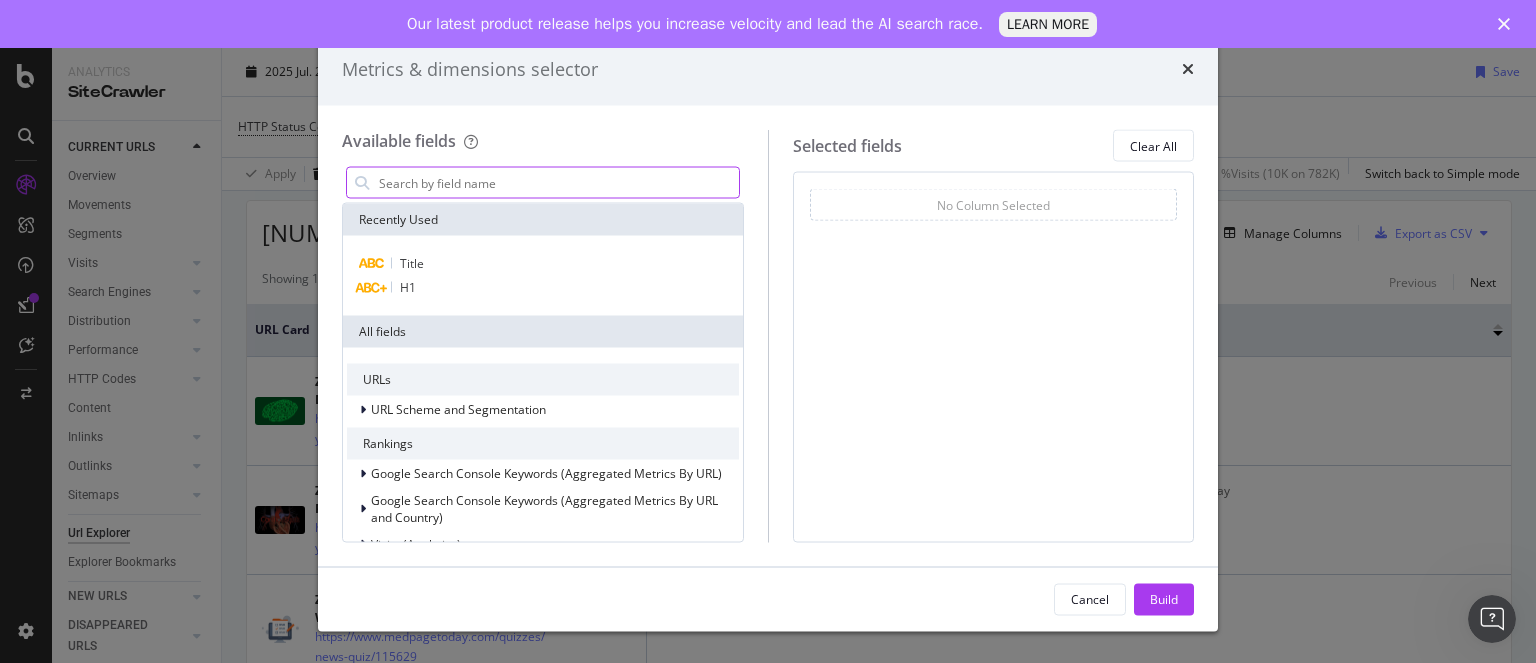 click at bounding box center [558, 183] 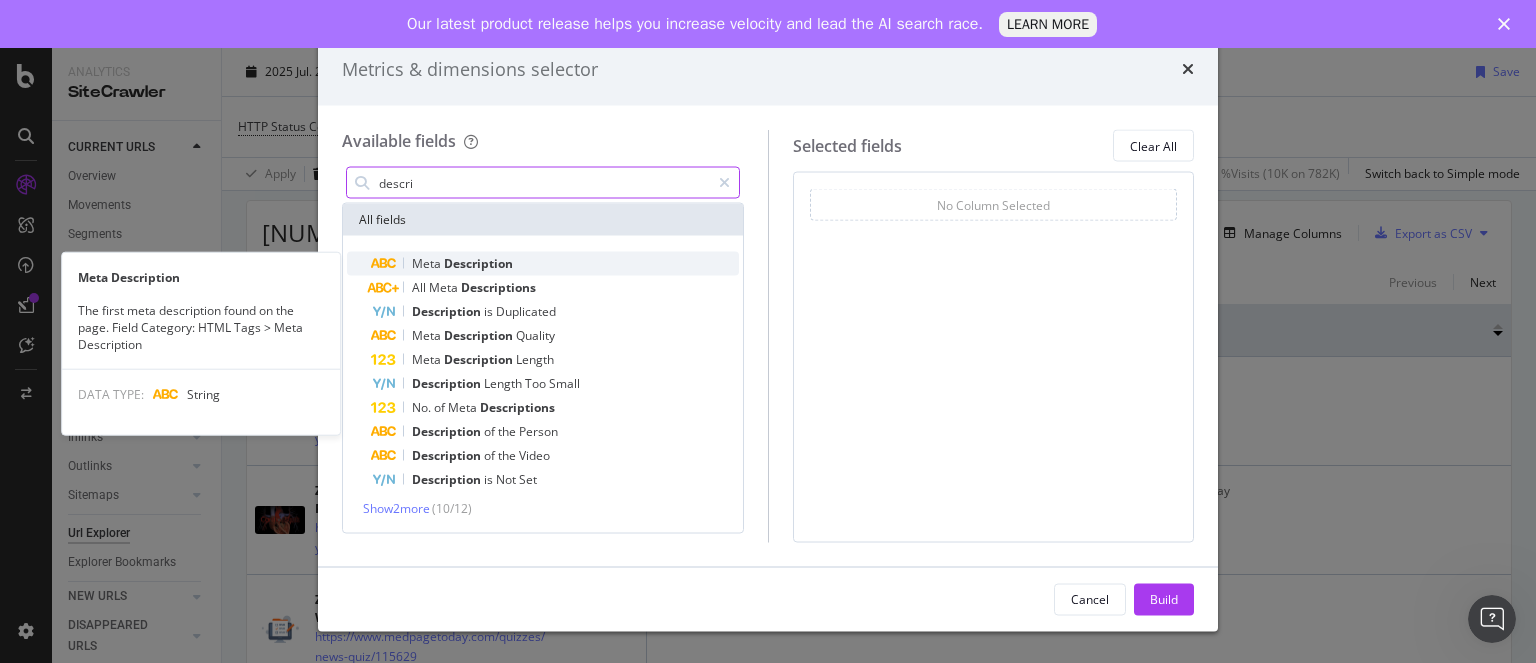 type on "descri" 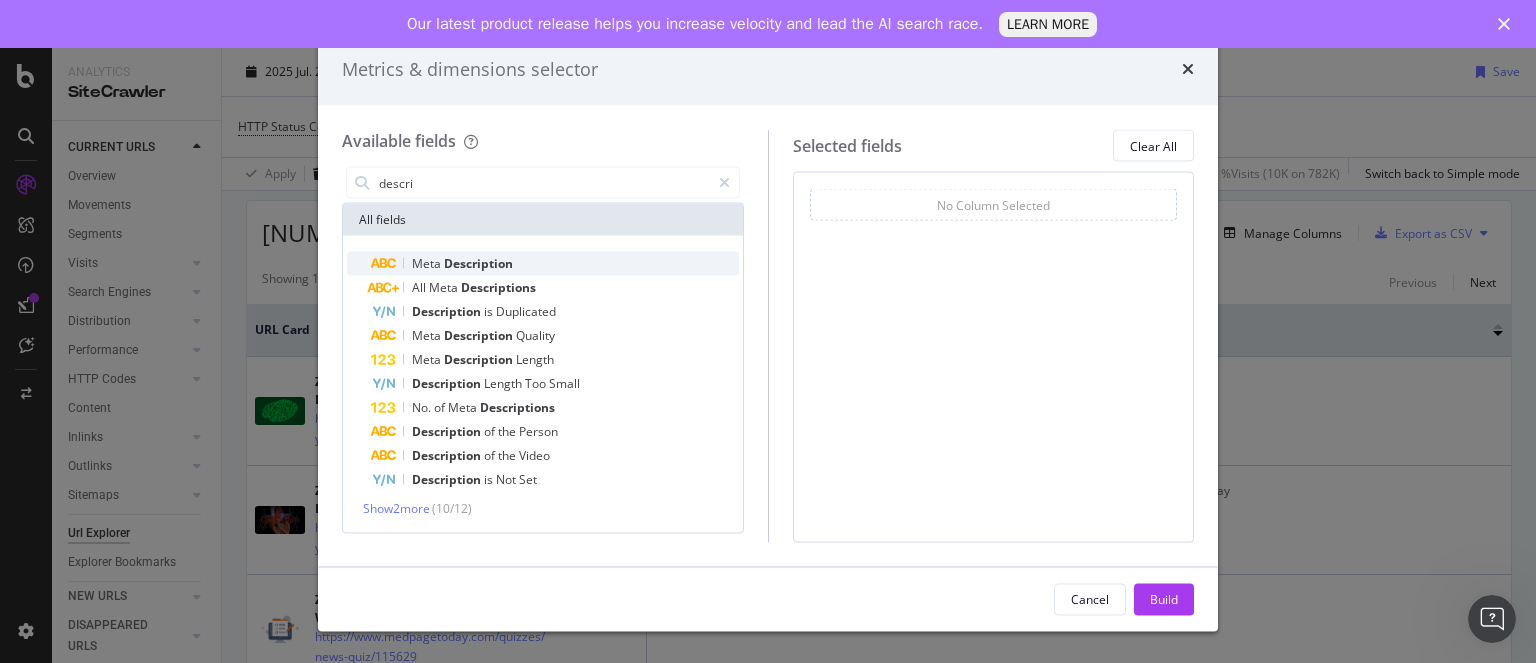 click on "Description" at bounding box center [478, 263] 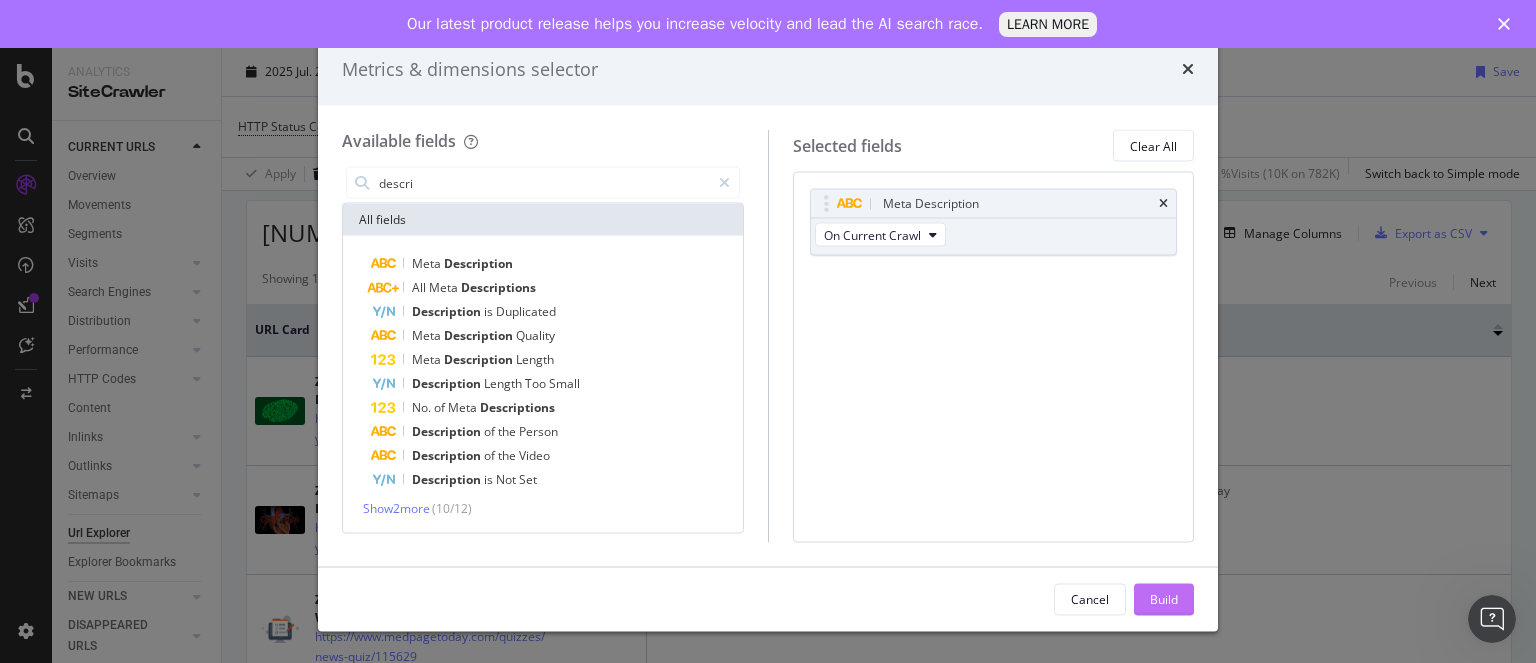 click on "Build" at bounding box center (1164, 598) 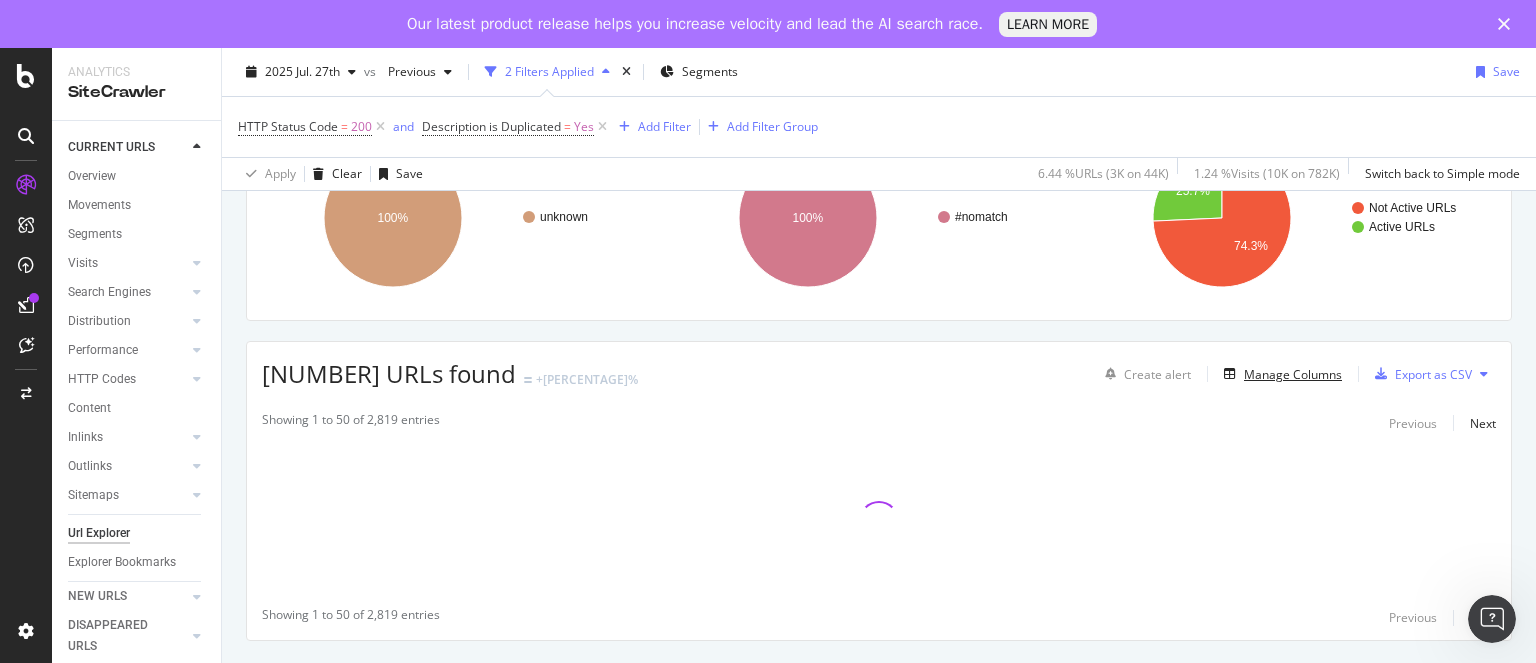 scroll, scrollTop: 205, scrollLeft: 0, axis: vertical 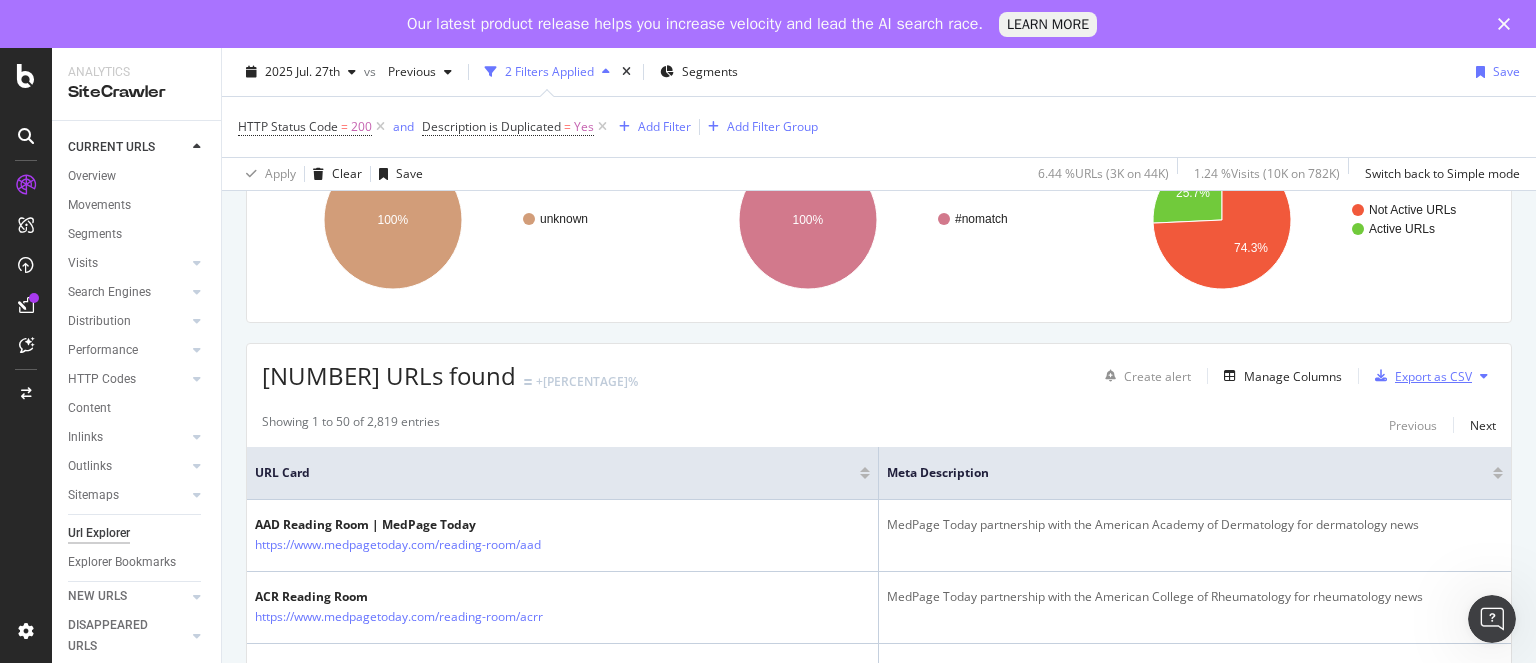 click on "Export as CSV" at bounding box center (1433, 376) 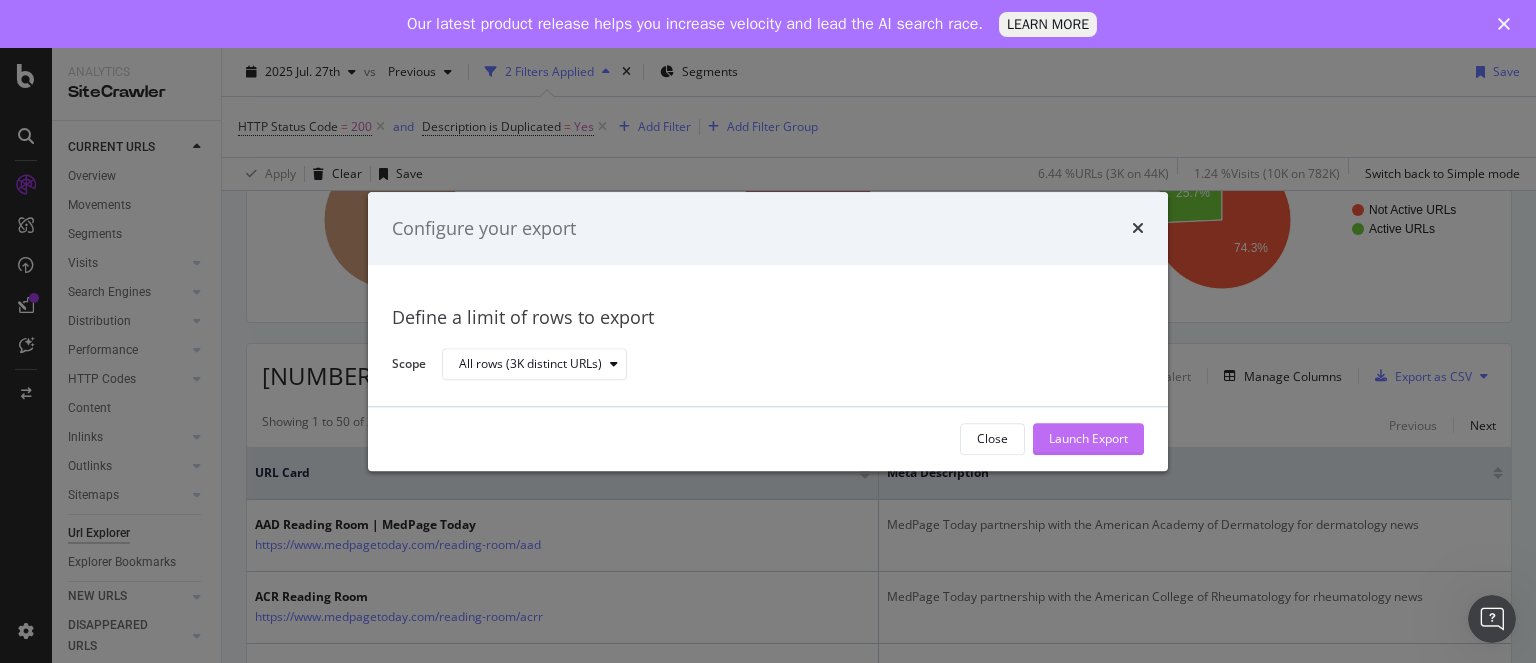 click on "Launch Export" at bounding box center (1088, 439) 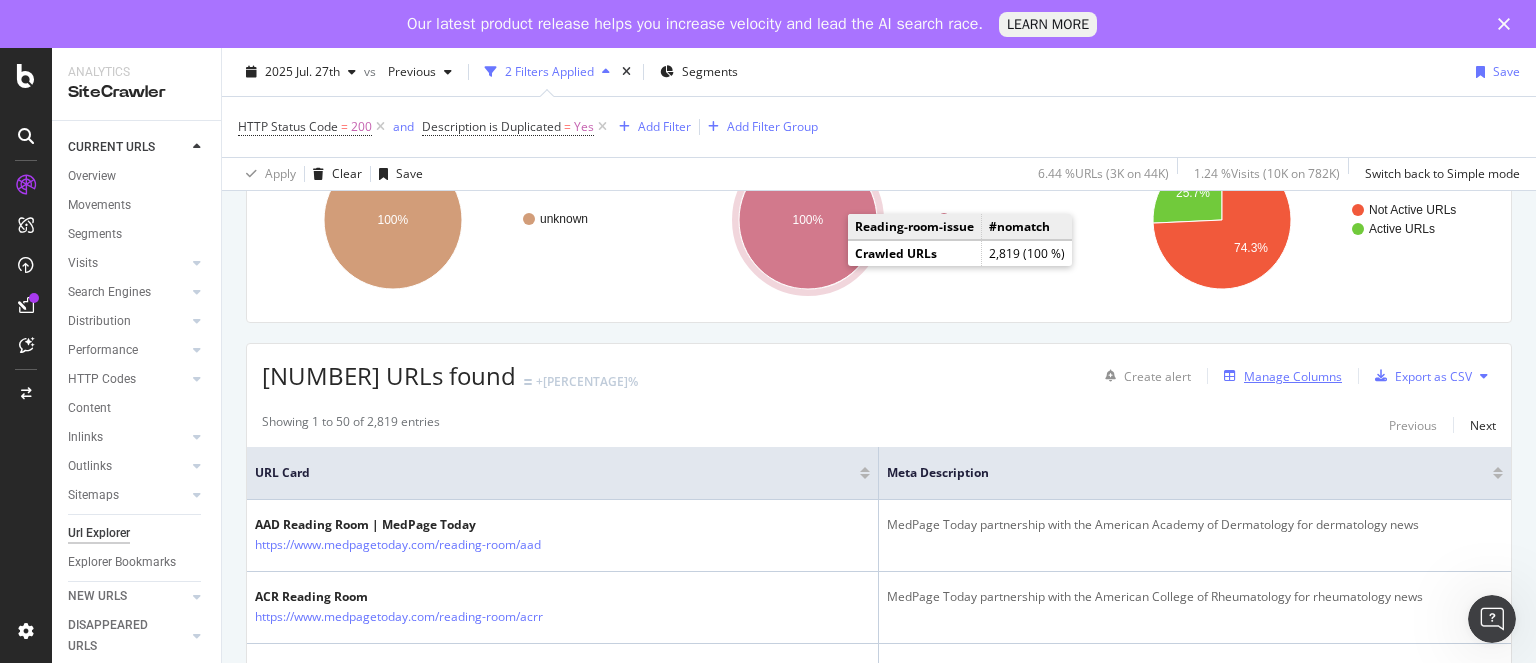 click on "Manage Columns" at bounding box center (1293, 376) 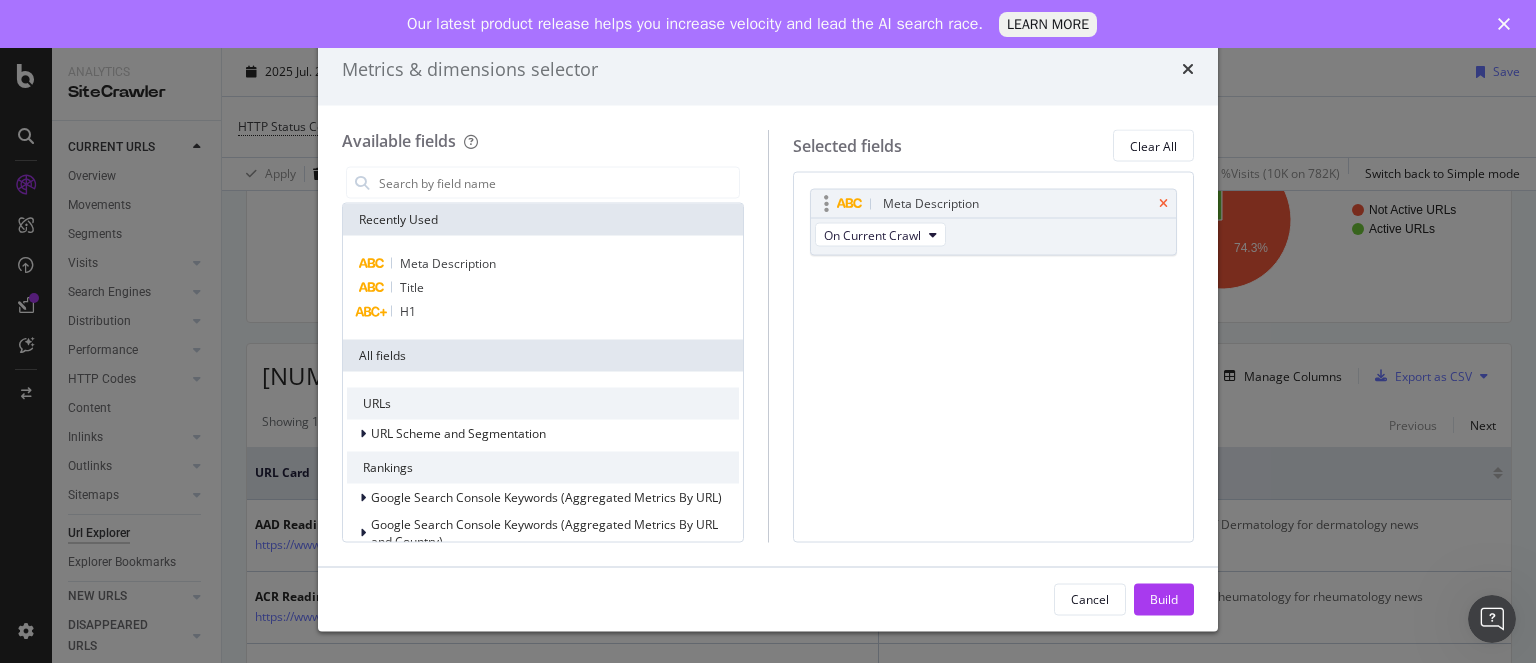 click at bounding box center [1163, 204] 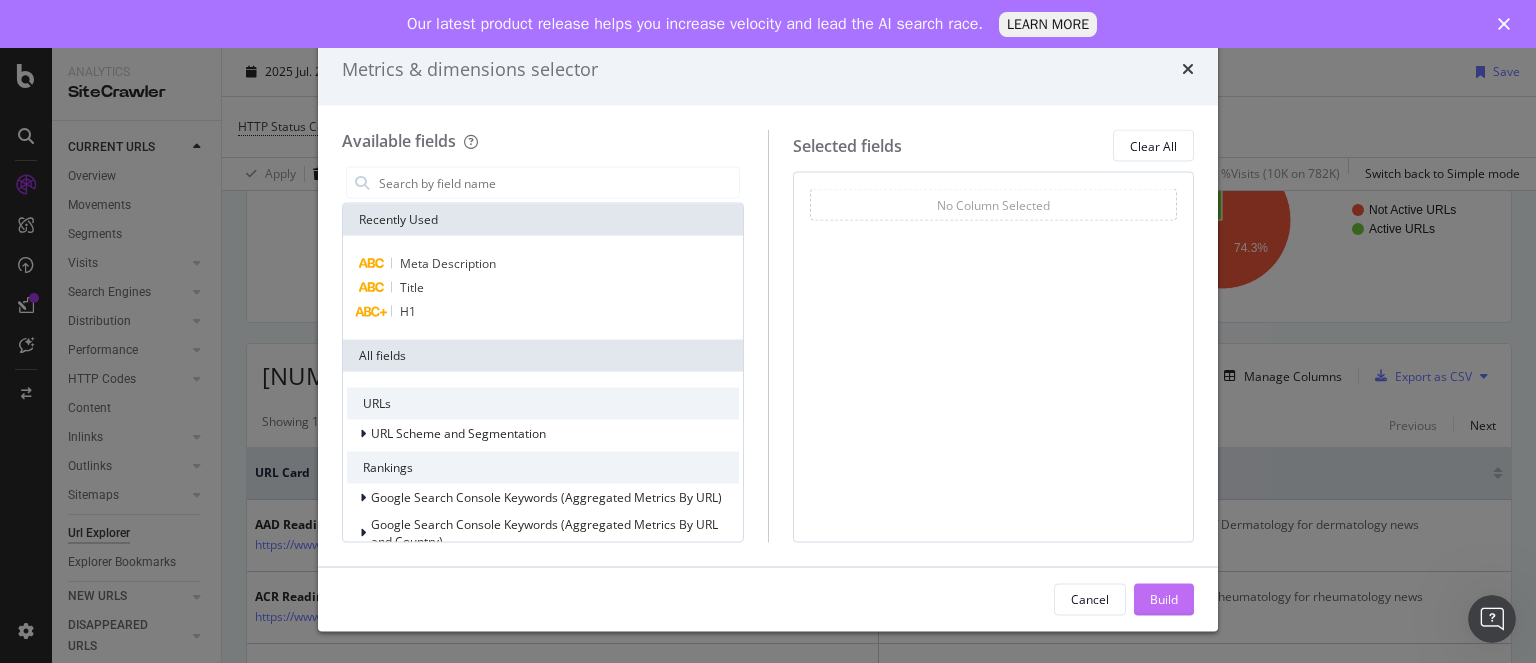 drag, startPoint x: 1168, startPoint y: 595, endPoint x: 1242, endPoint y: 17, distance: 582.7178 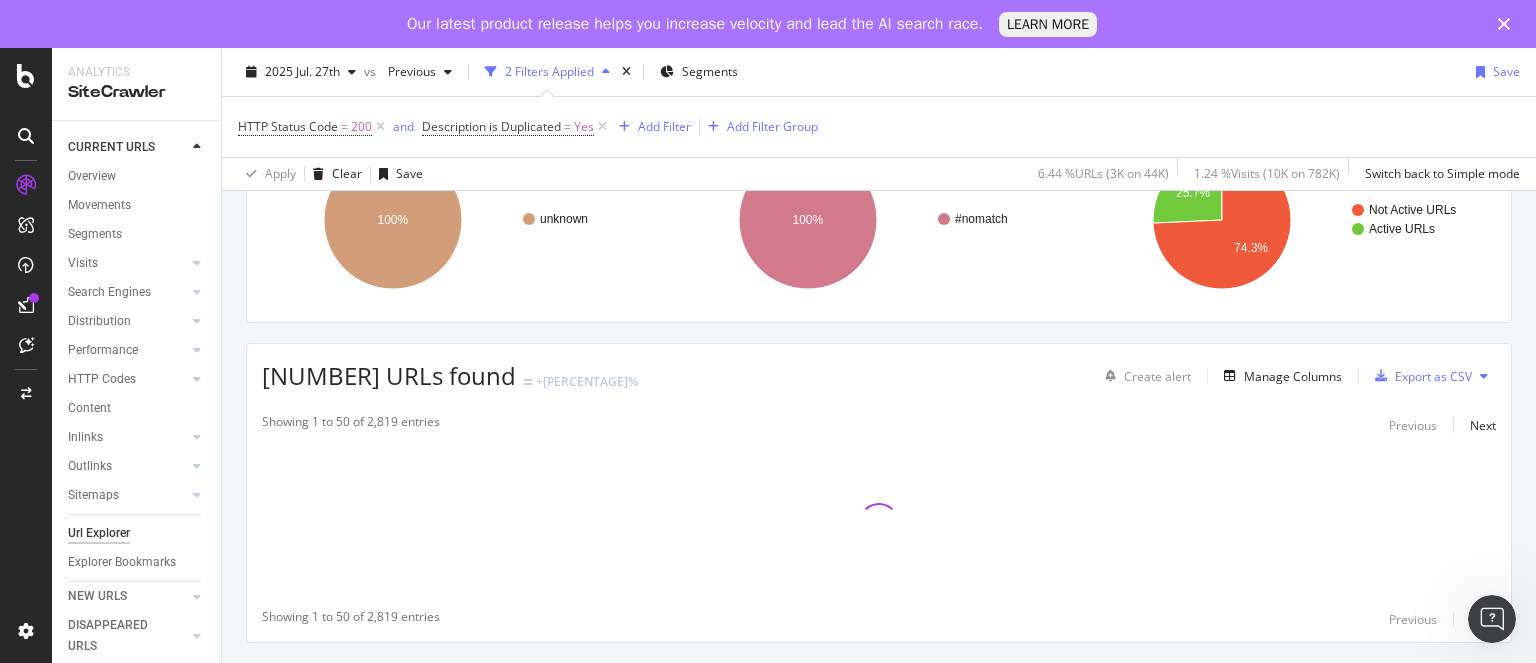 click at bounding box center (602, 127) 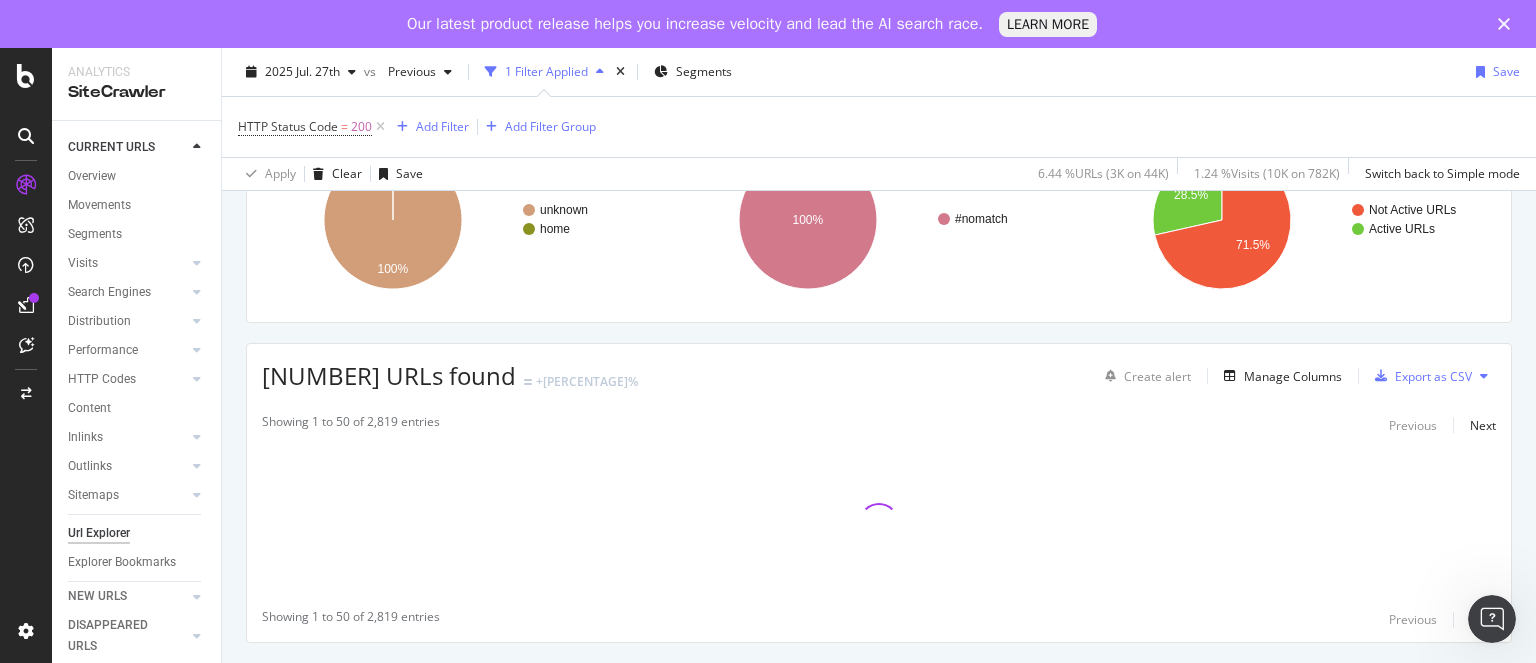 scroll, scrollTop: 0, scrollLeft: 0, axis: both 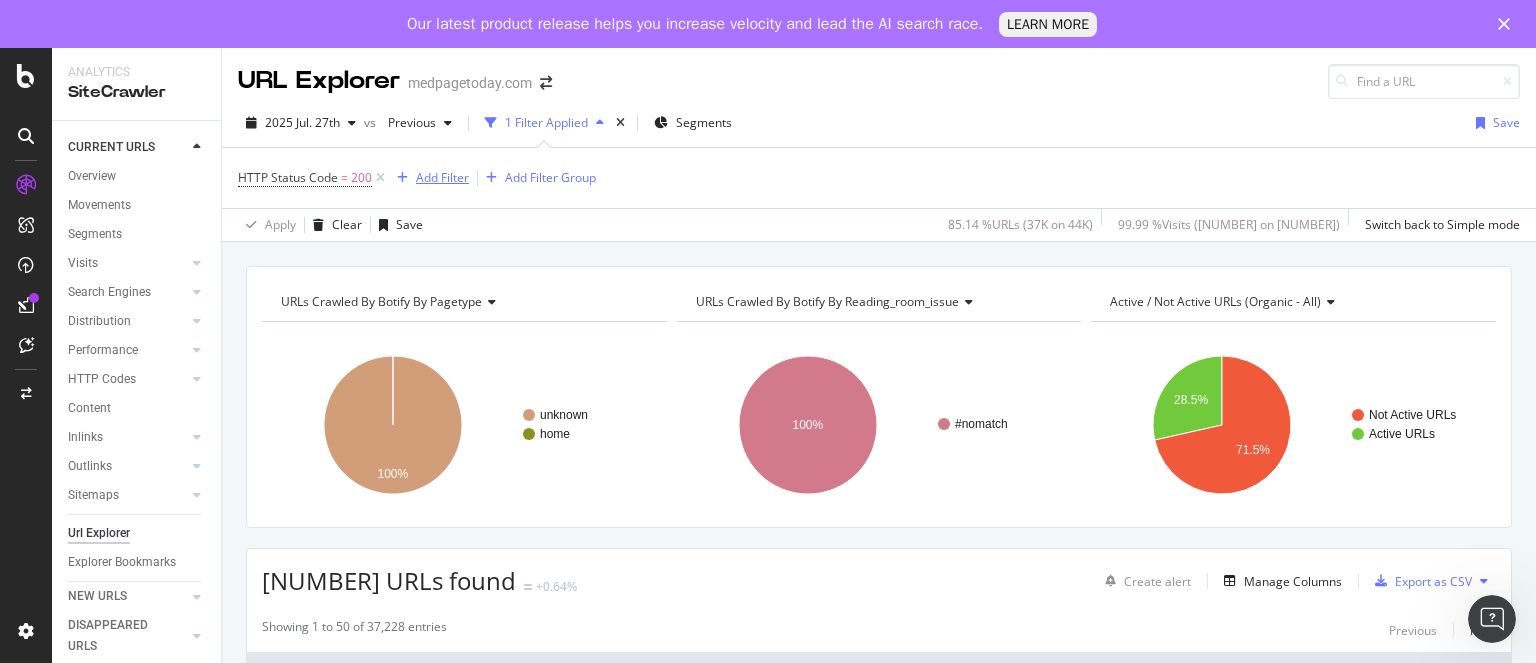 click on "Add Filter" at bounding box center [442, 177] 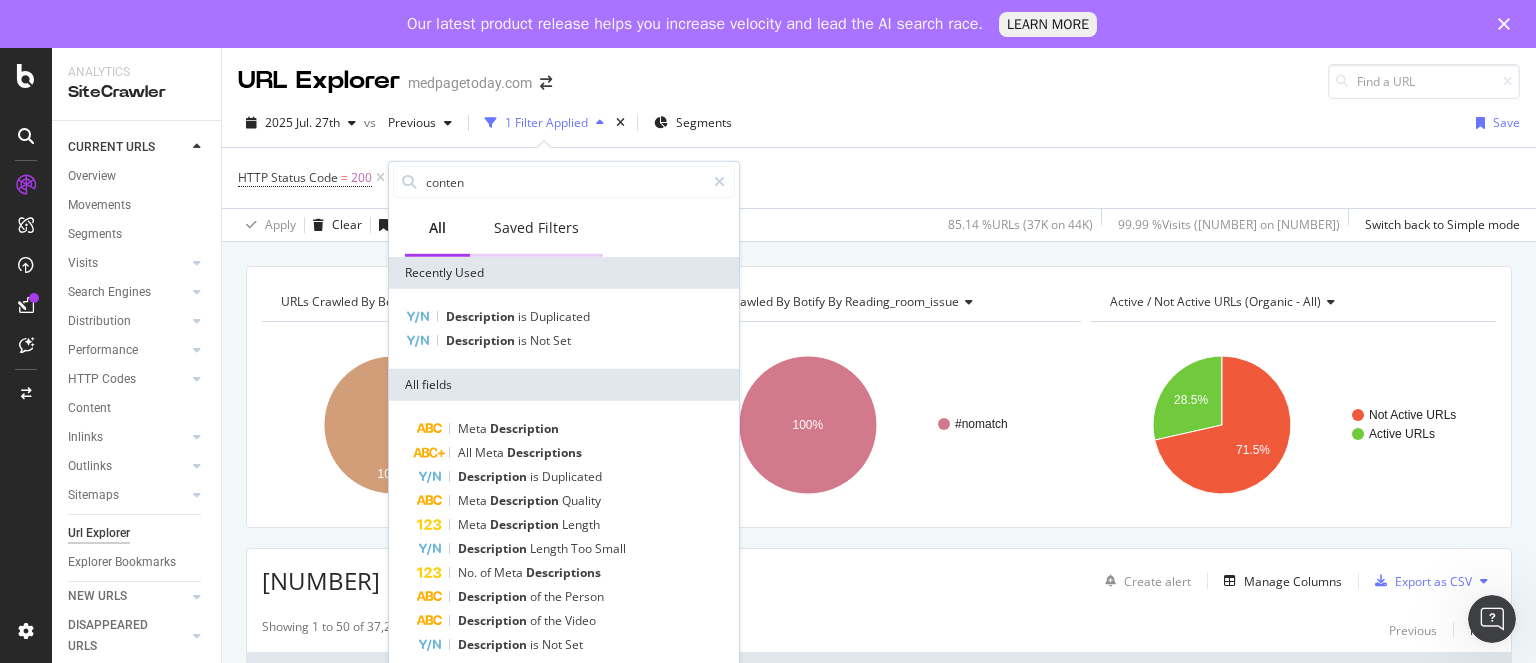 type on "content" 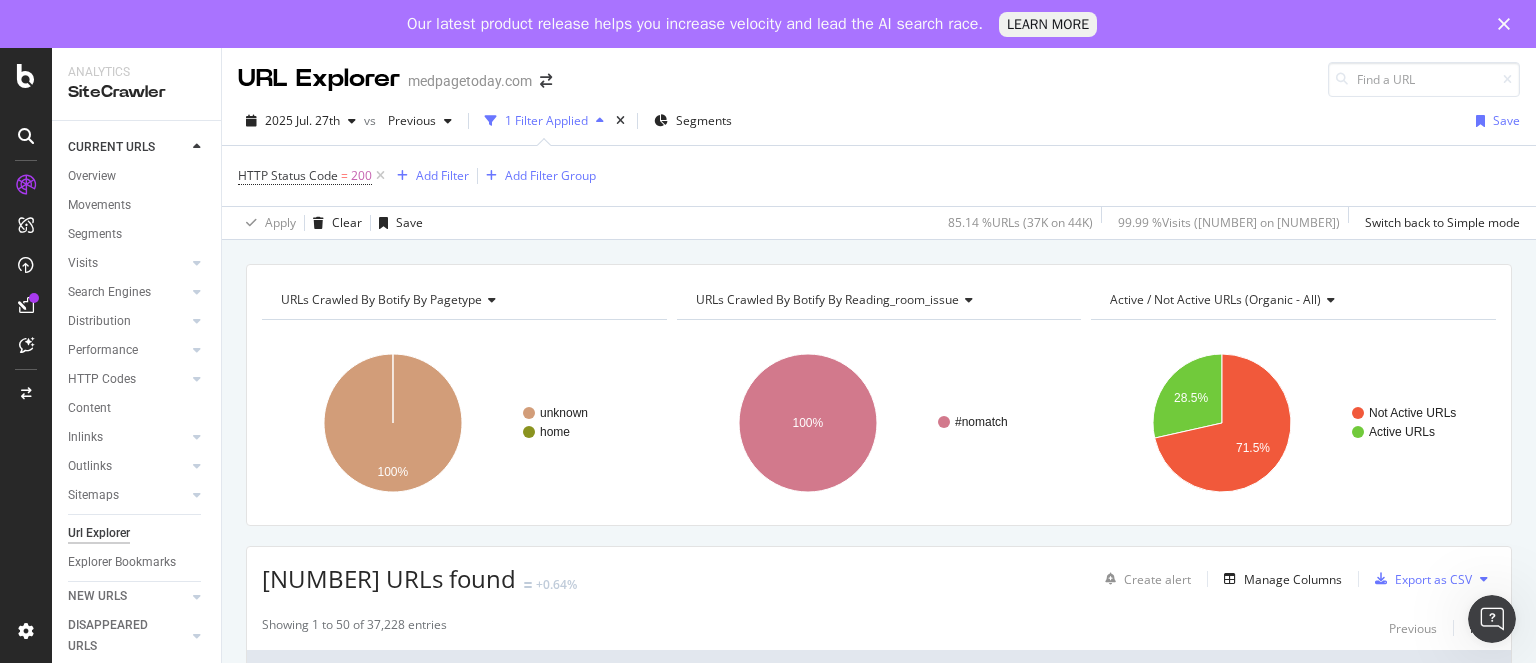 scroll, scrollTop: 0, scrollLeft: 0, axis: both 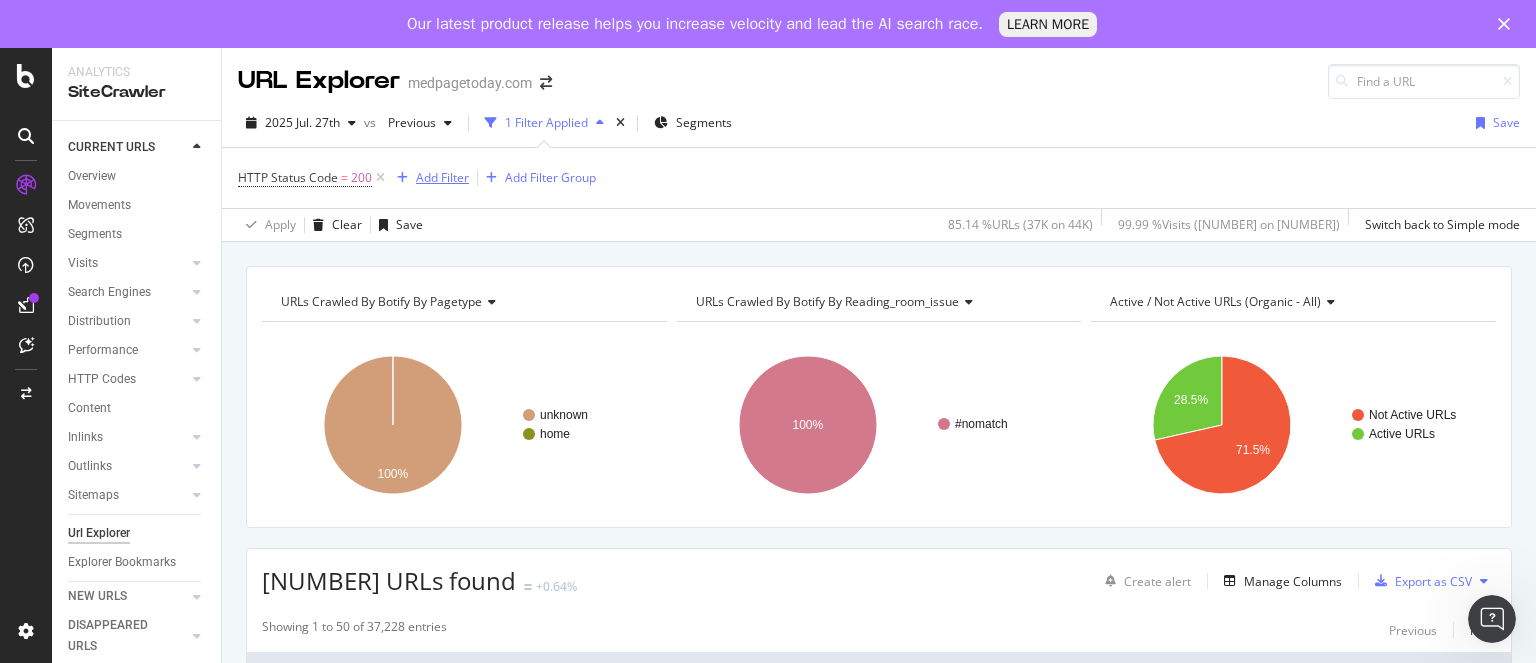 click on "Add Filter" at bounding box center [442, 177] 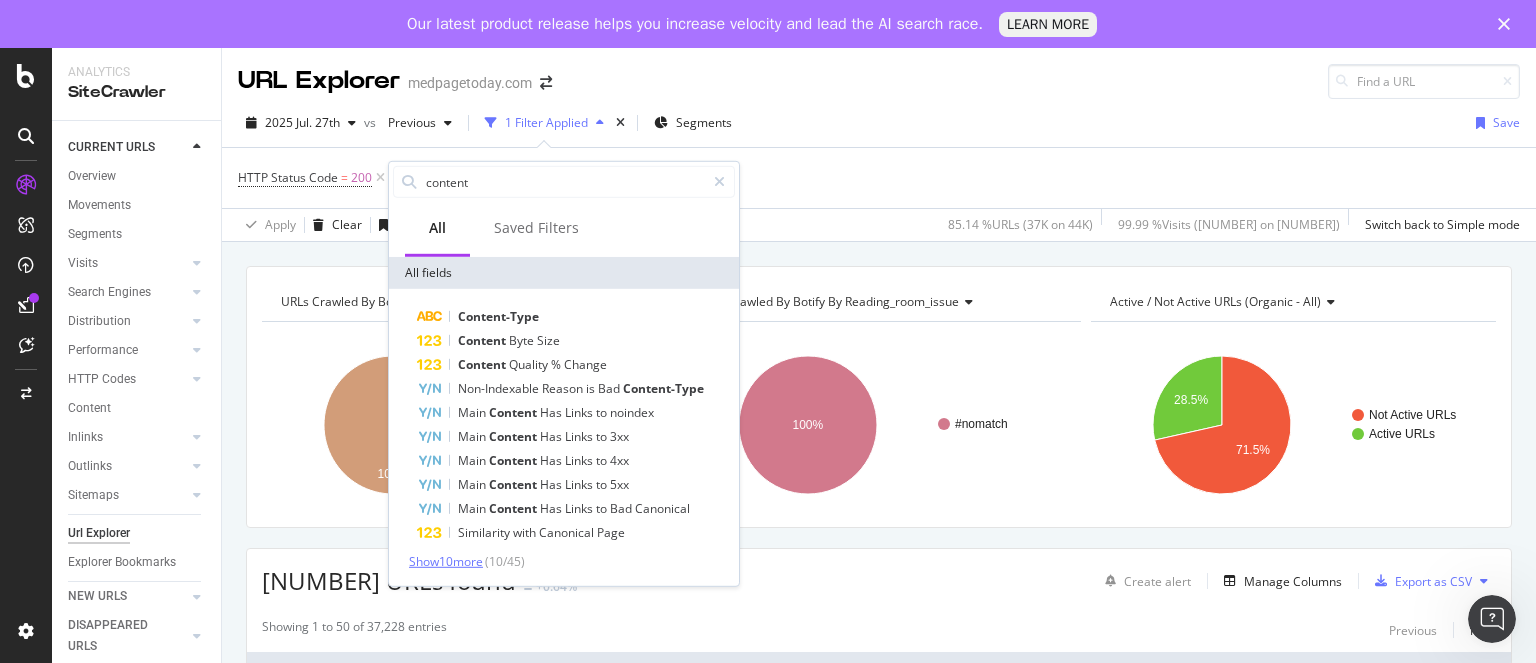 click on "Show  10  more" at bounding box center [446, 561] 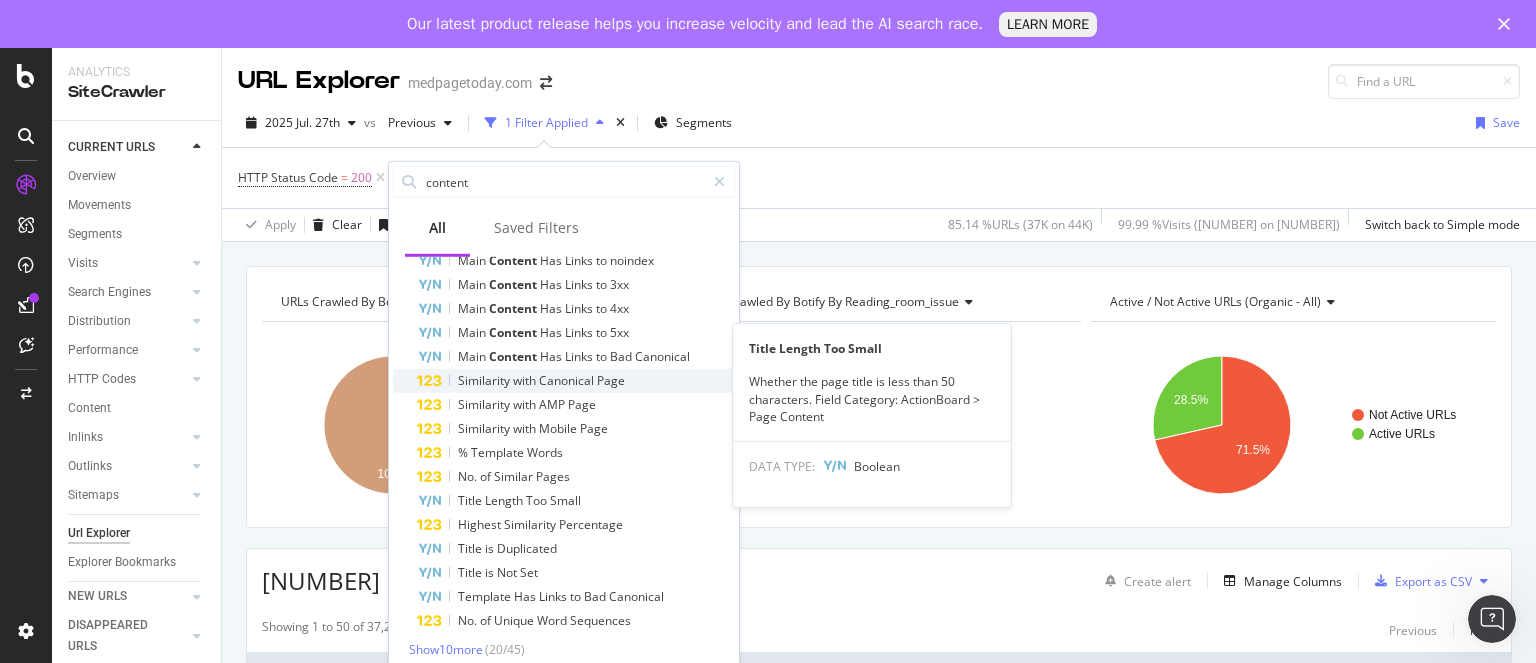 scroll, scrollTop: 157, scrollLeft: 0, axis: vertical 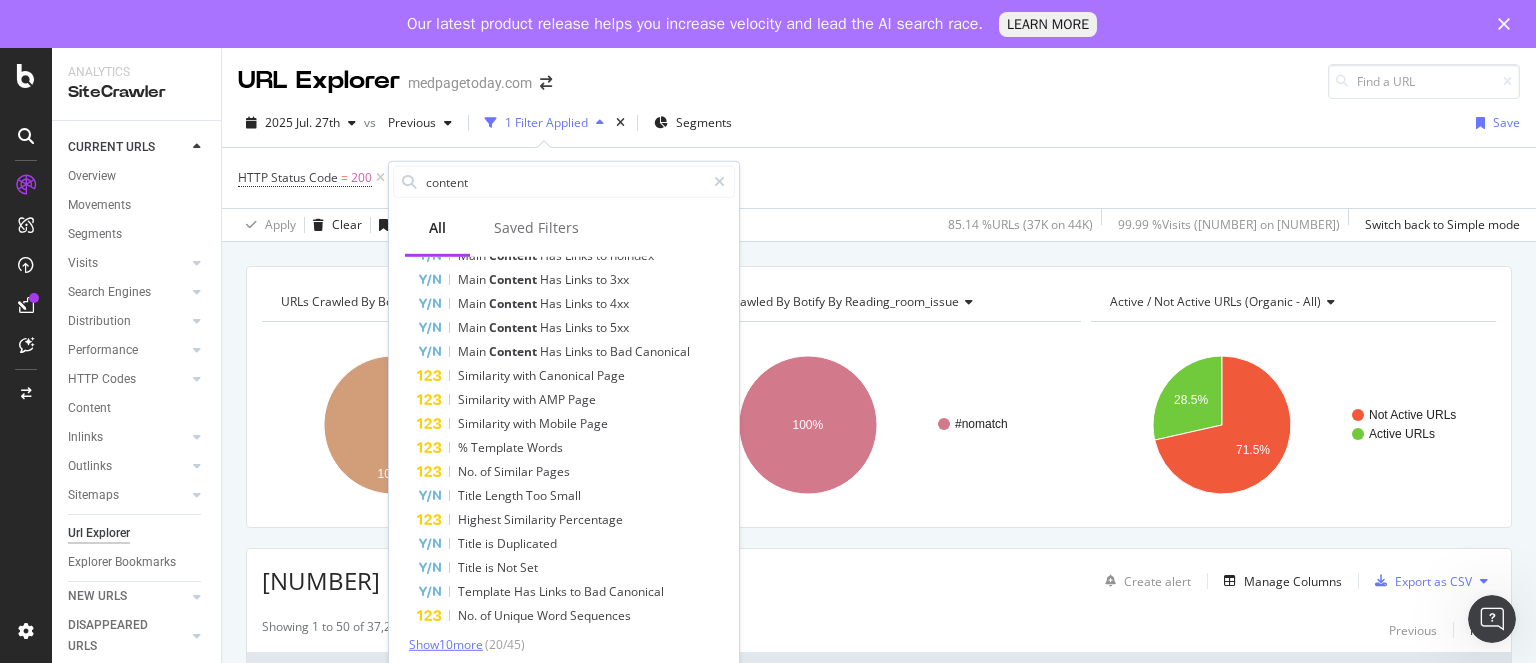 click on "Show  10  more" at bounding box center (446, 644) 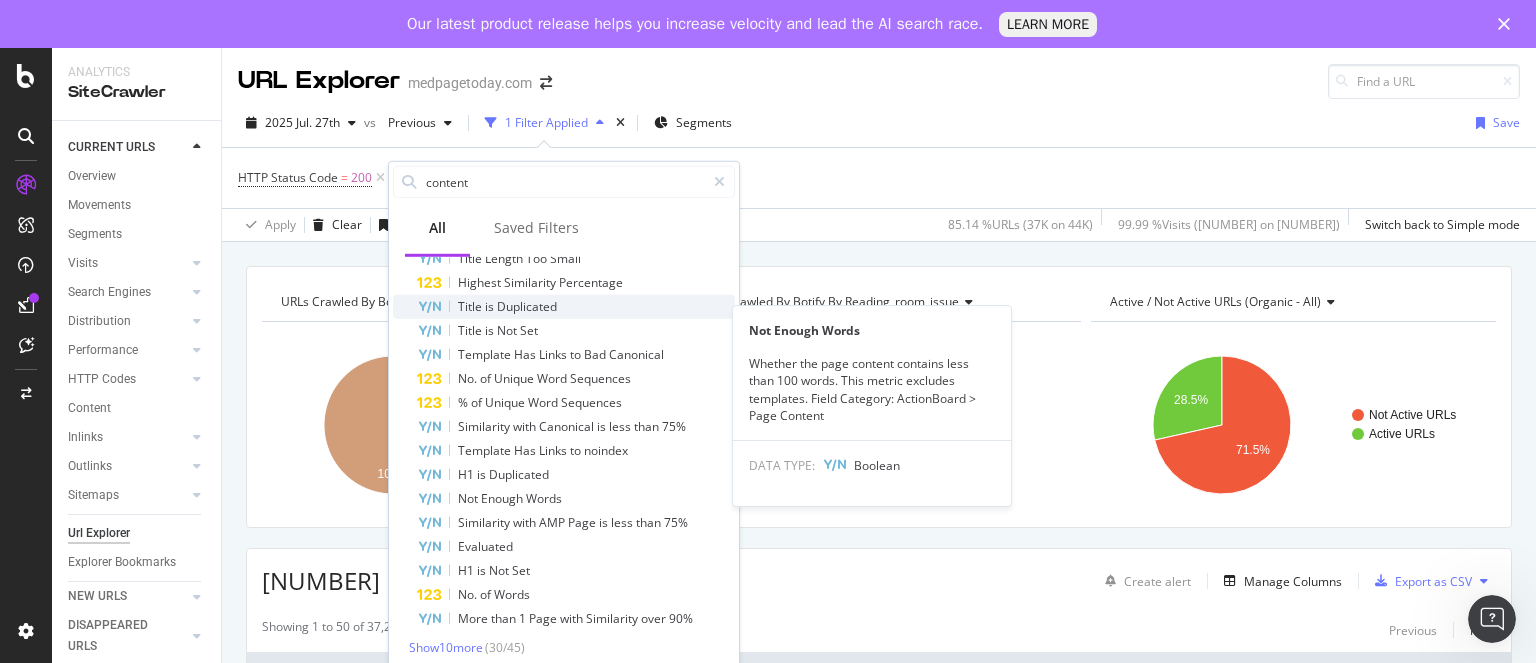 scroll, scrollTop: 397, scrollLeft: 0, axis: vertical 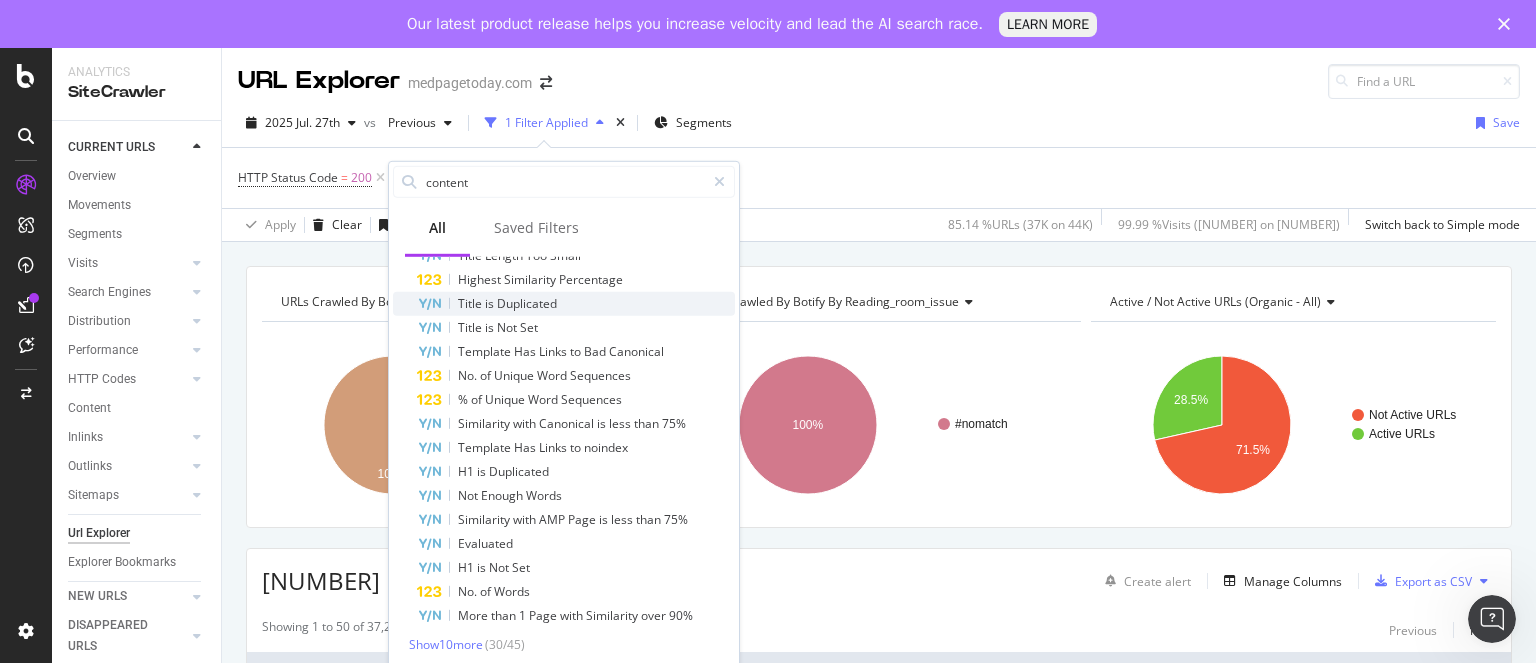 click on "Evaluated" at bounding box center (576, 544) 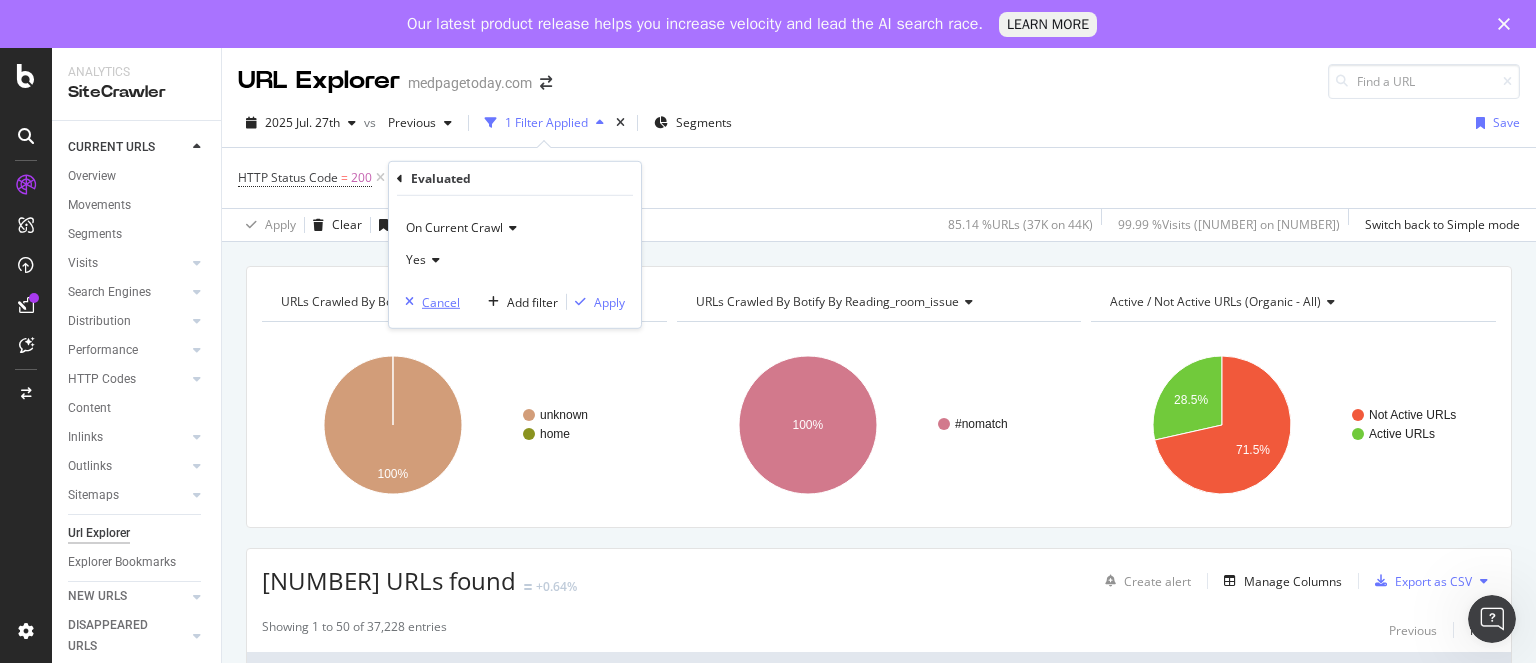 click on "Cancel" at bounding box center (441, 301) 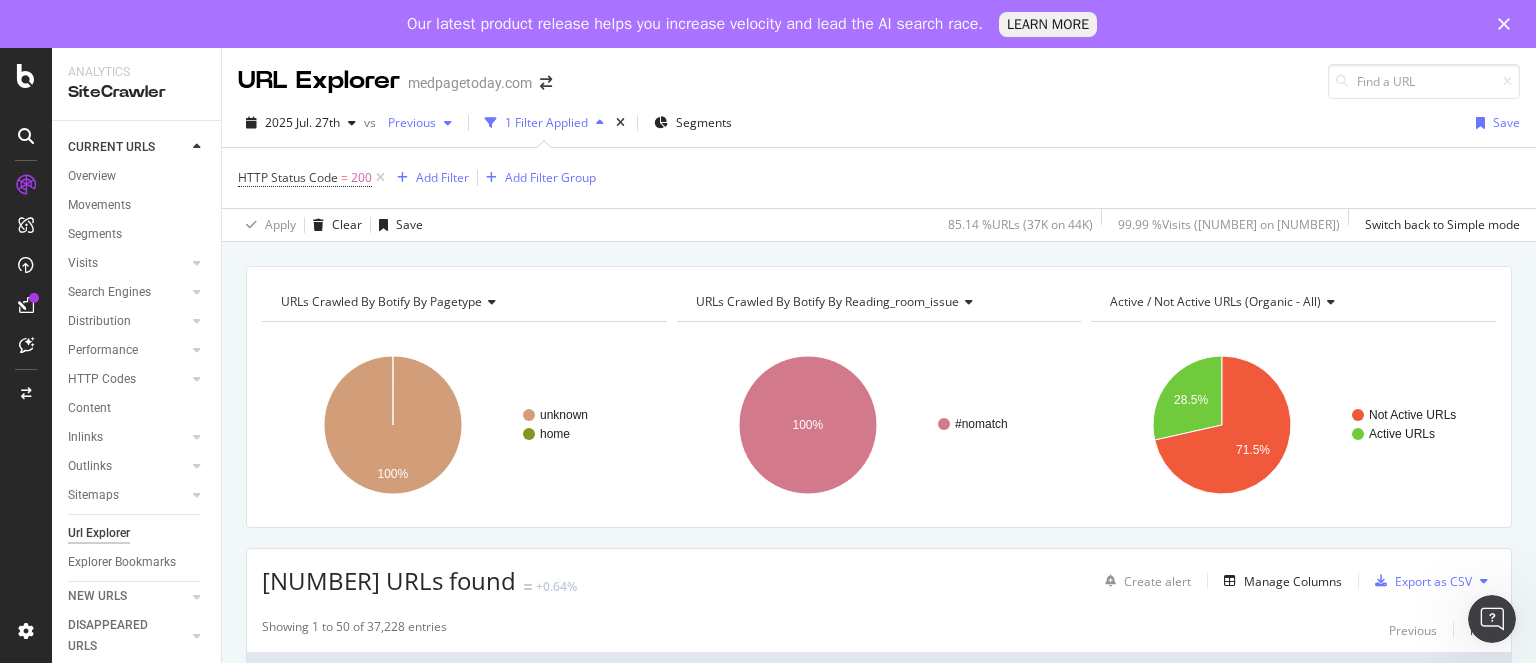 click on "Previous" at bounding box center [420, 123] 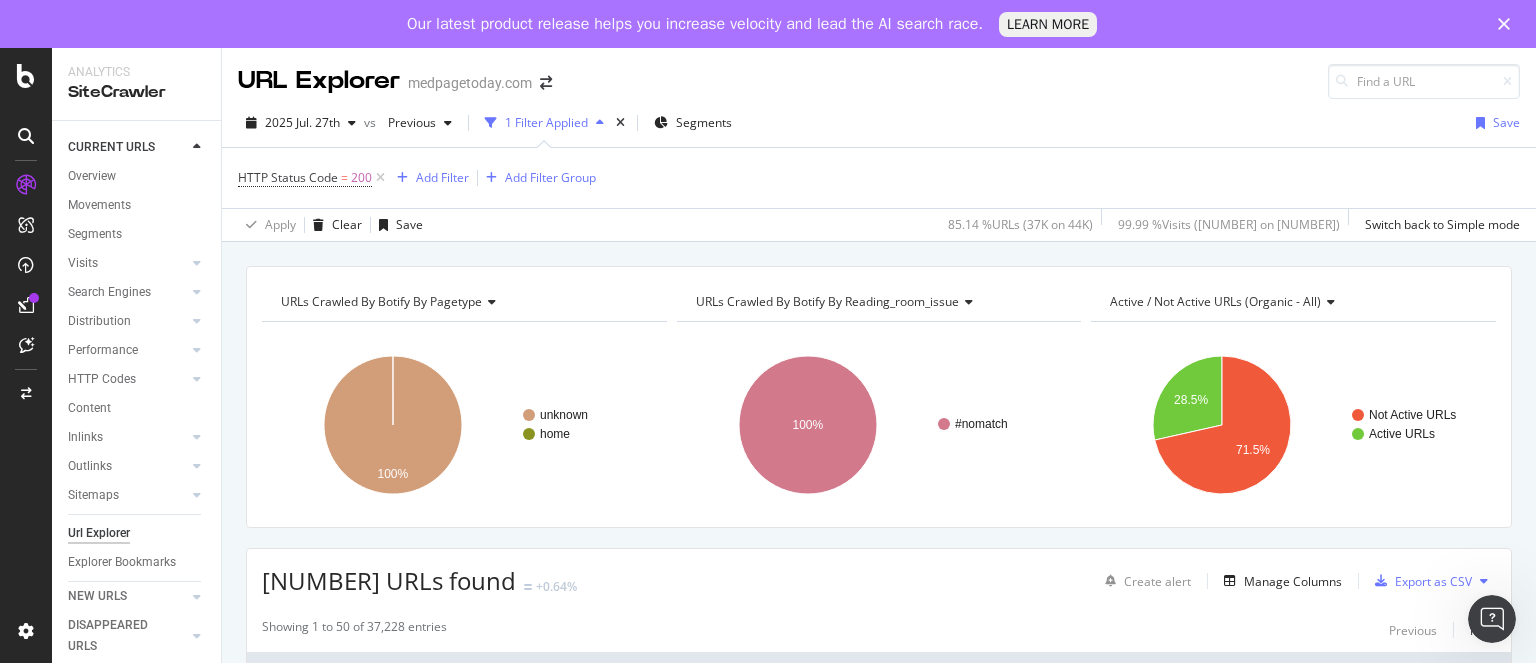 click on "HTTP Status Code   =     200 Add Filter Add Filter Group" at bounding box center (879, 178) 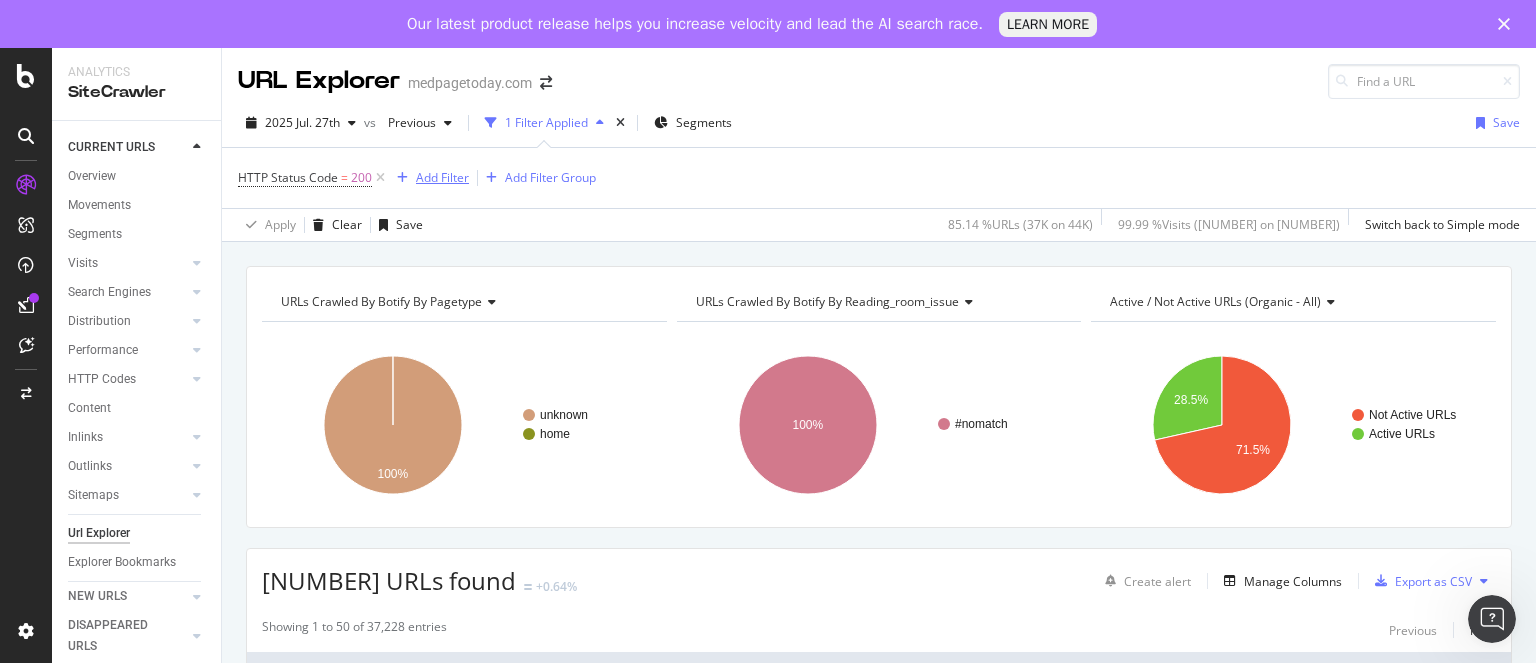 click on "Add Filter" at bounding box center (442, 177) 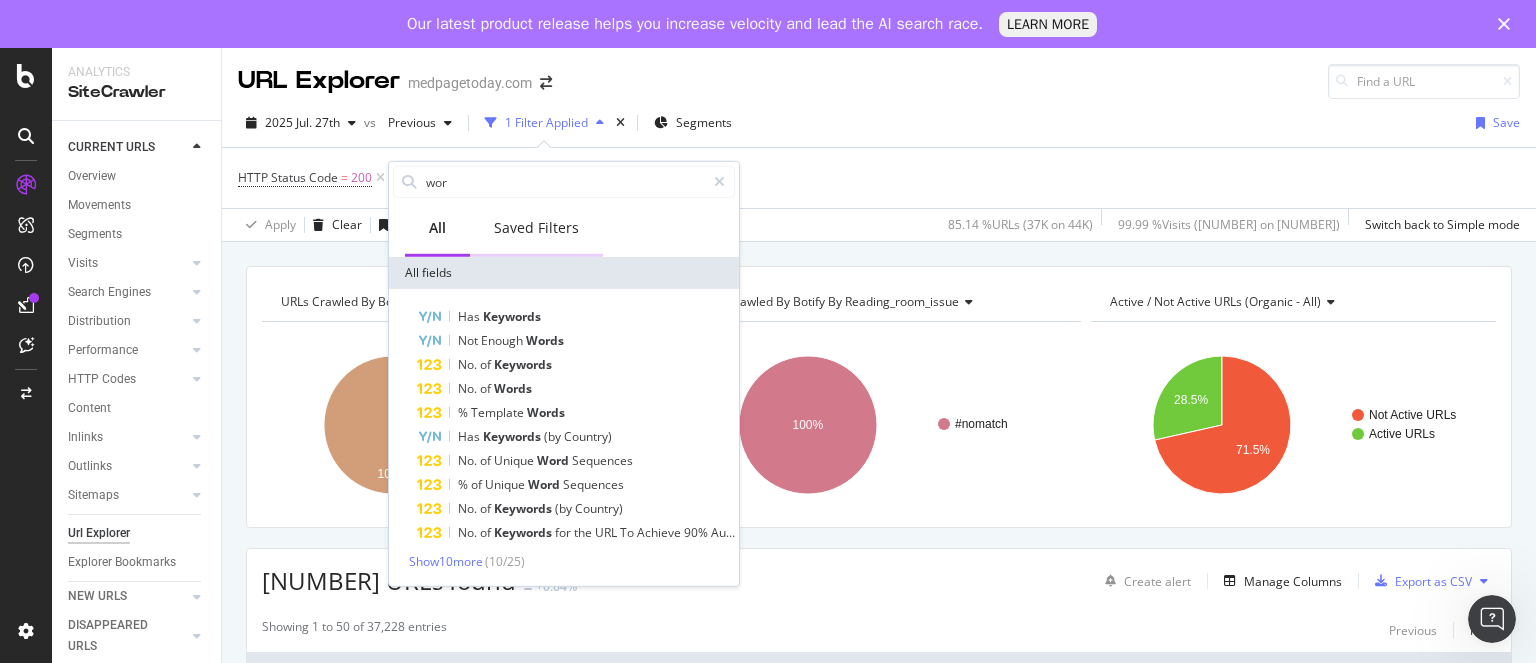 type on "word" 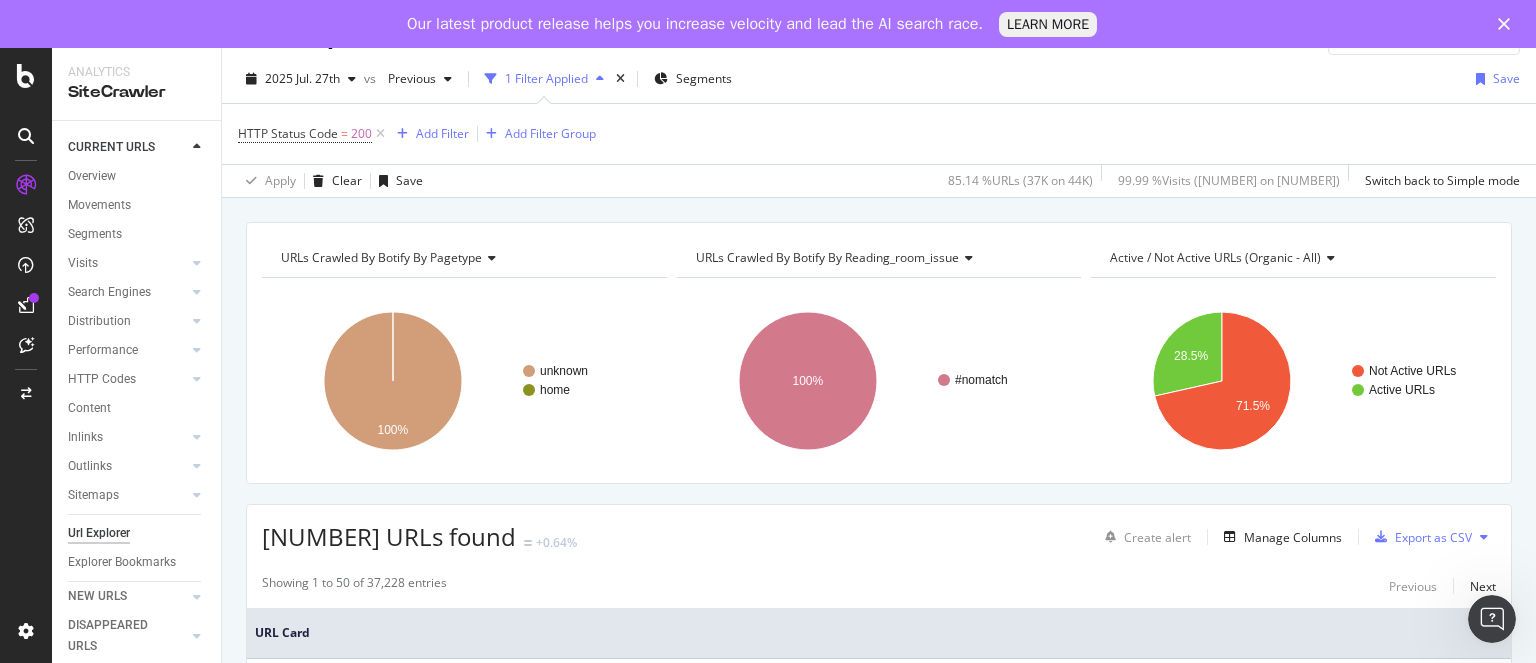 scroll, scrollTop: 46, scrollLeft: 0, axis: vertical 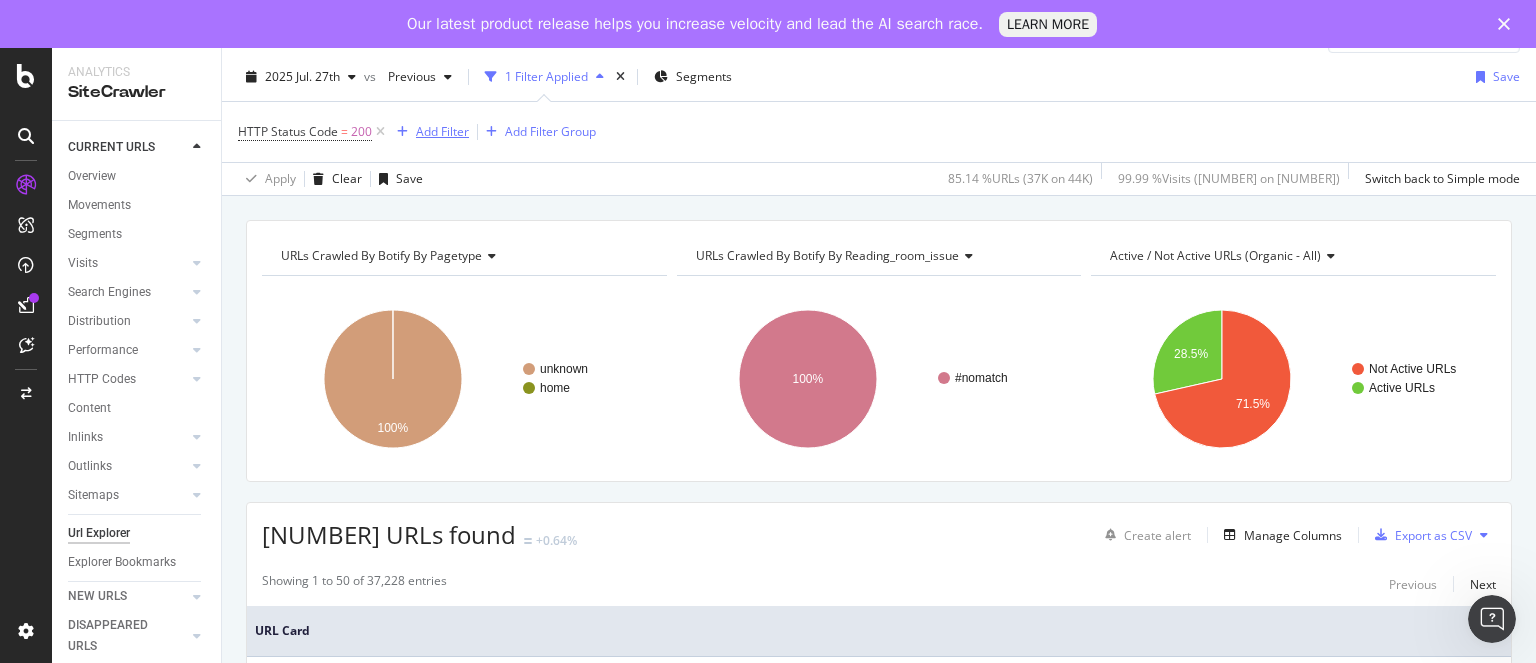 click on "Add Filter" at bounding box center (442, 131) 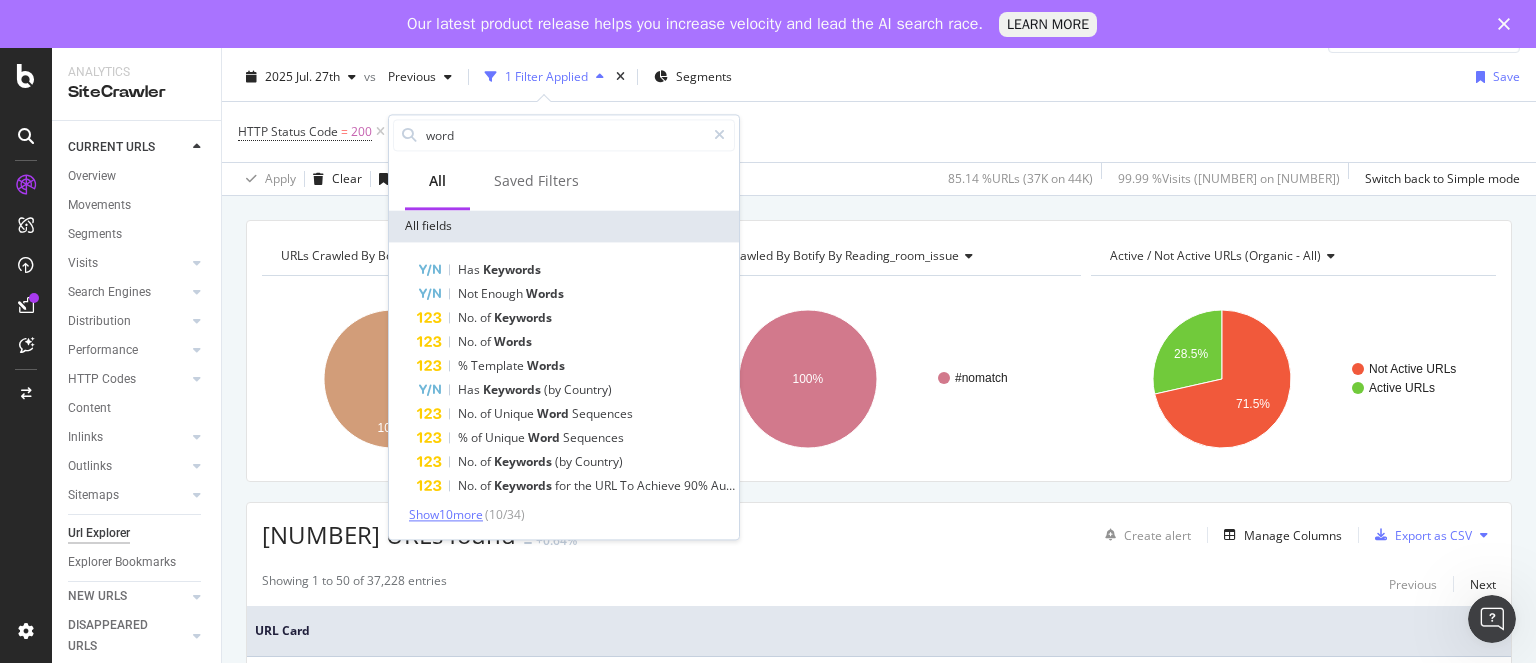 click on "Show  10  more" at bounding box center (446, 514) 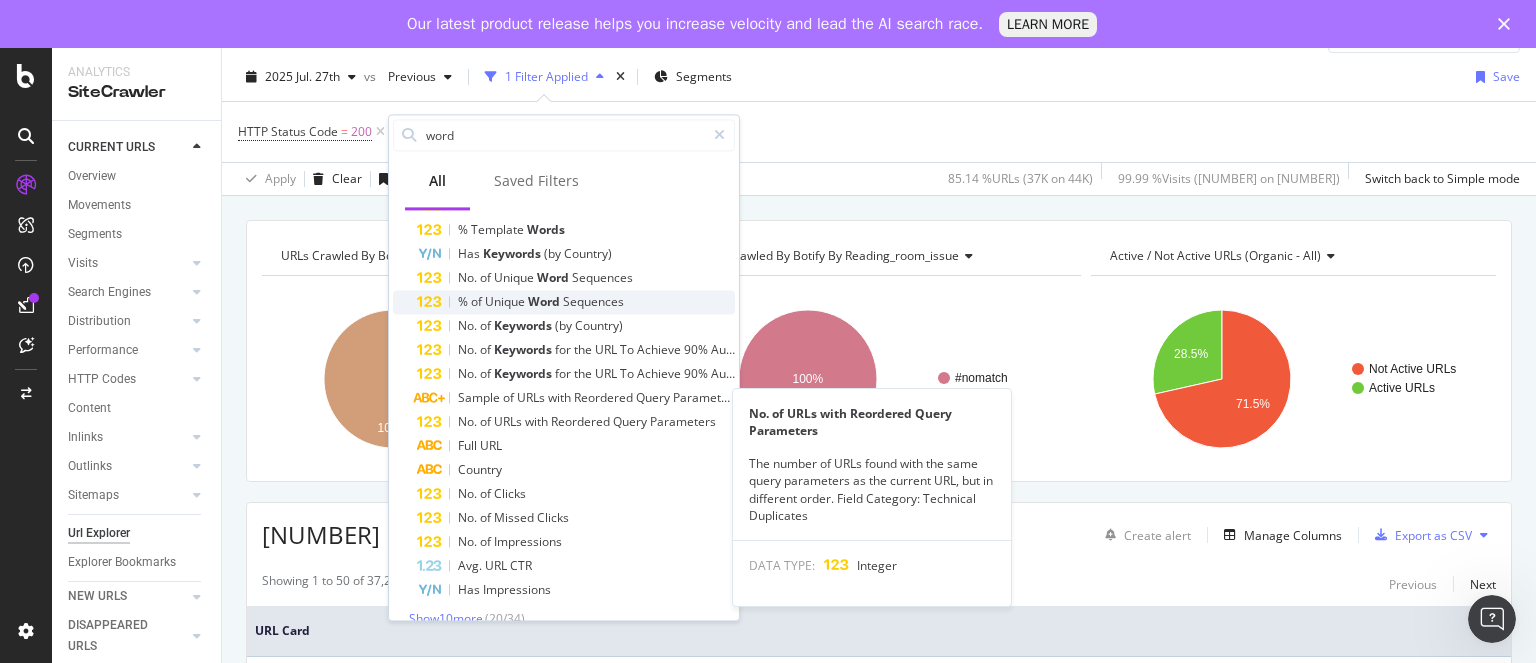 scroll, scrollTop: 157, scrollLeft: 0, axis: vertical 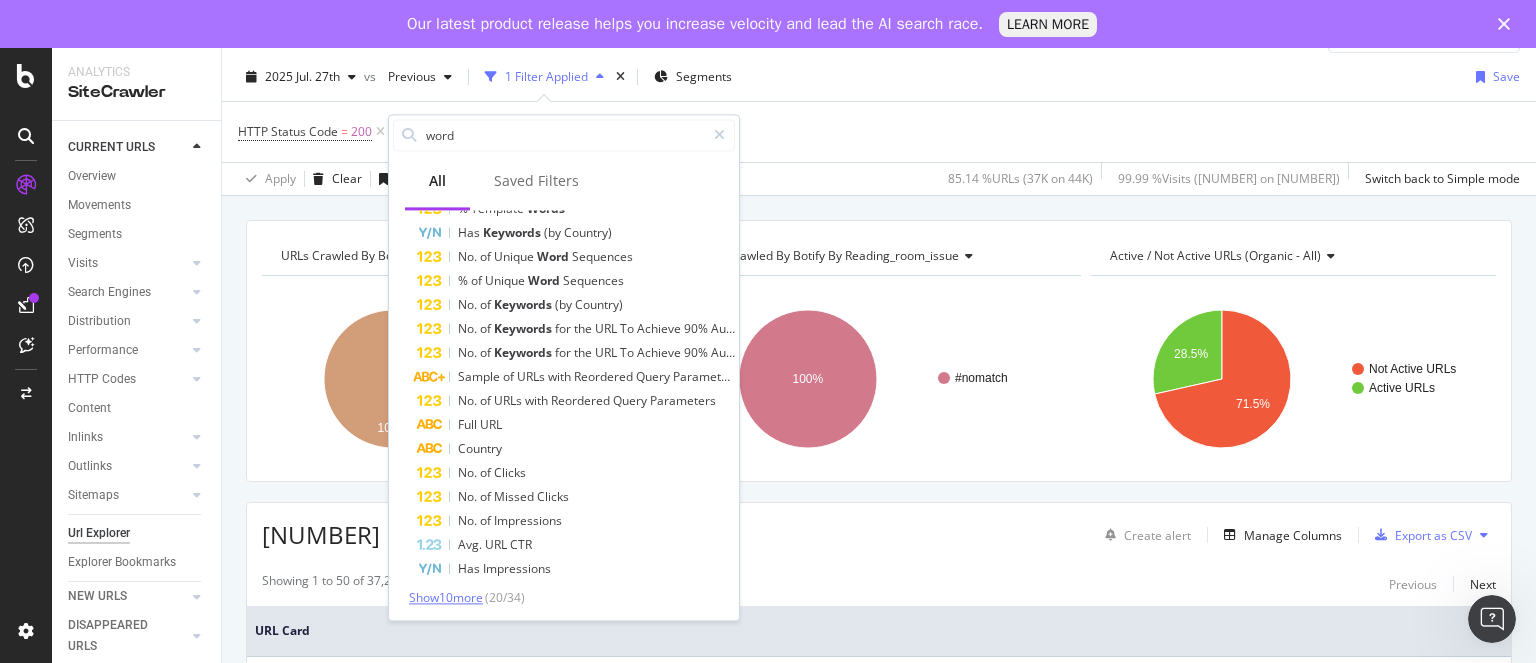 click on "Show  10  more" at bounding box center [446, 597] 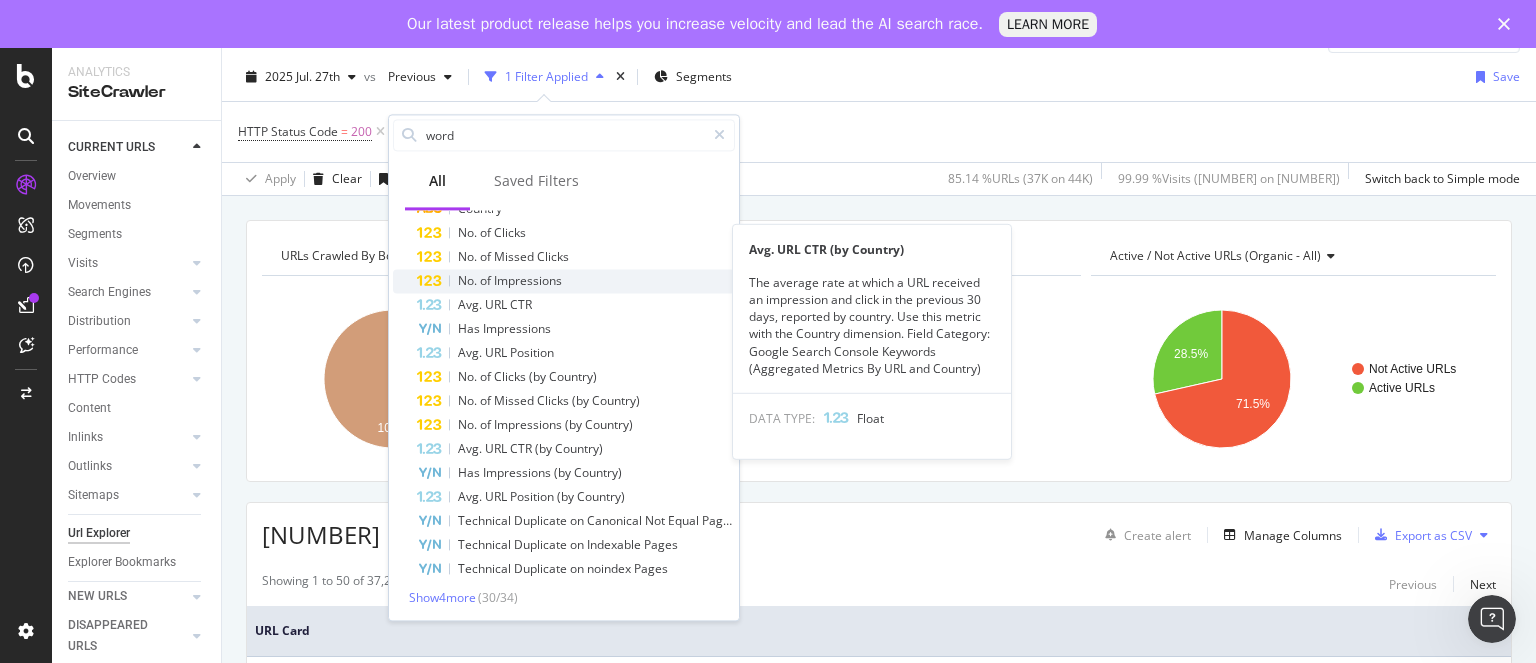scroll, scrollTop: 396, scrollLeft: 0, axis: vertical 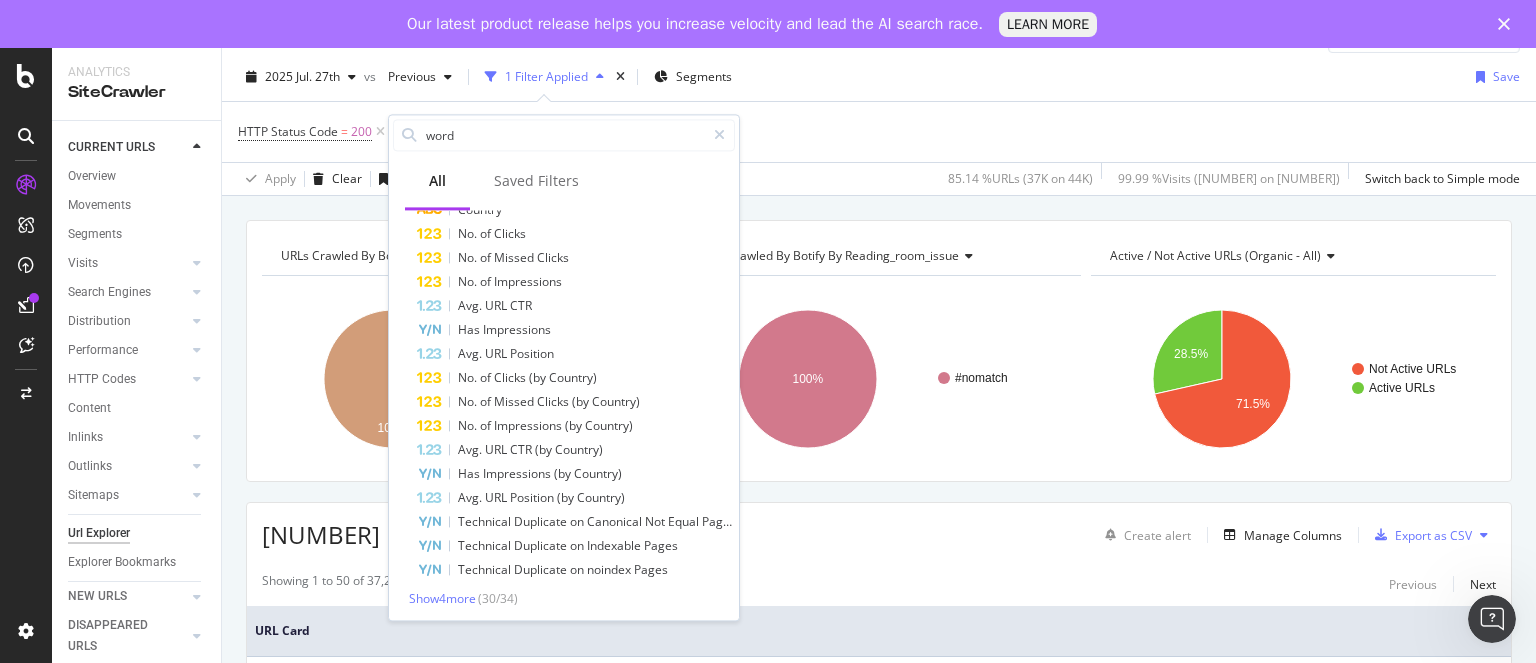 click on "Show  4  more ( 30 / 34 )" at bounding box center (564, 598) 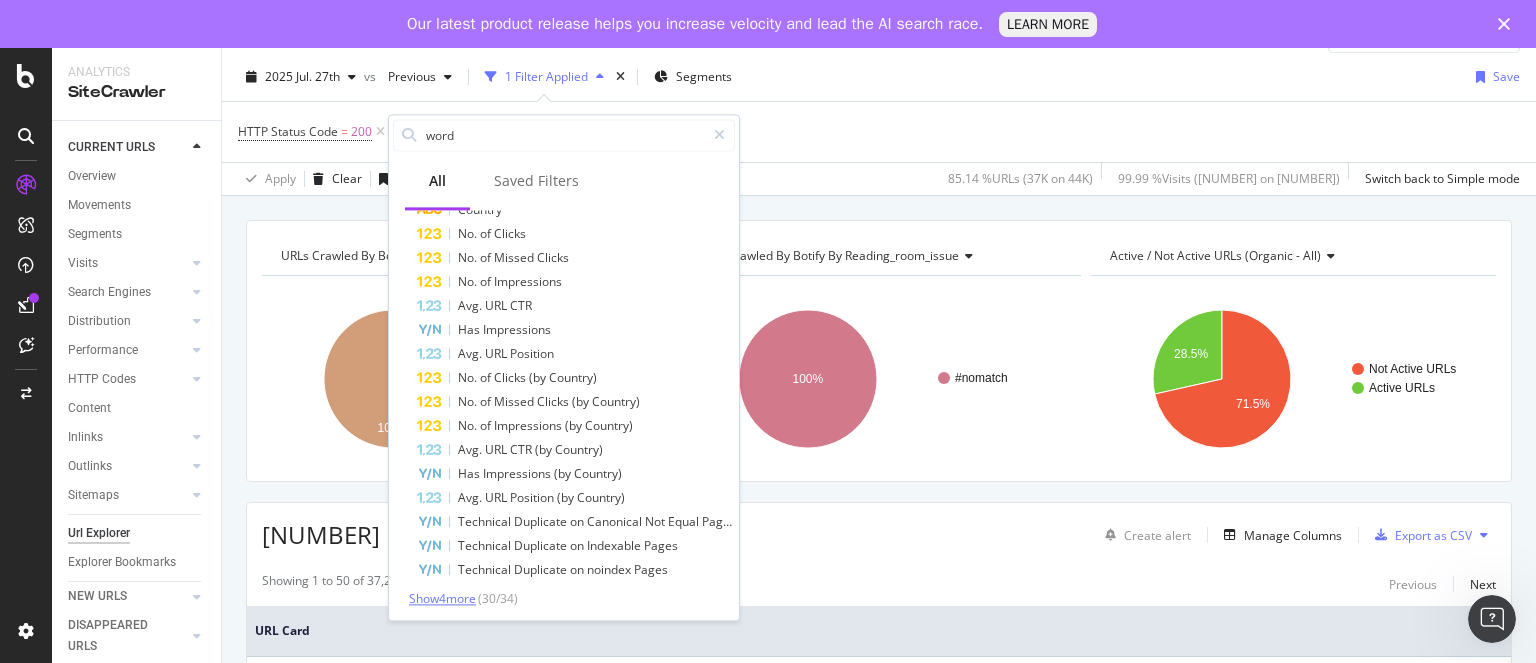 click on "Show  4  more" at bounding box center (442, 598) 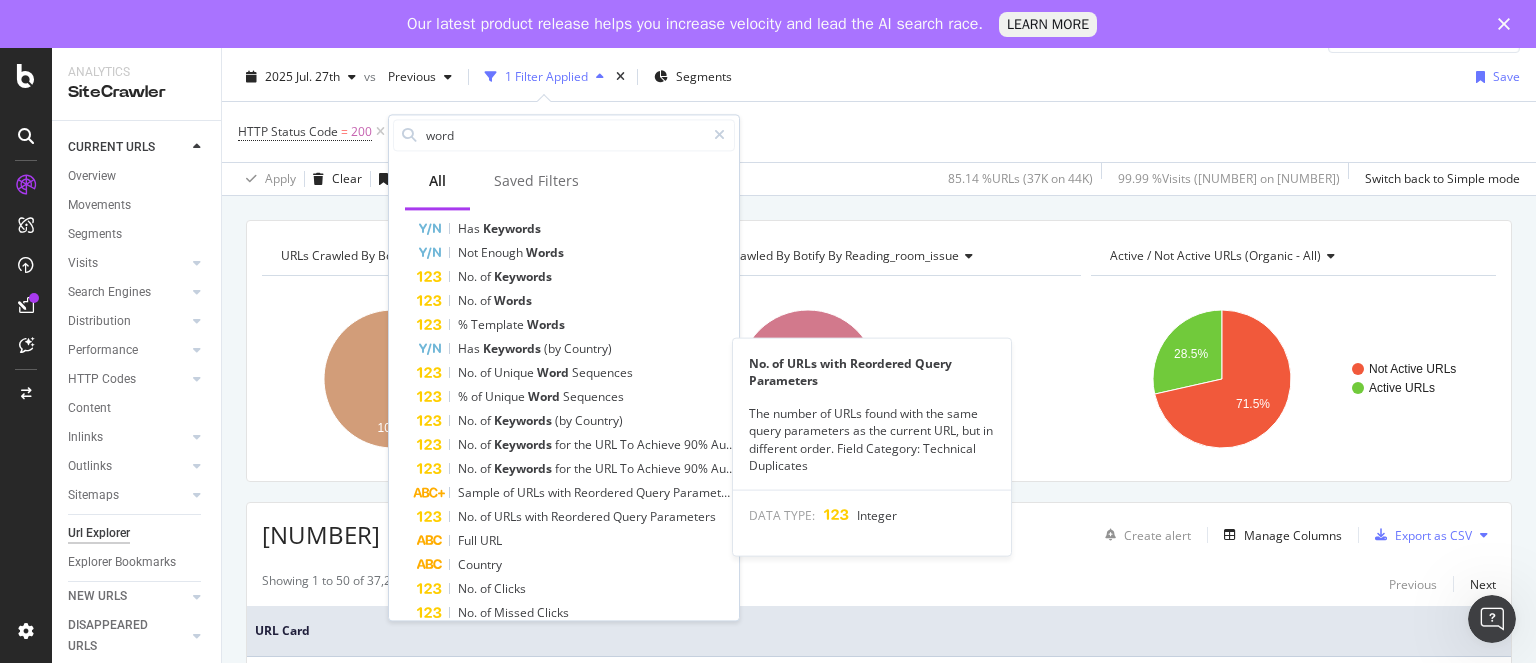scroll, scrollTop: 0, scrollLeft: 0, axis: both 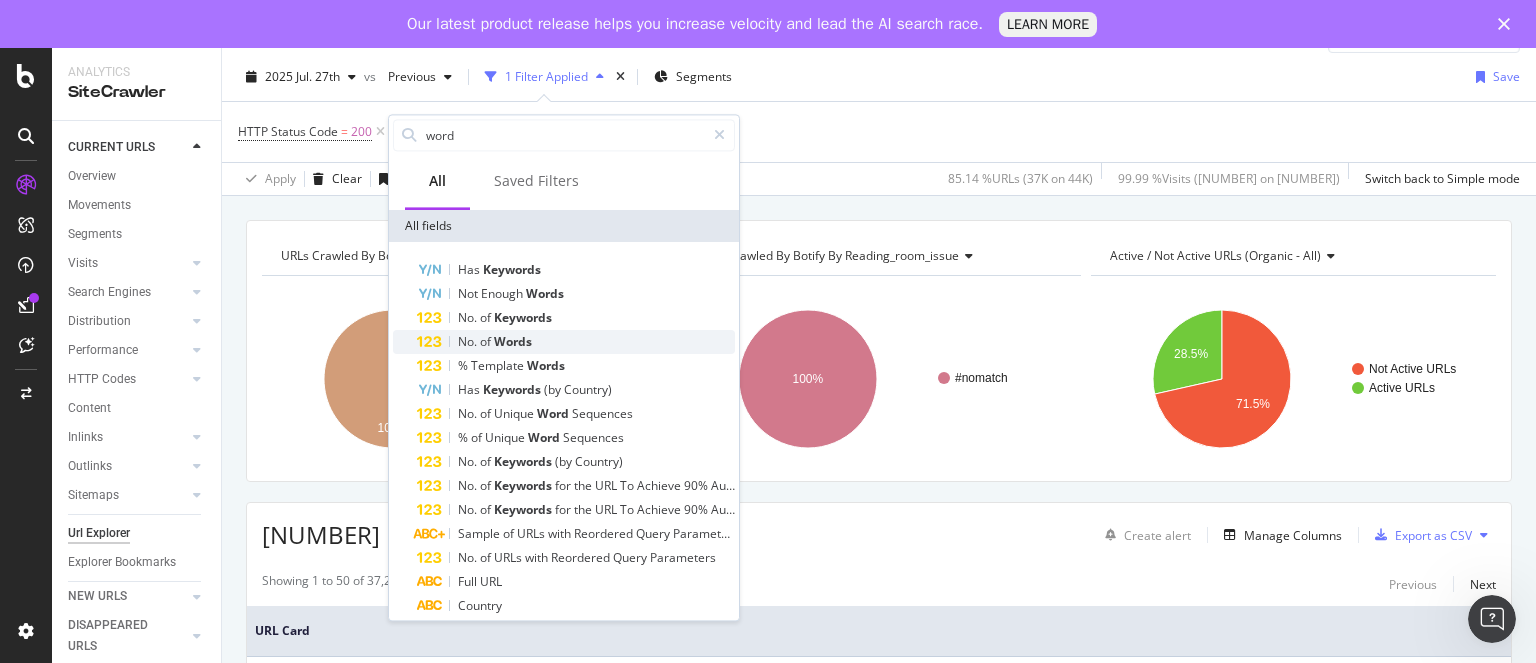 click on "Words" at bounding box center (513, 341) 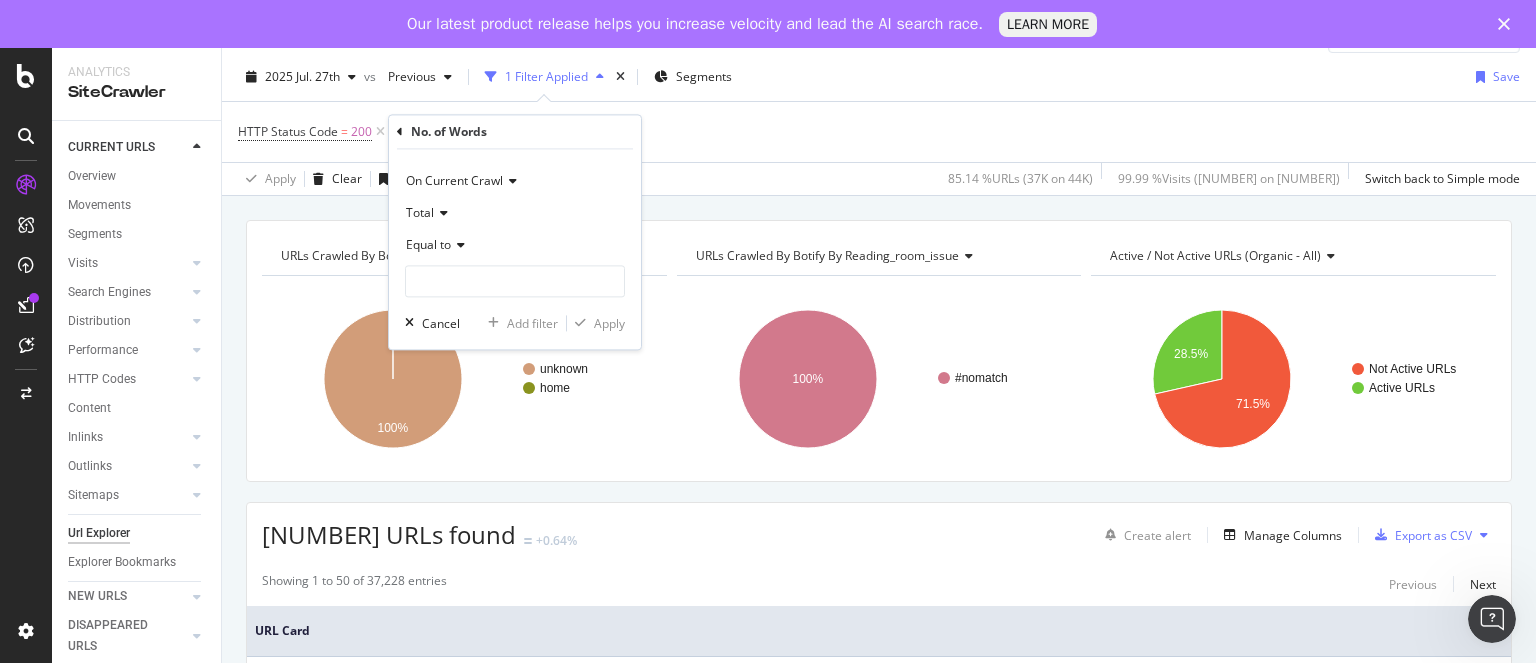 click on "Equal to" at bounding box center [428, 245] 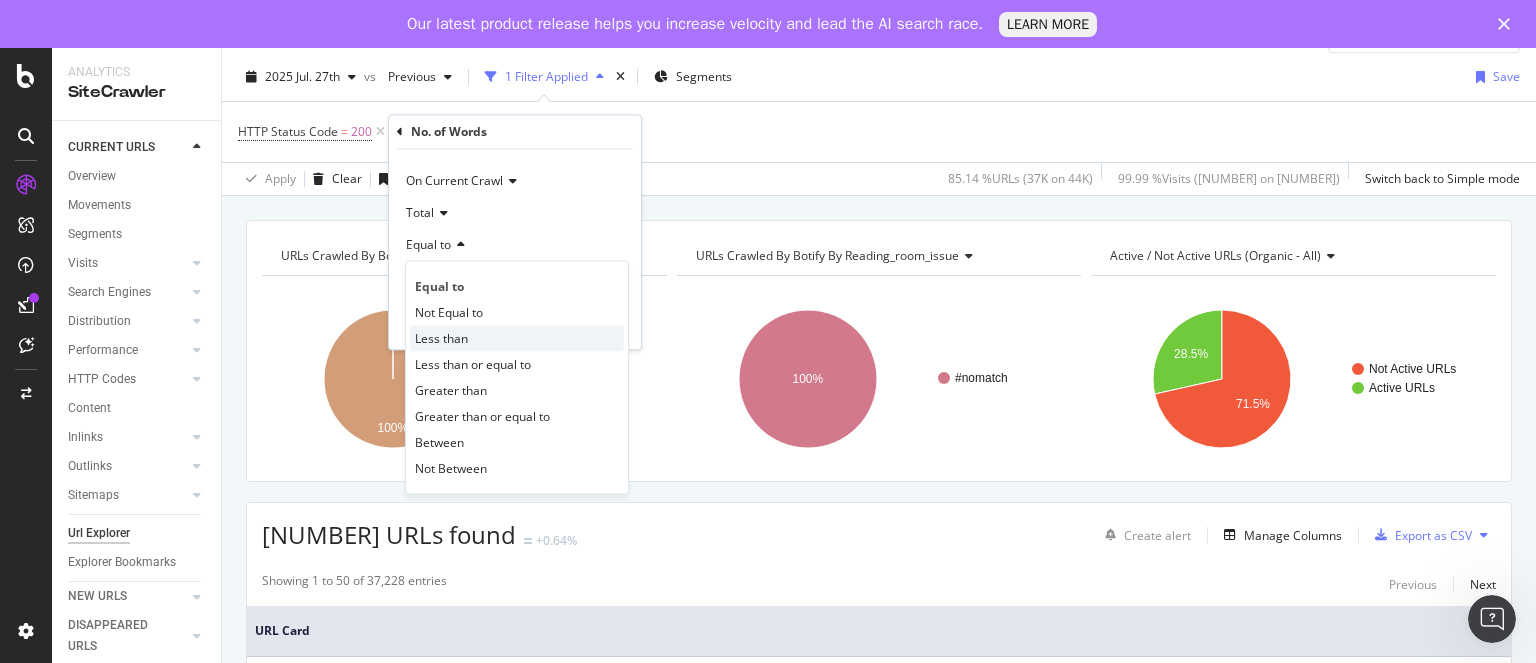 click on "Less than" at bounding box center (441, 338) 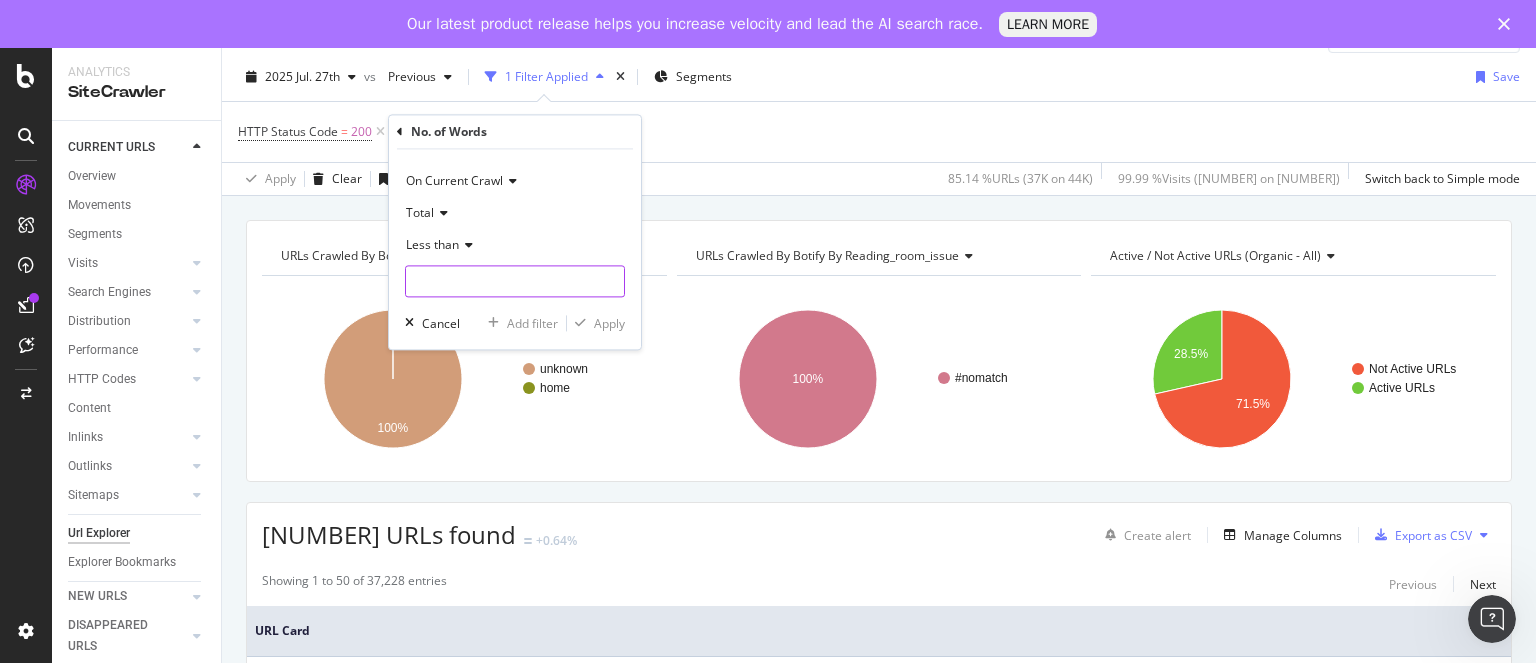 click at bounding box center [515, 282] 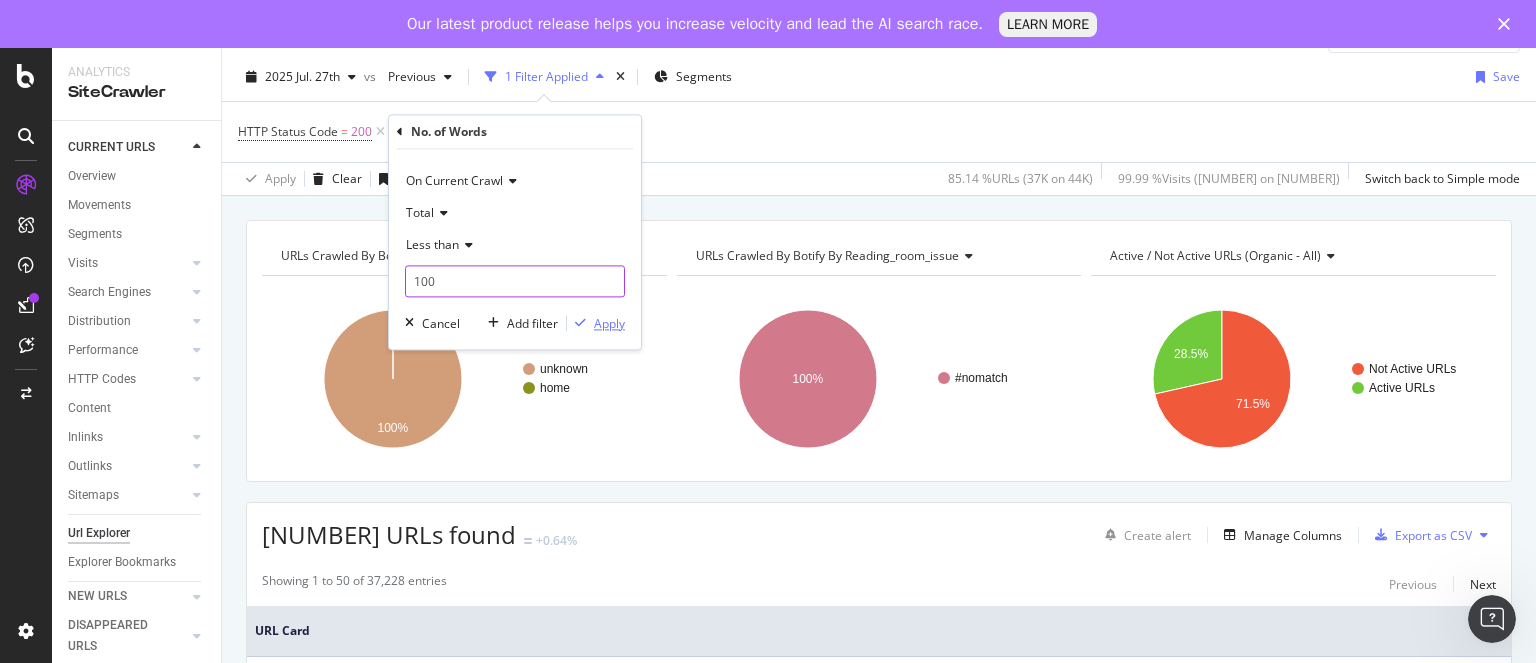 type on "100" 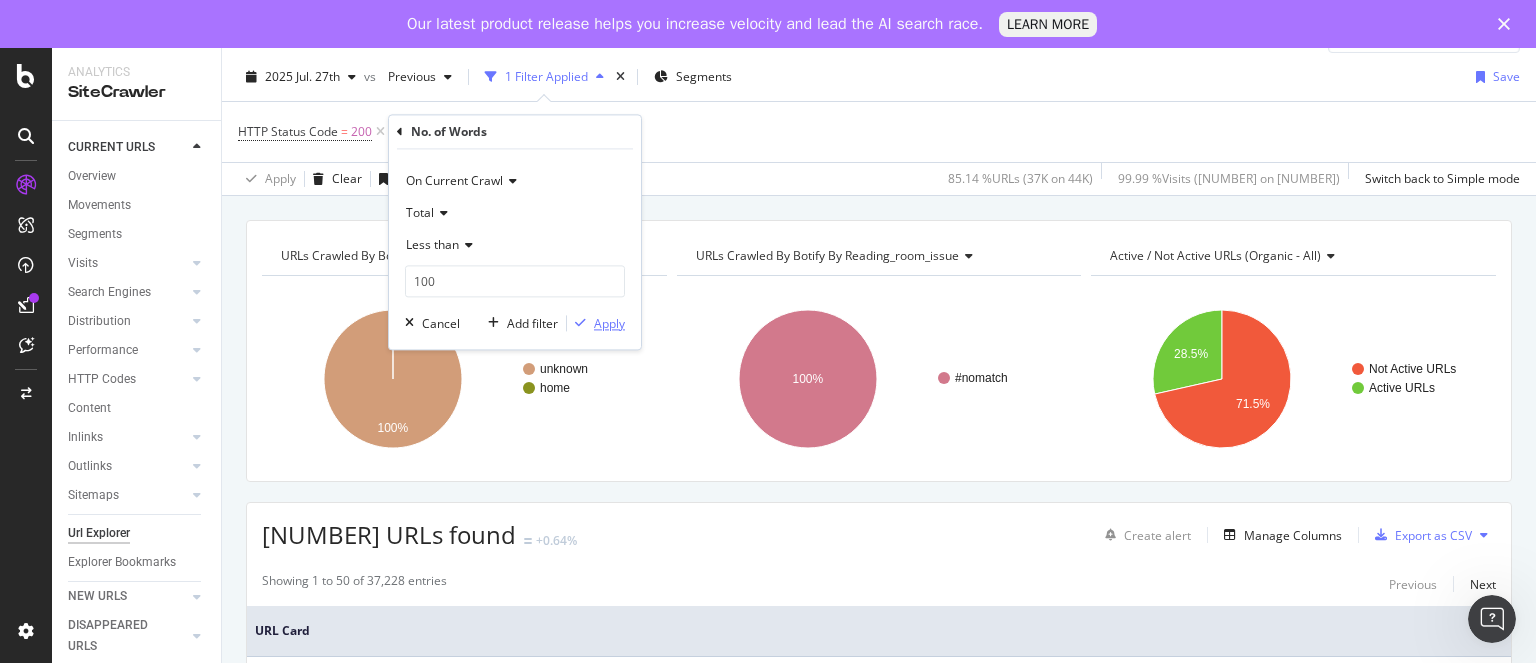 click on "Apply" at bounding box center (609, 323) 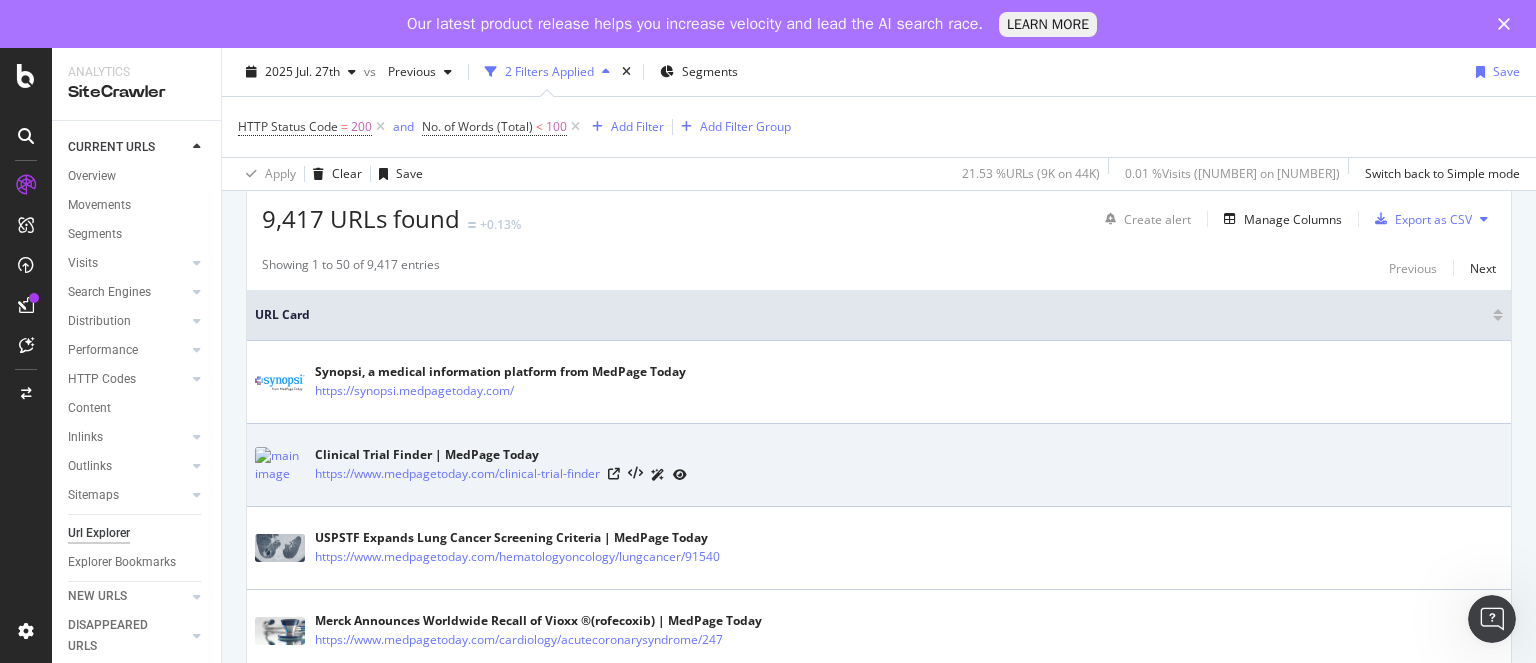 scroll, scrollTop: 364, scrollLeft: 0, axis: vertical 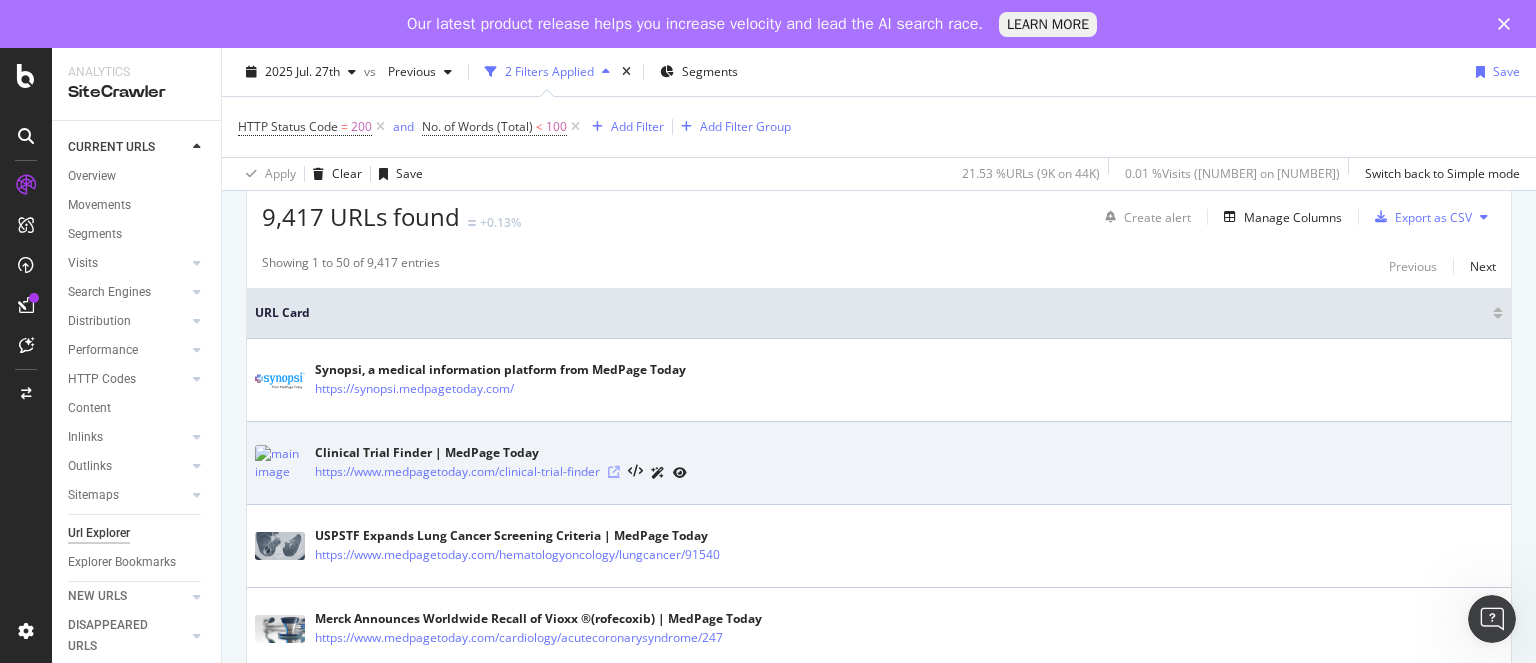 click at bounding box center [614, 472] 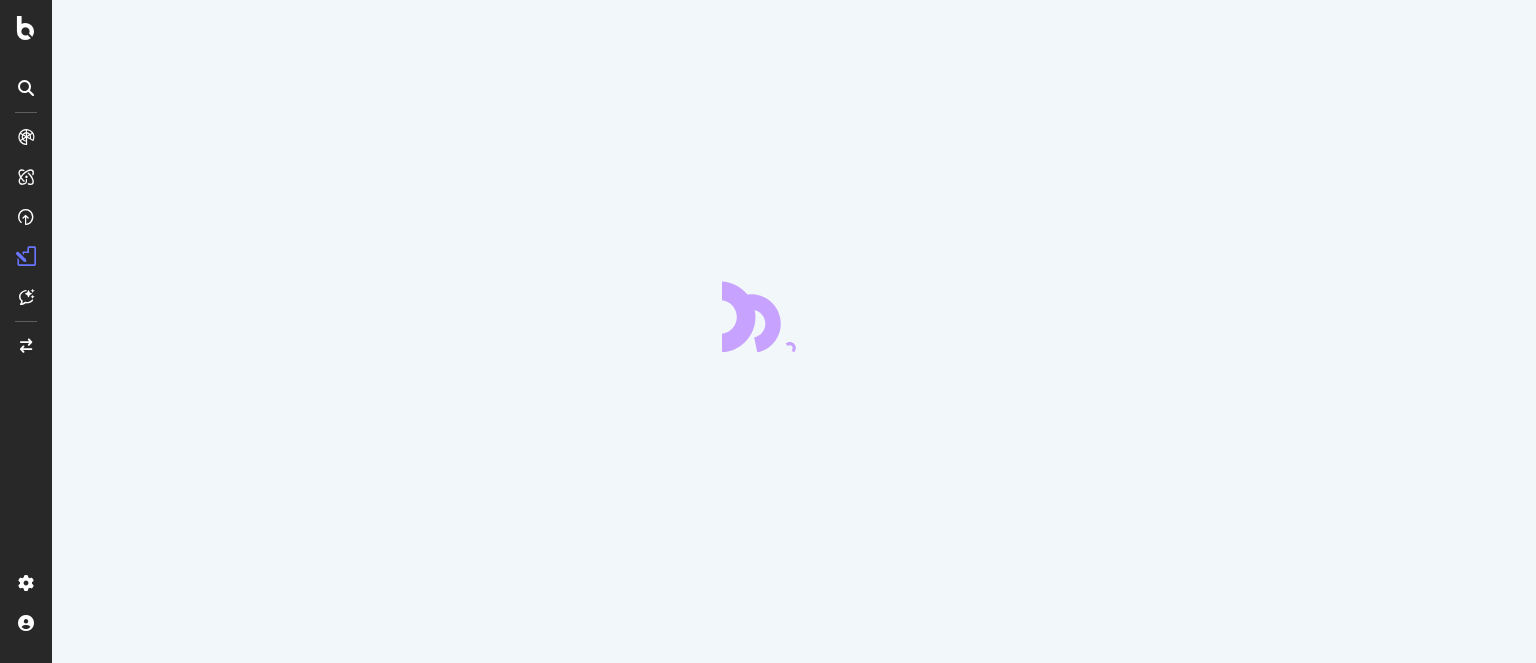scroll, scrollTop: 0, scrollLeft: 0, axis: both 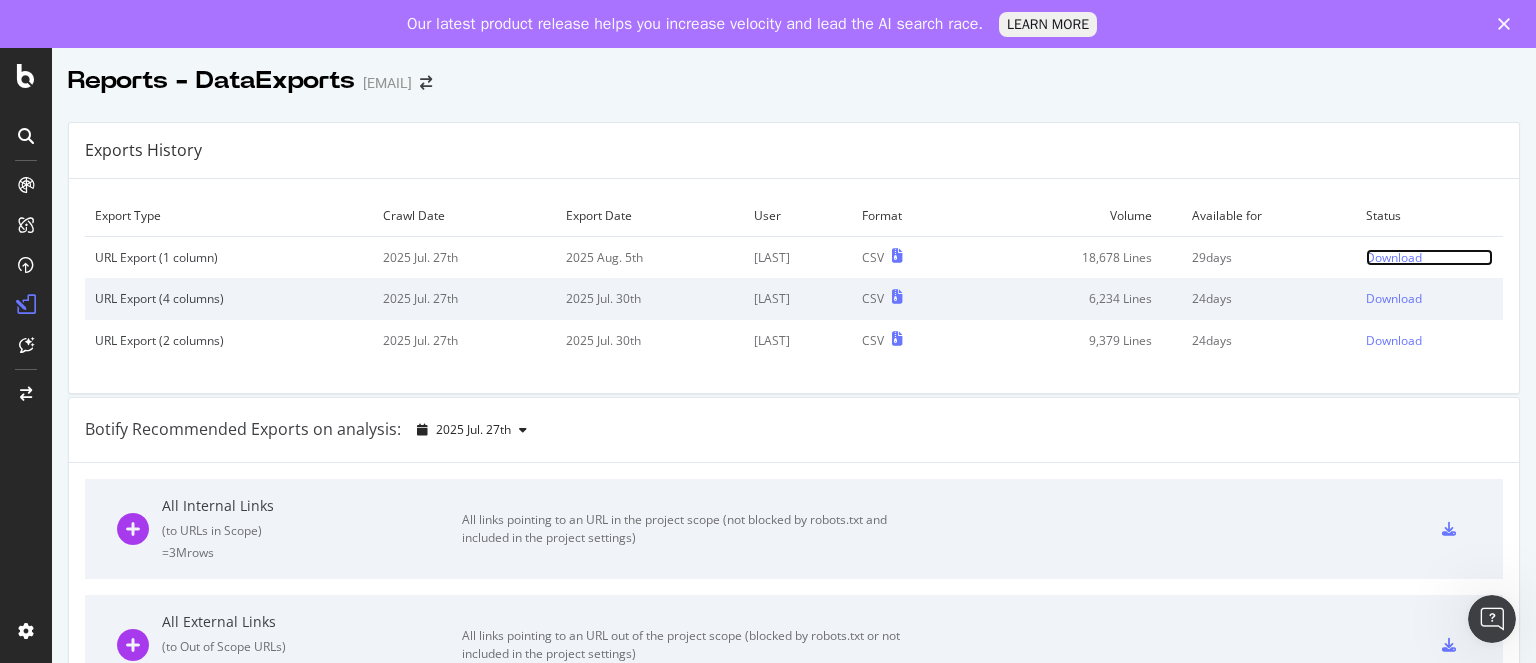 click on "Download" at bounding box center (1394, 257) 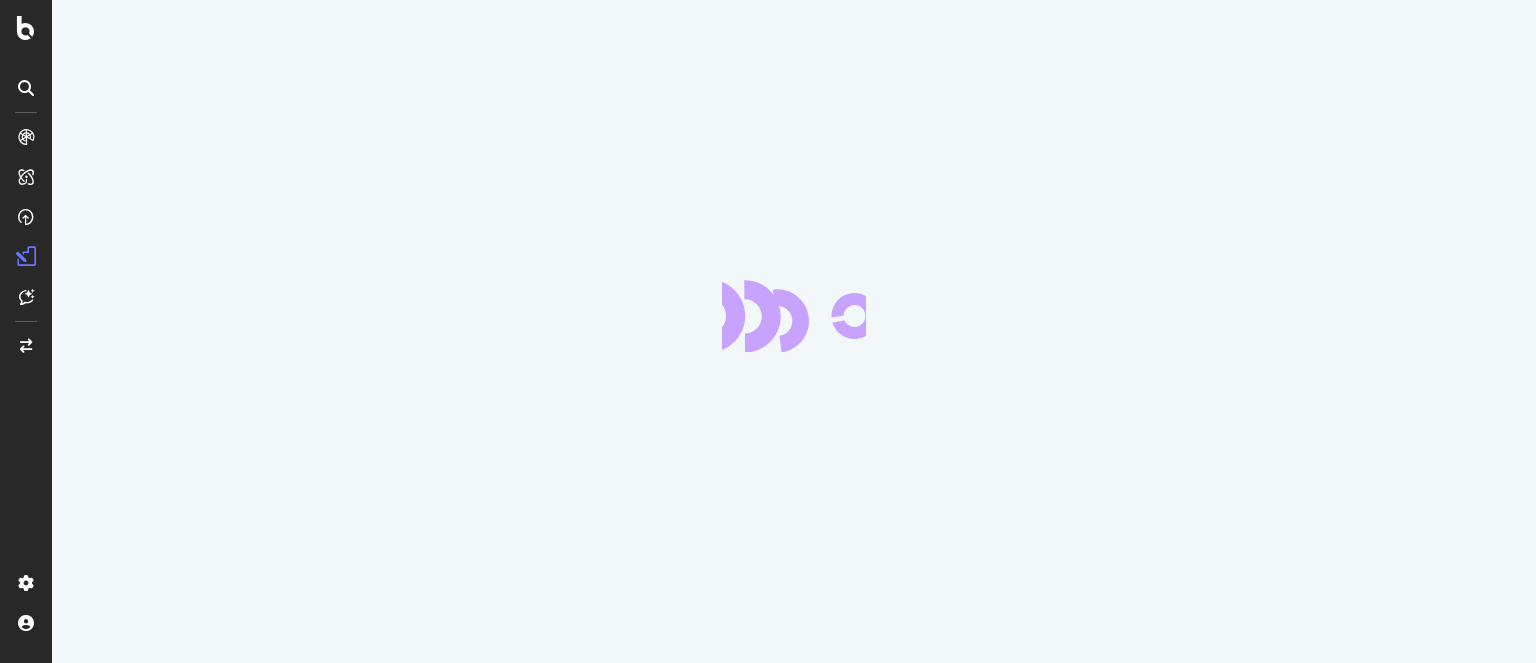 scroll, scrollTop: 0, scrollLeft: 0, axis: both 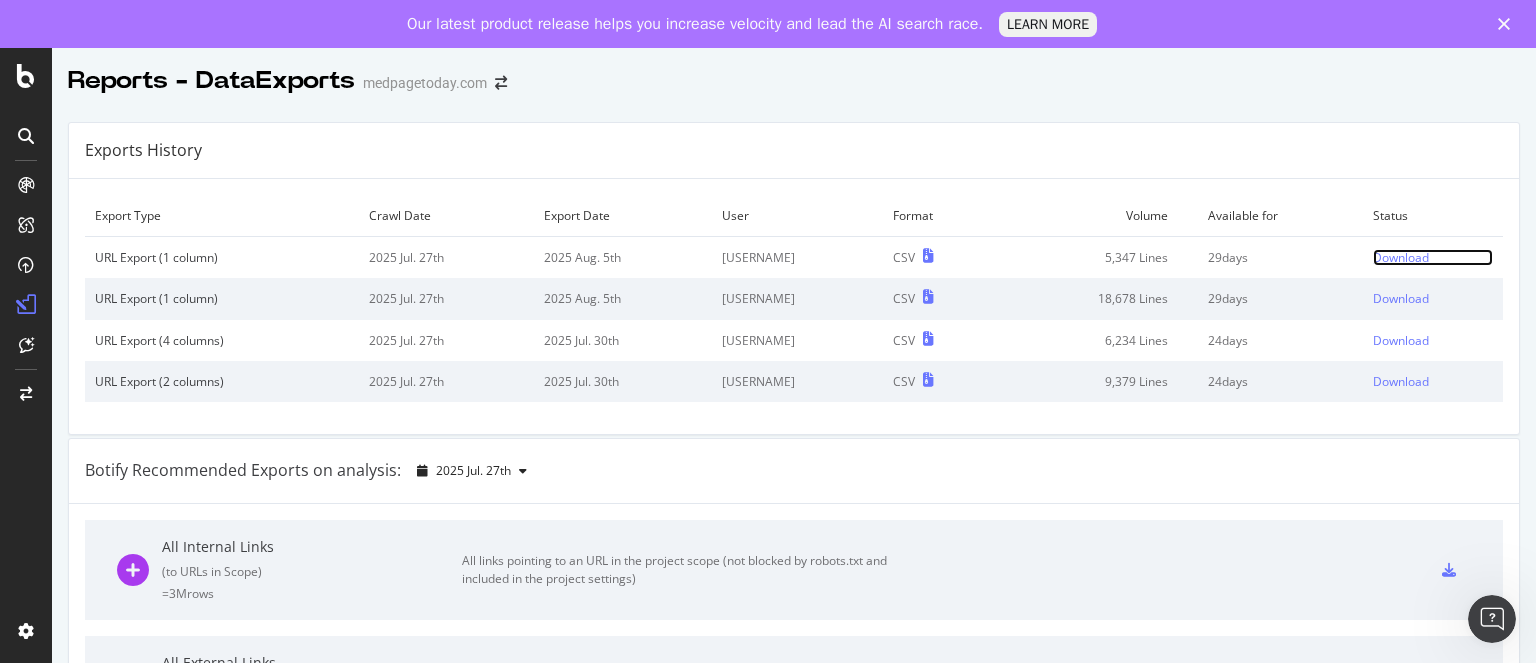 click on "Download" at bounding box center [1401, 257] 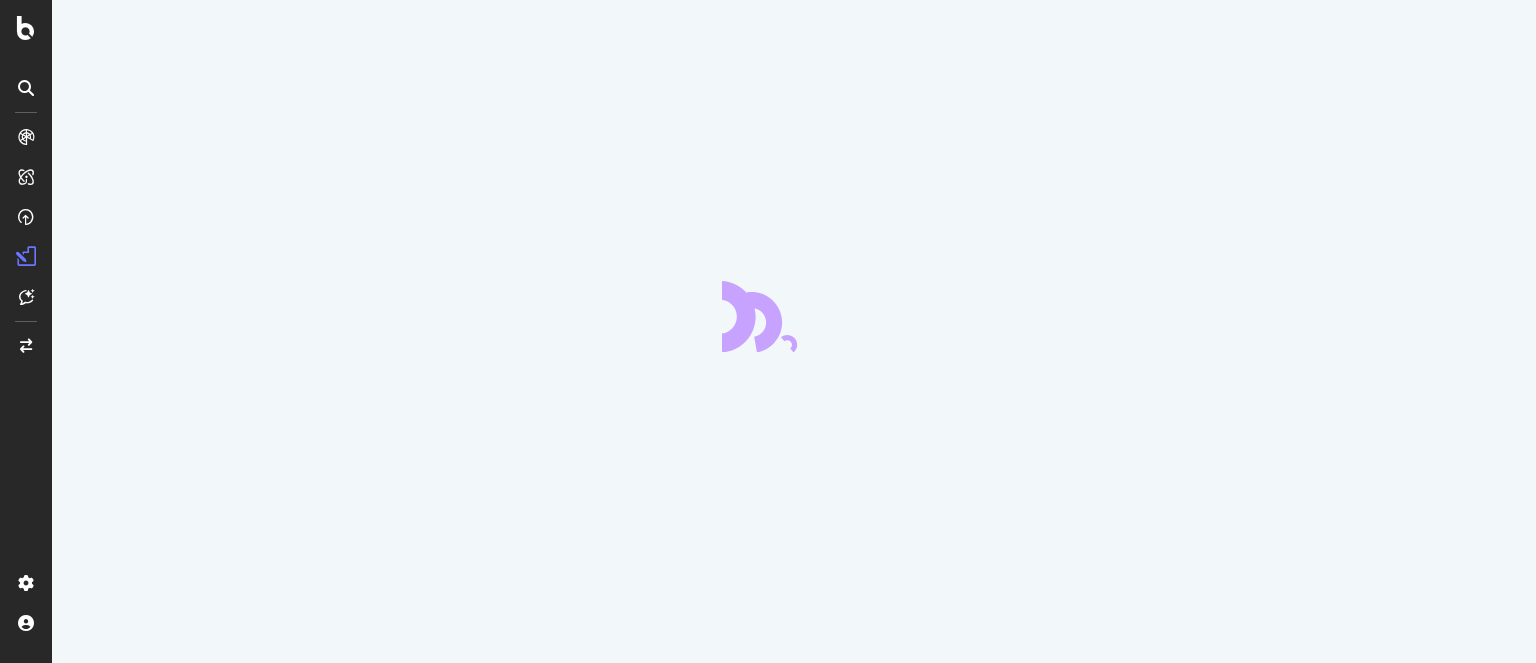 scroll, scrollTop: 0, scrollLeft: 0, axis: both 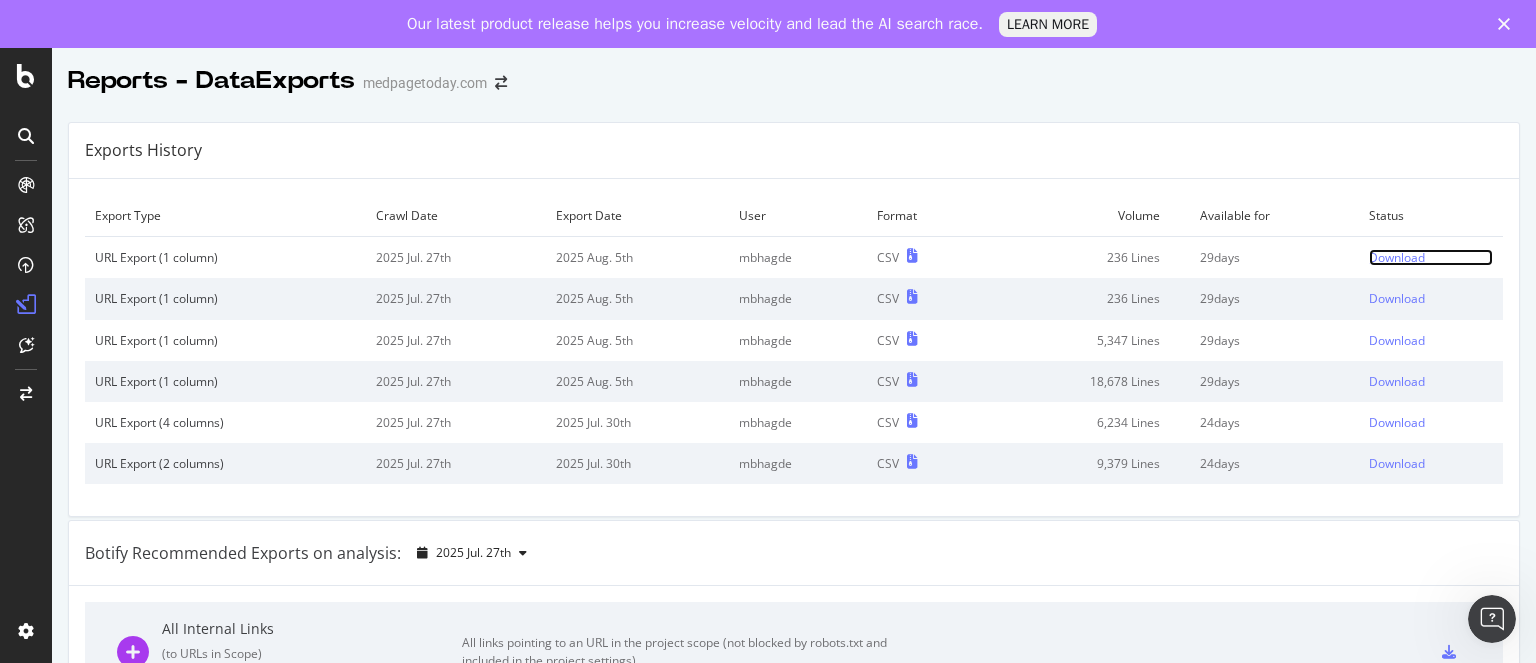click on "Download" at bounding box center [1397, 257] 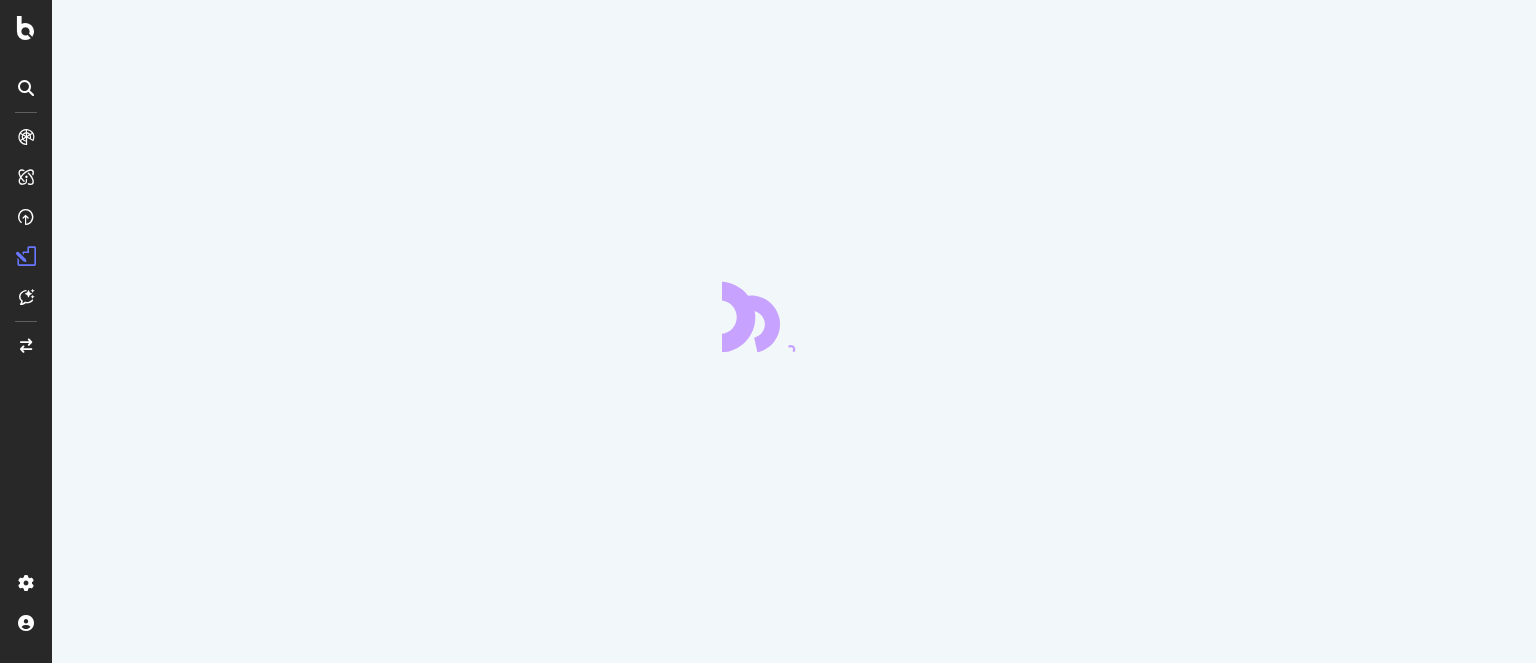 scroll, scrollTop: 0, scrollLeft: 0, axis: both 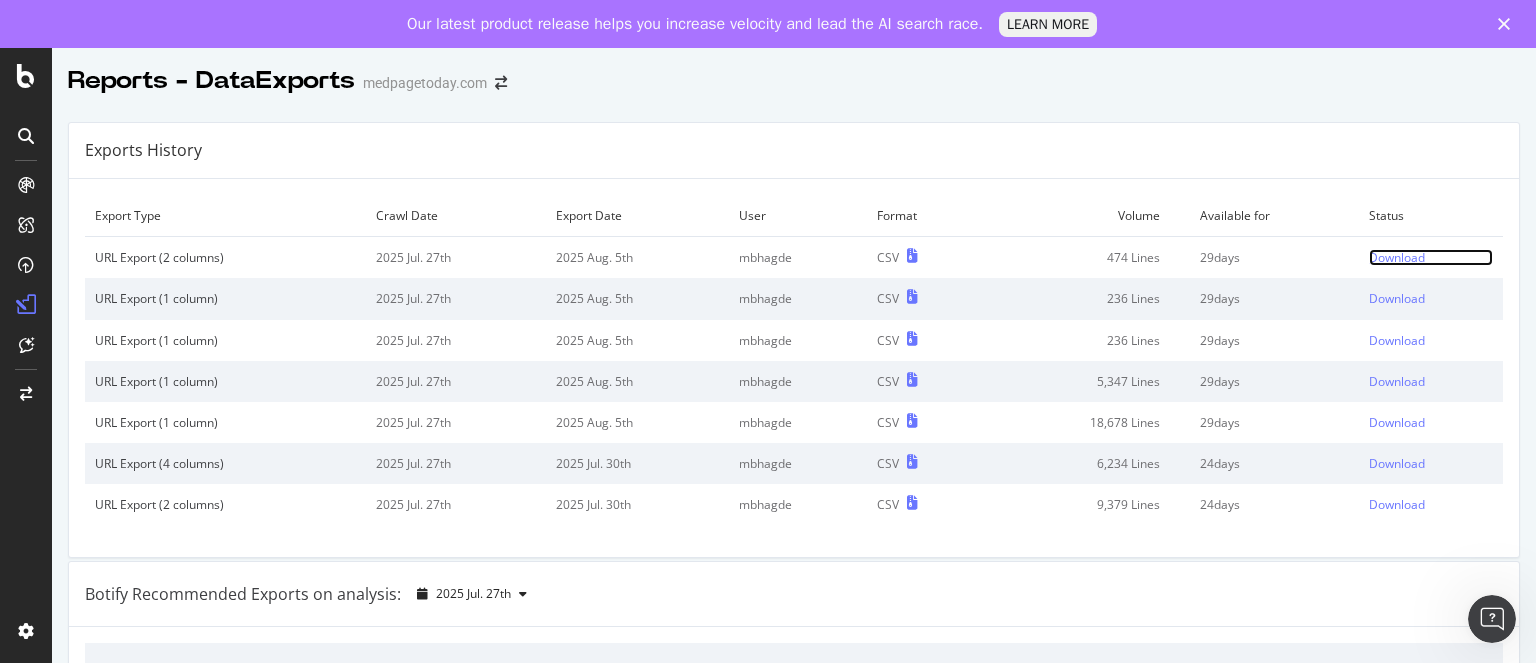 click on "Download" at bounding box center [1397, 257] 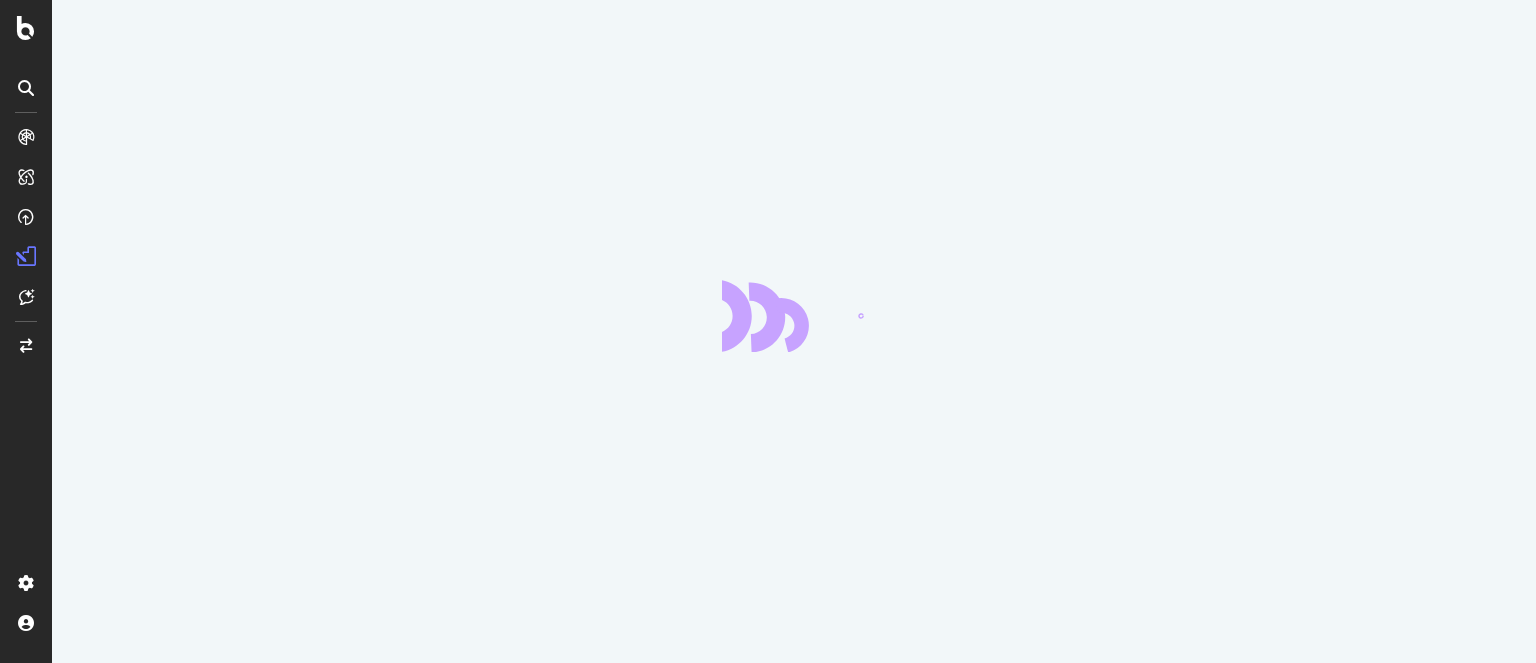 scroll, scrollTop: 0, scrollLeft: 0, axis: both 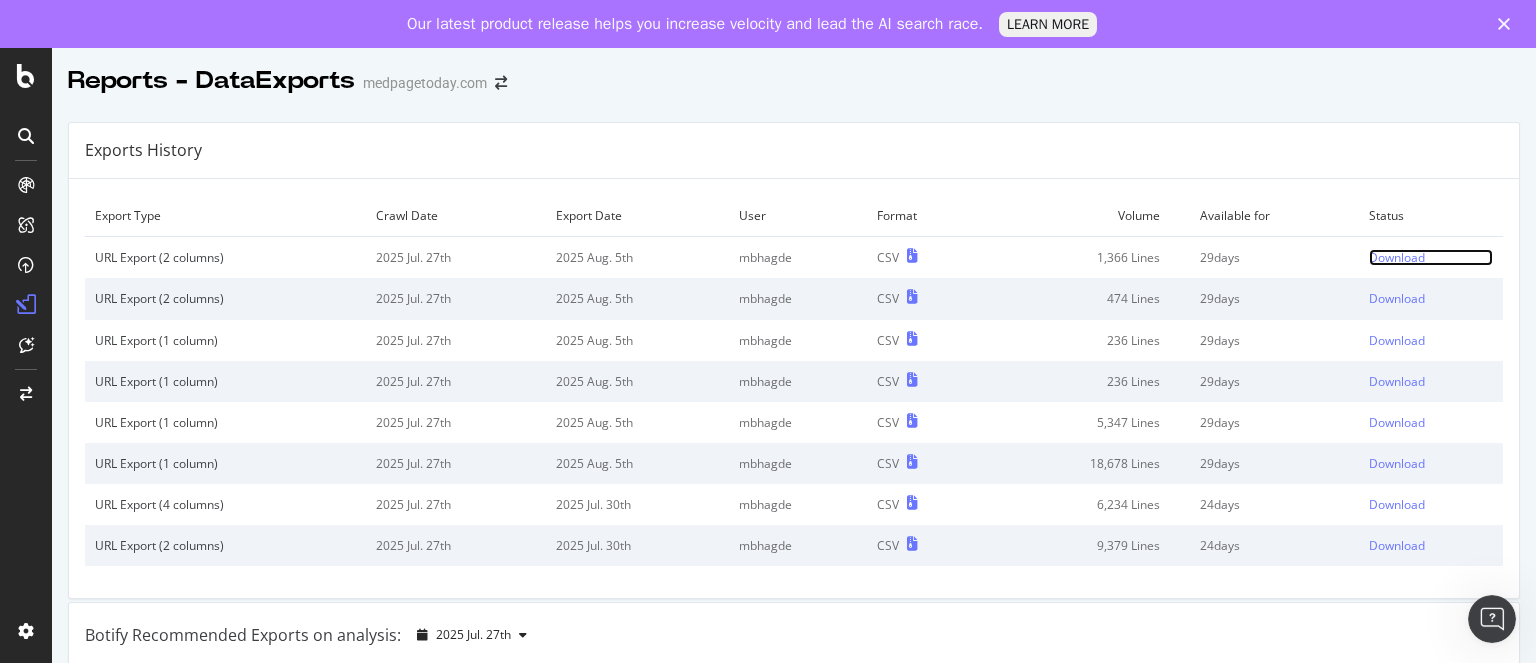 click on "Download" at bounding box center (1397, 257) 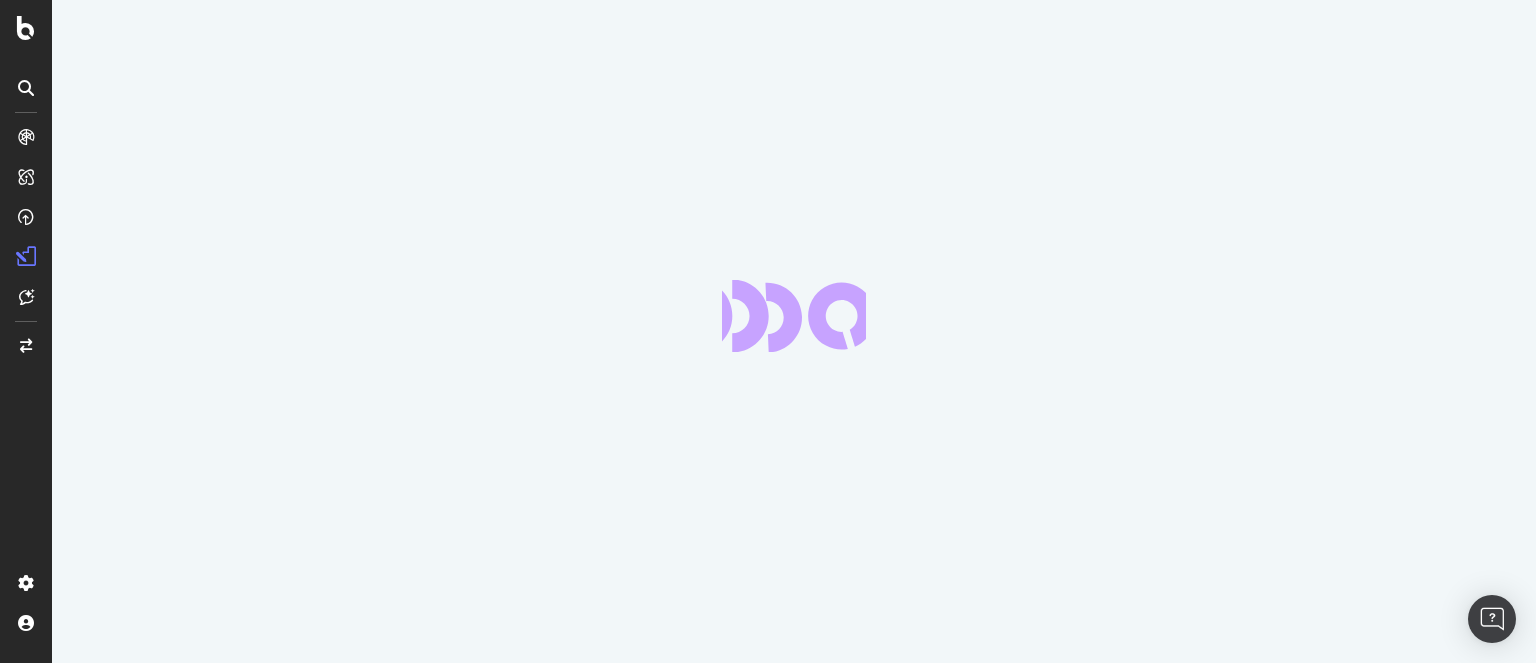 scroll, scrollTop: 0, scrollLeft: 0, axis: both 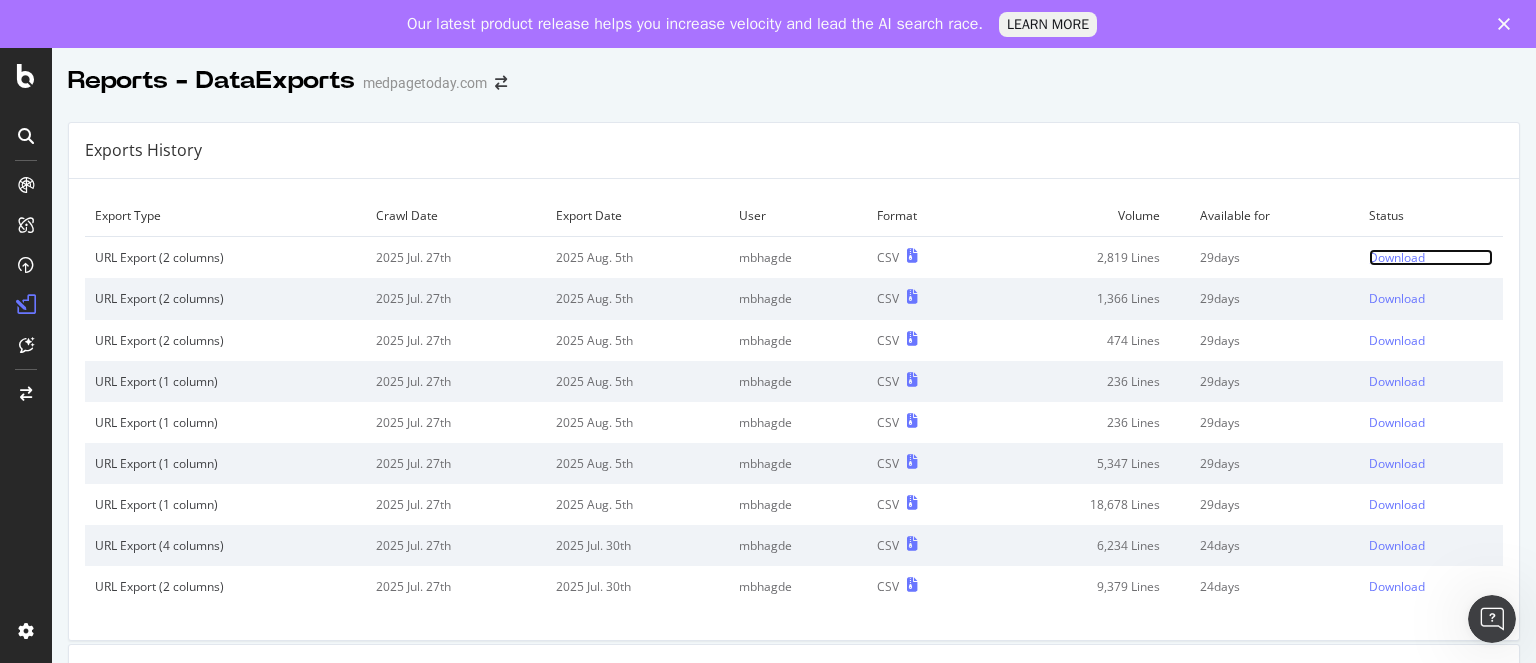 click on "Download" at bounding box center [1397, 257] 